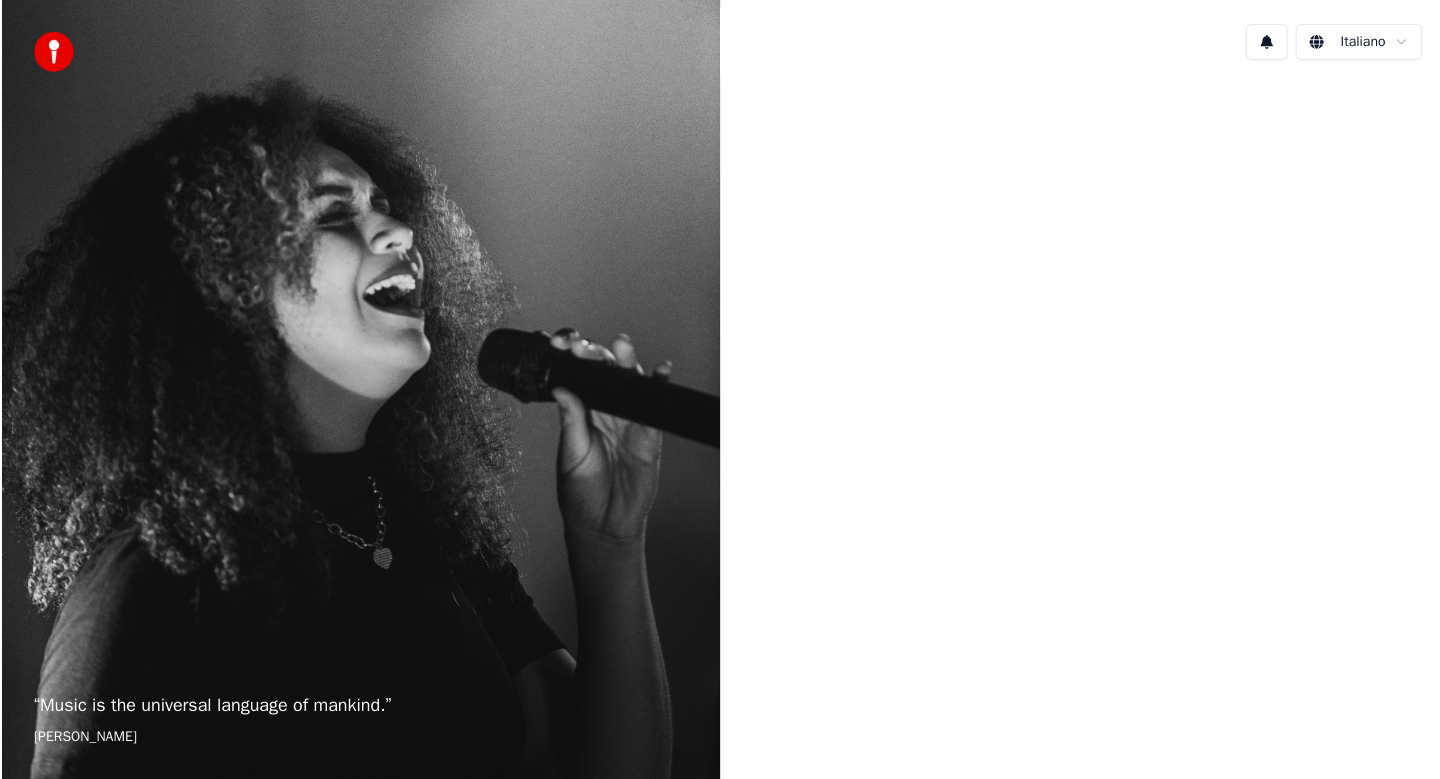 scroll, scrollTop: 0, scrollLeft: 0, axis: both 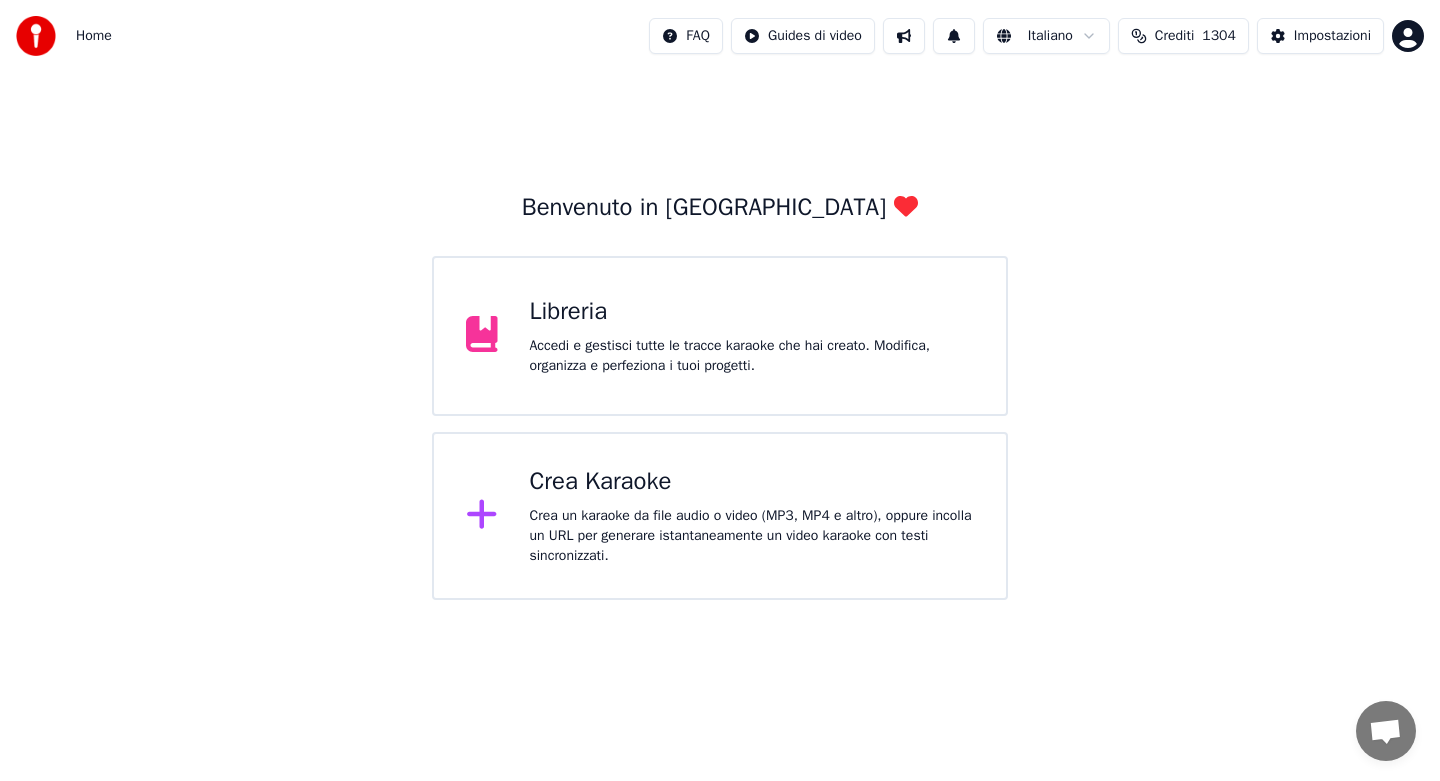 click on "Crea Karaoke Crea un karaoke da file audio o video (MP3, MP4 e altro), oppure incolla un URL per generare istantaneamente un video karaoke con testi sincronizzati." at bounding box center (752, 516) 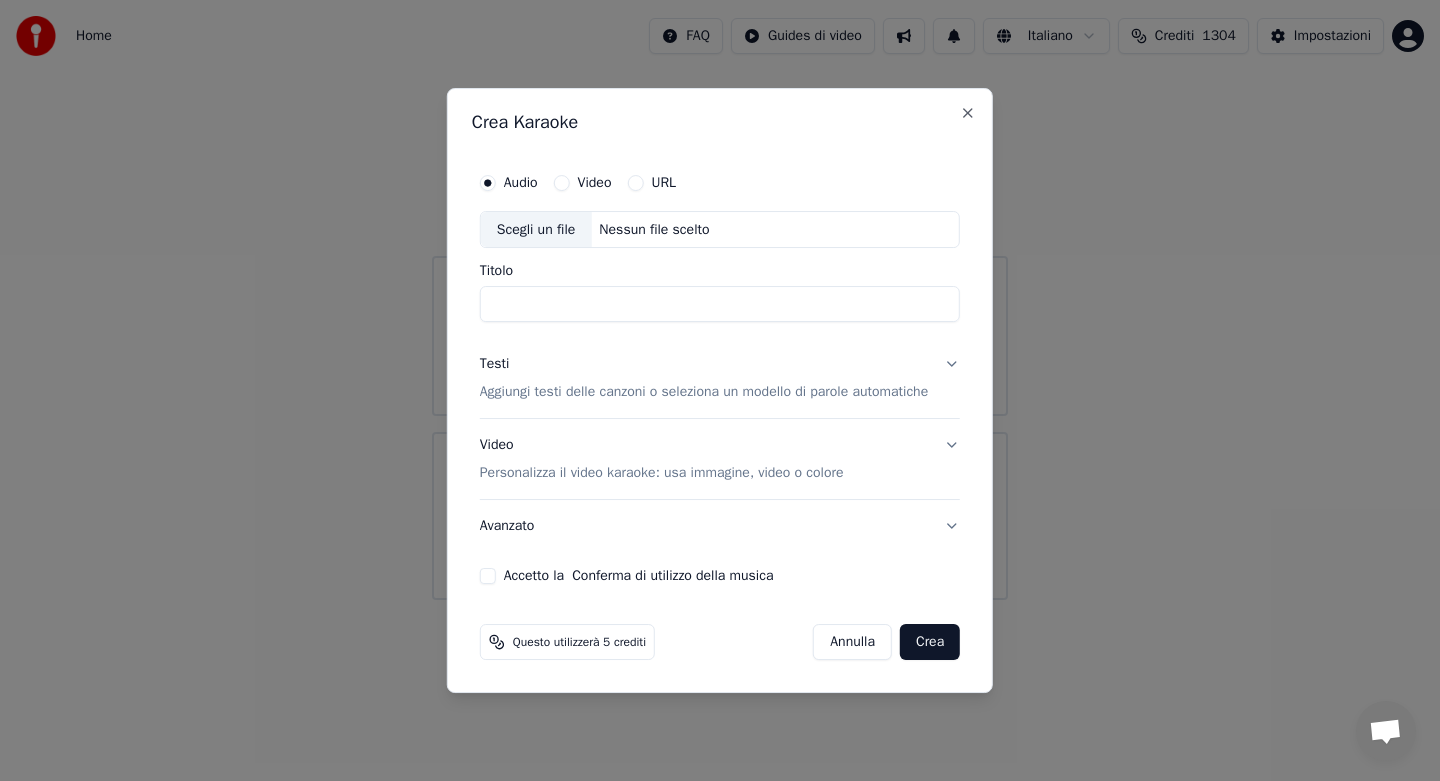 click on "Scegli un file" at bounding box center [536, 230] 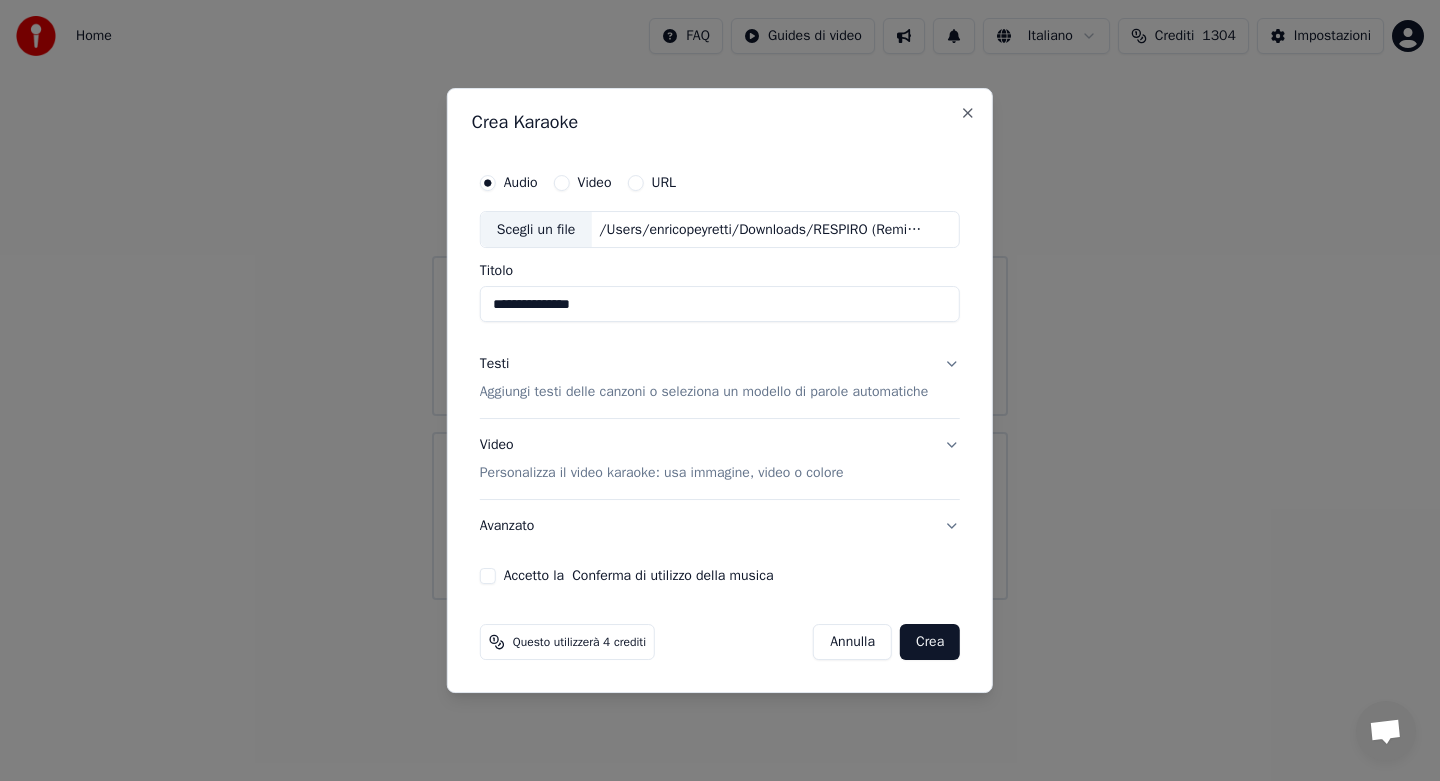 type on "**********" 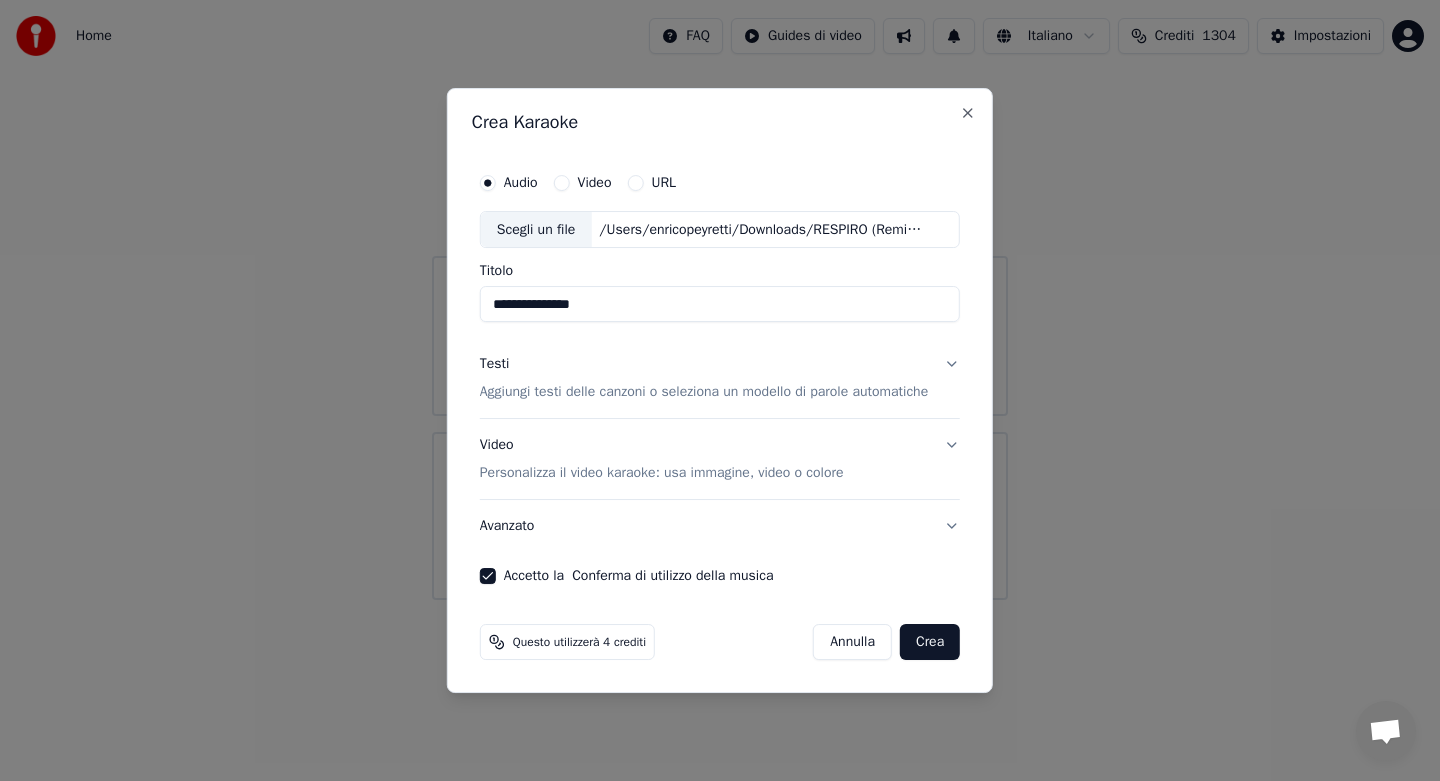 click on "Testi Aggiungi testi delle canzoni o seleziona un modello di parole automatiche" at bounding box center (720, 379) 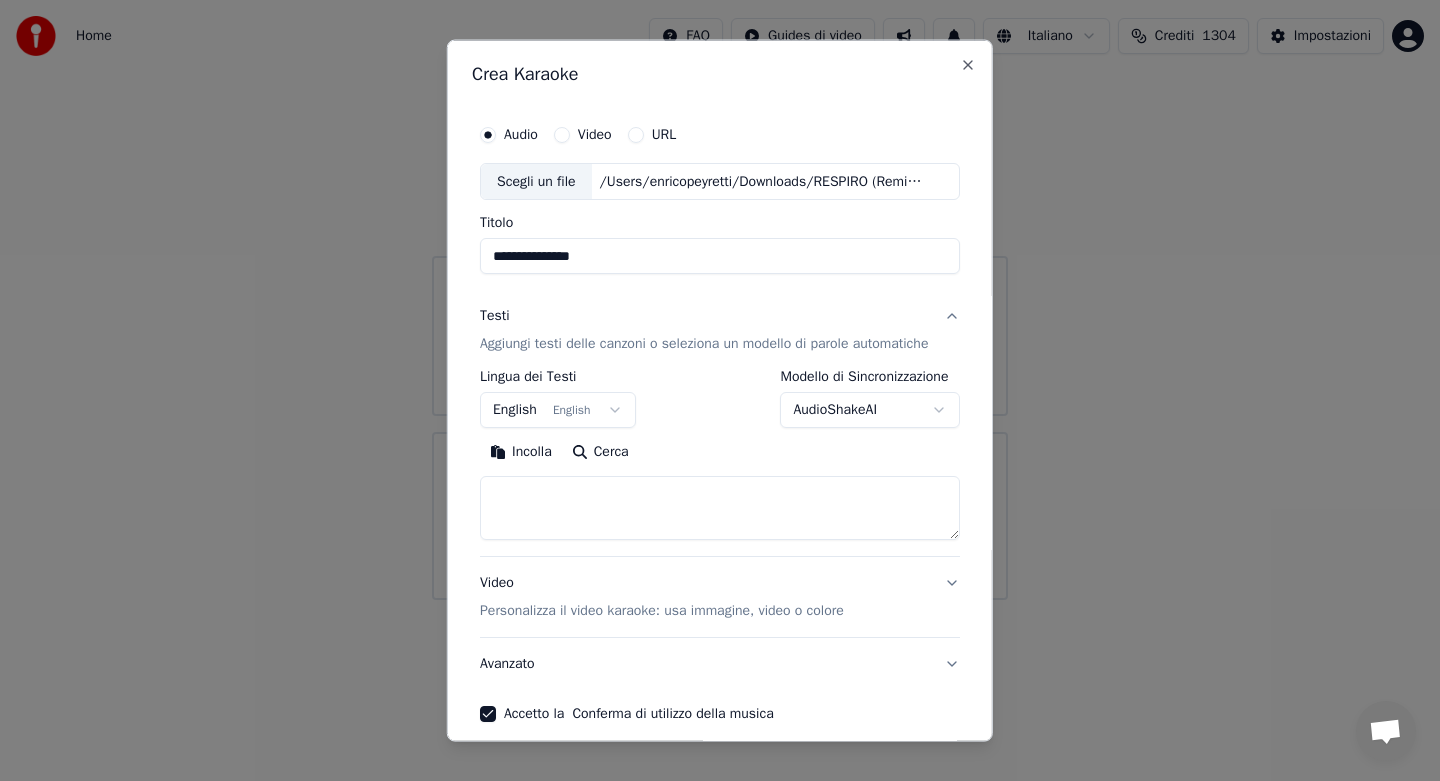 click on "Incolla" at bounding box center [521, 452] 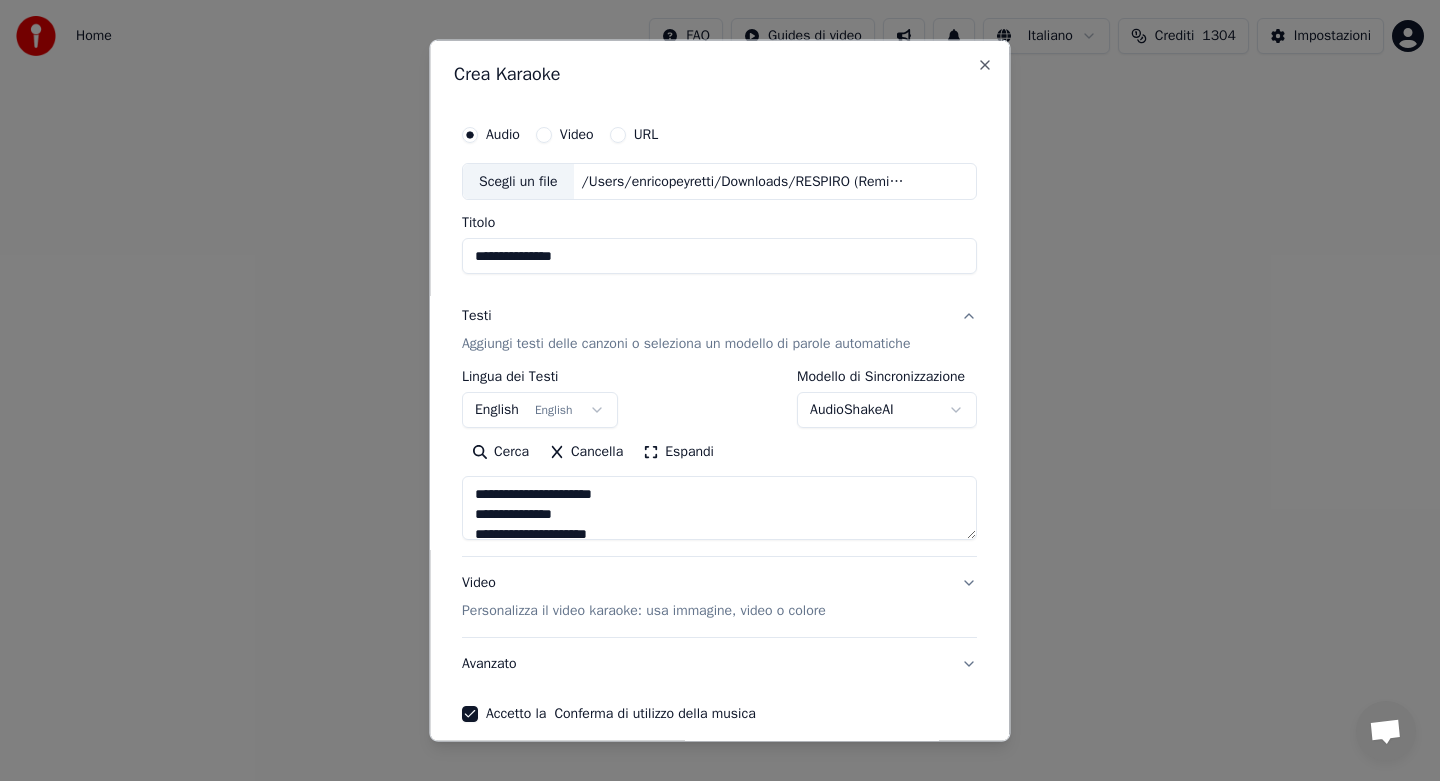click on "Avanzato" at bounding box center (719, 664) 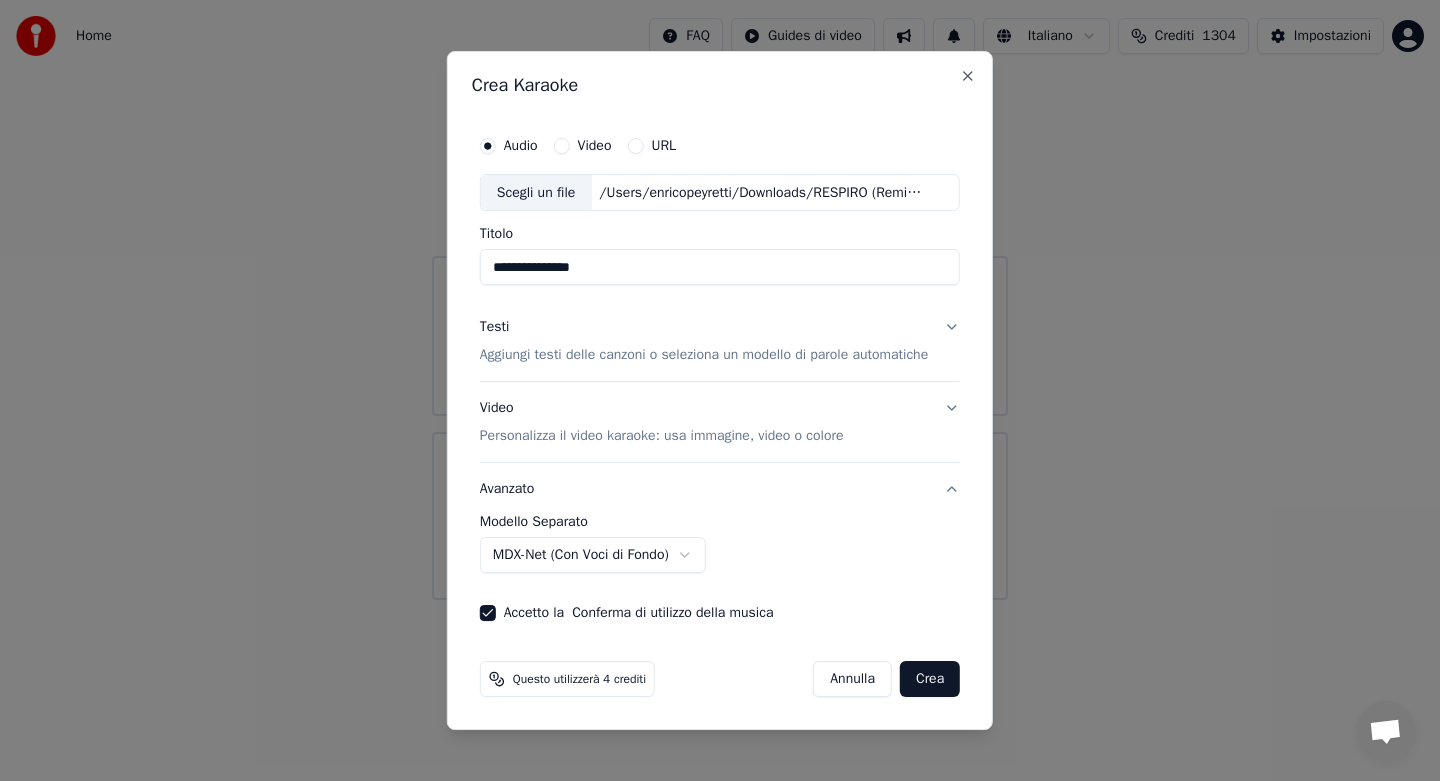 click on "**********" at bounding box center [720, 300] 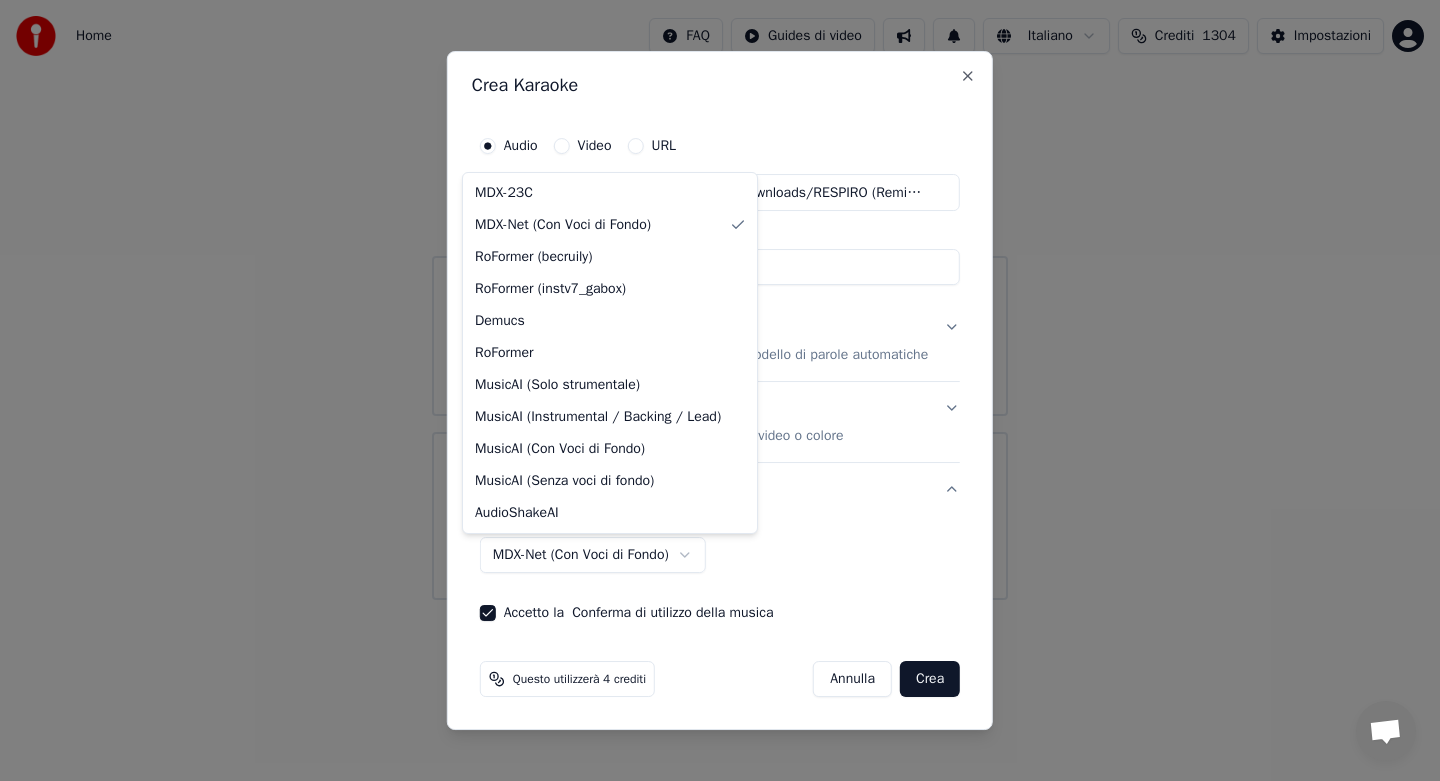 select on "******" 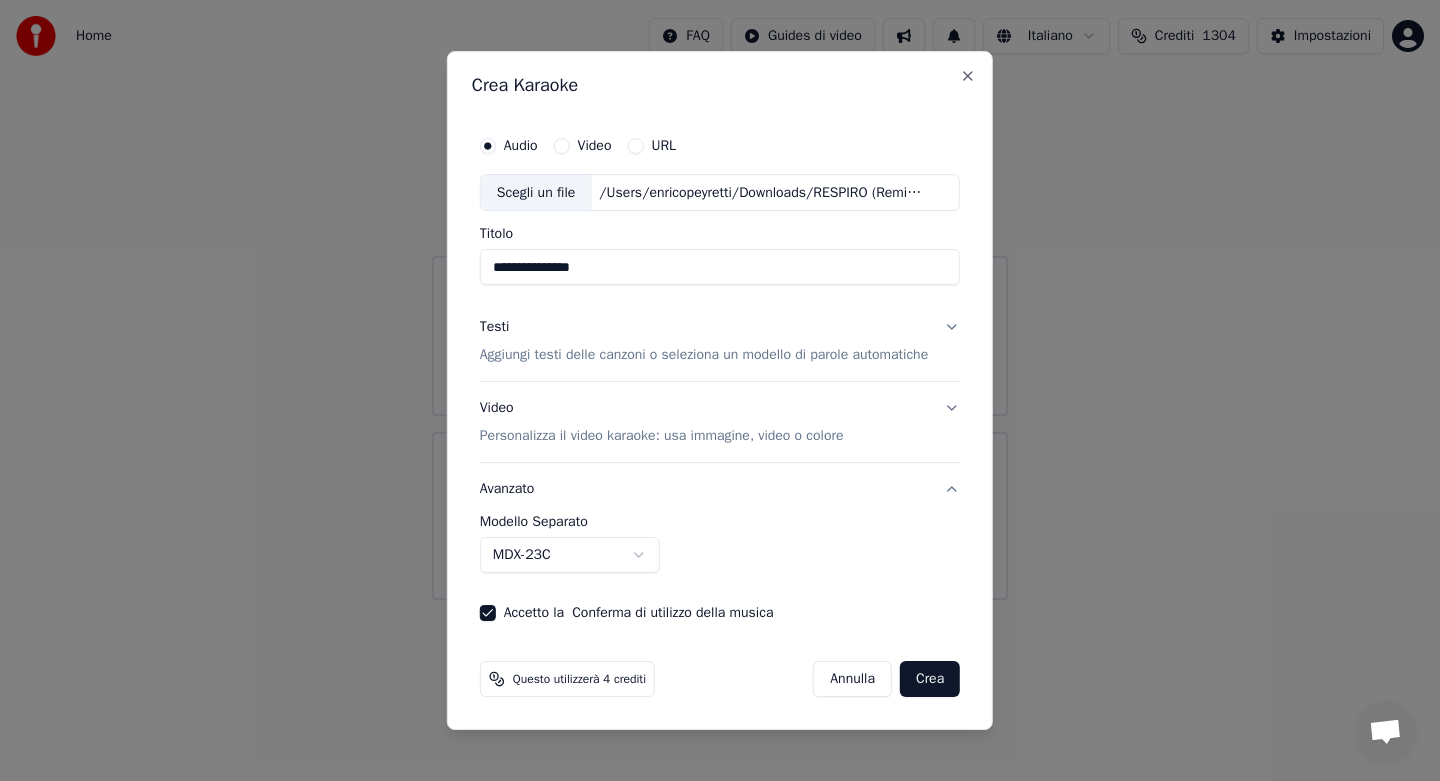 click on "Crea" at bounding box center [930, 679] 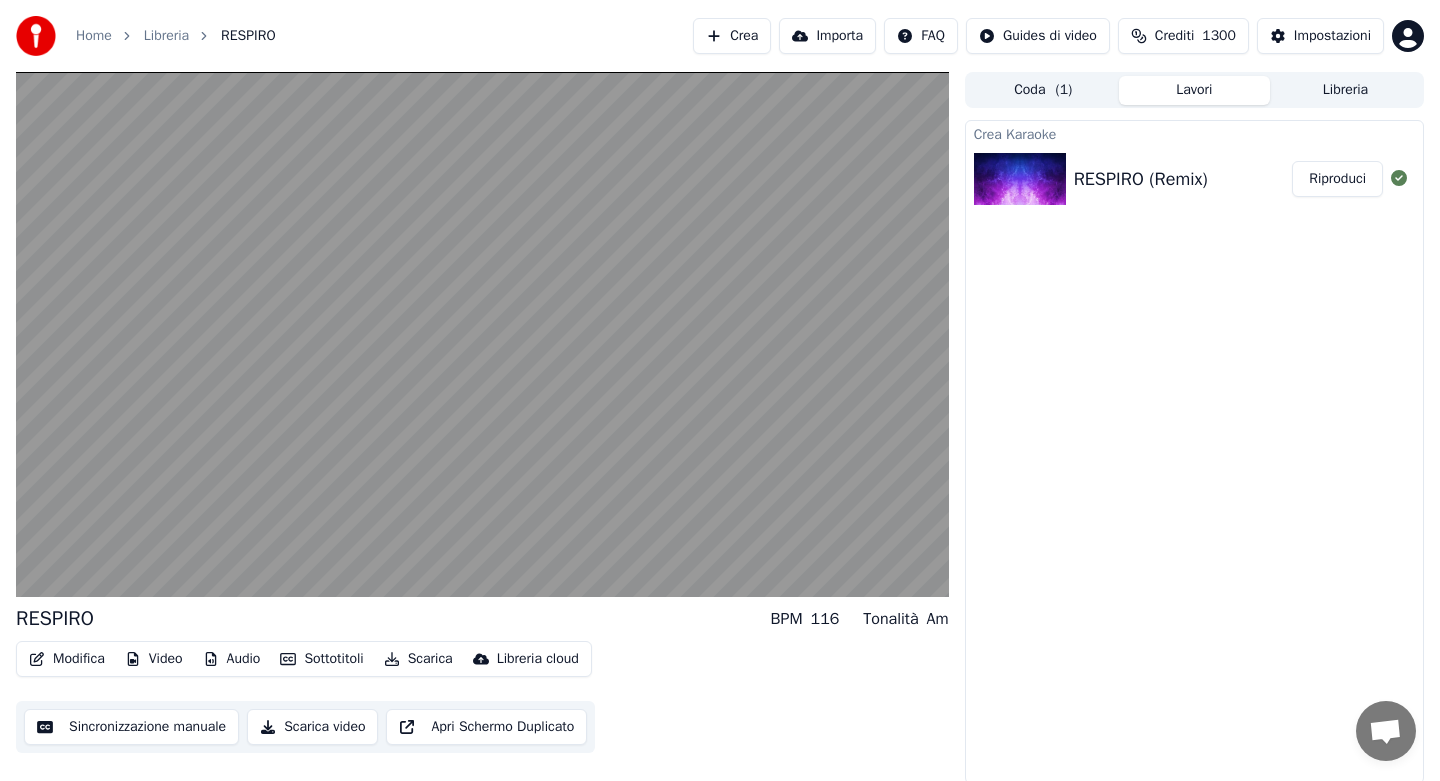 click on "Modifica" at bounding box center (67, 659) 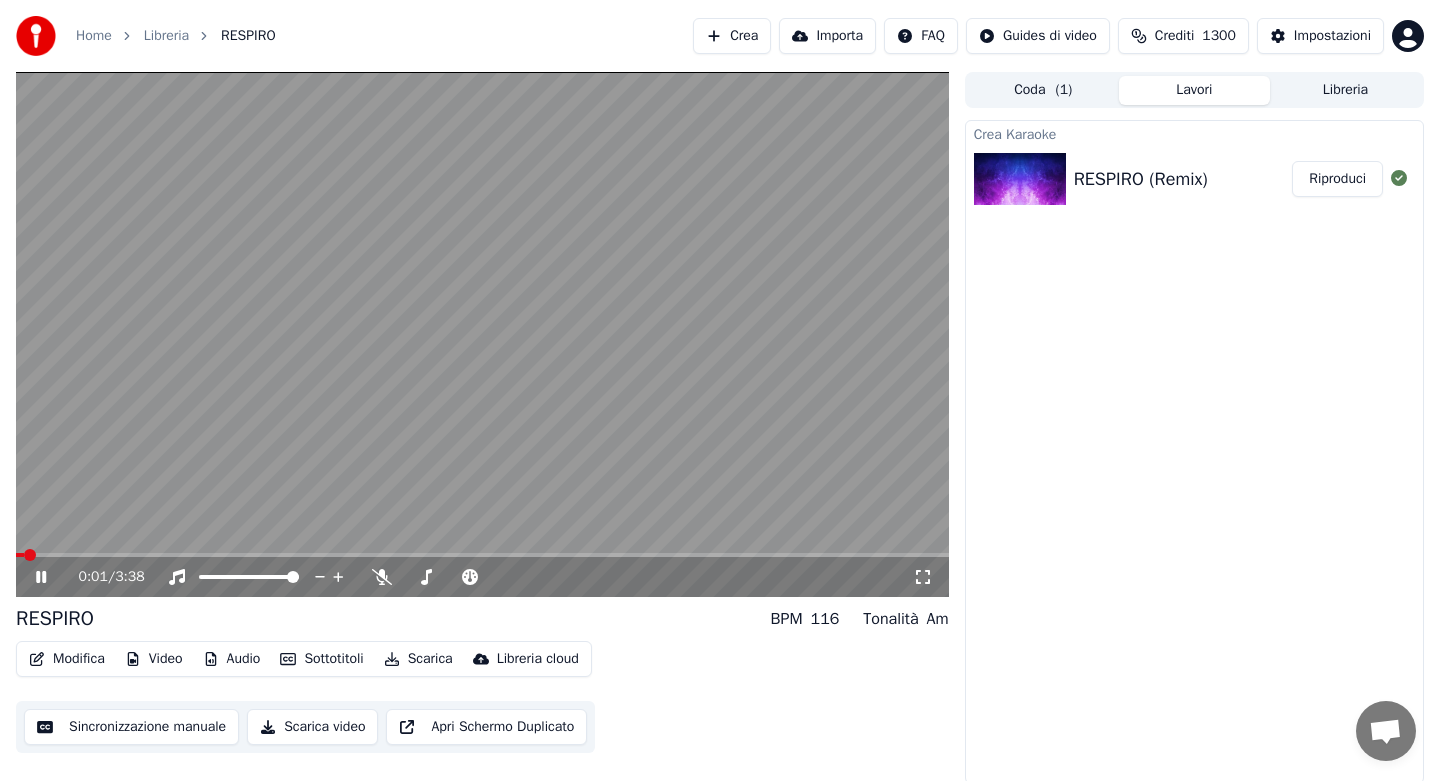 click at bounding box center [482, 334] 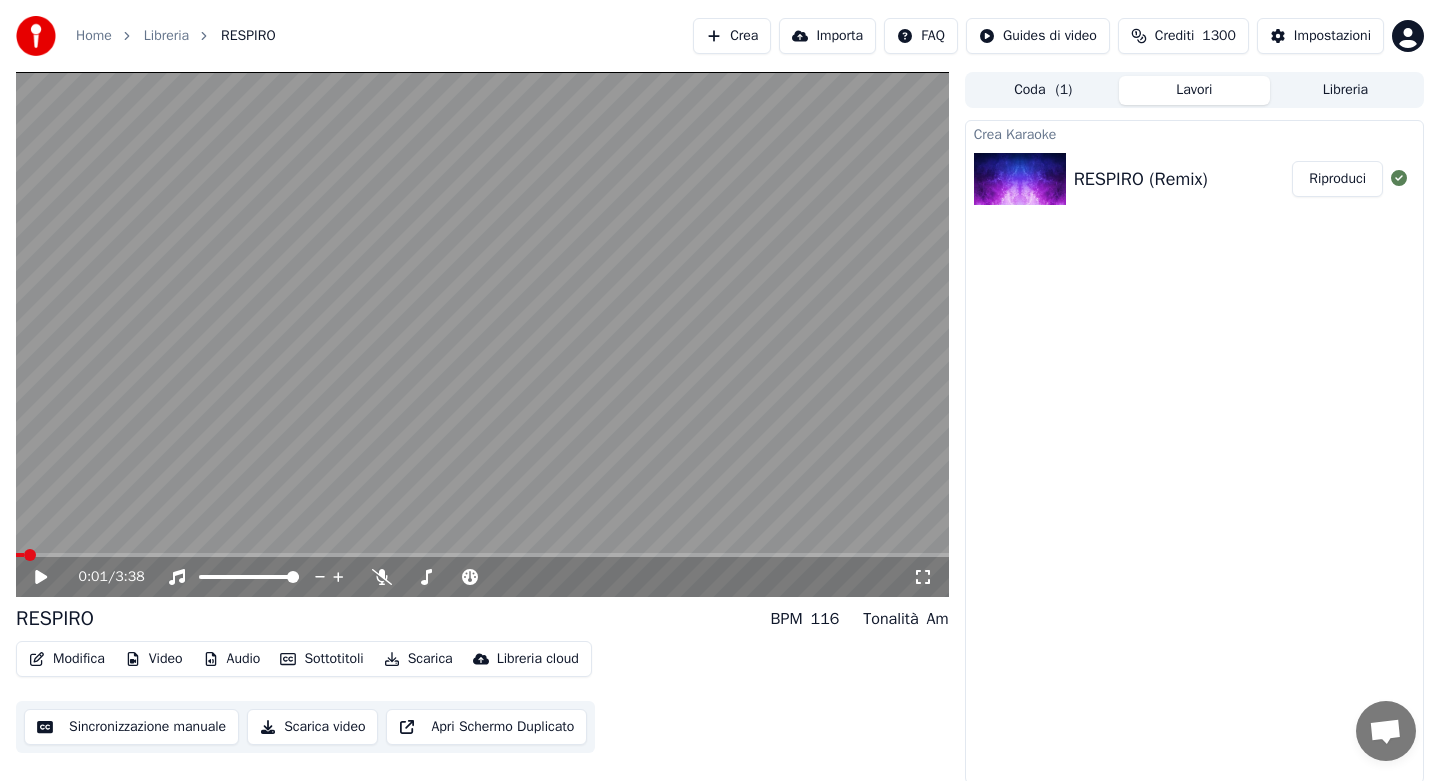 click 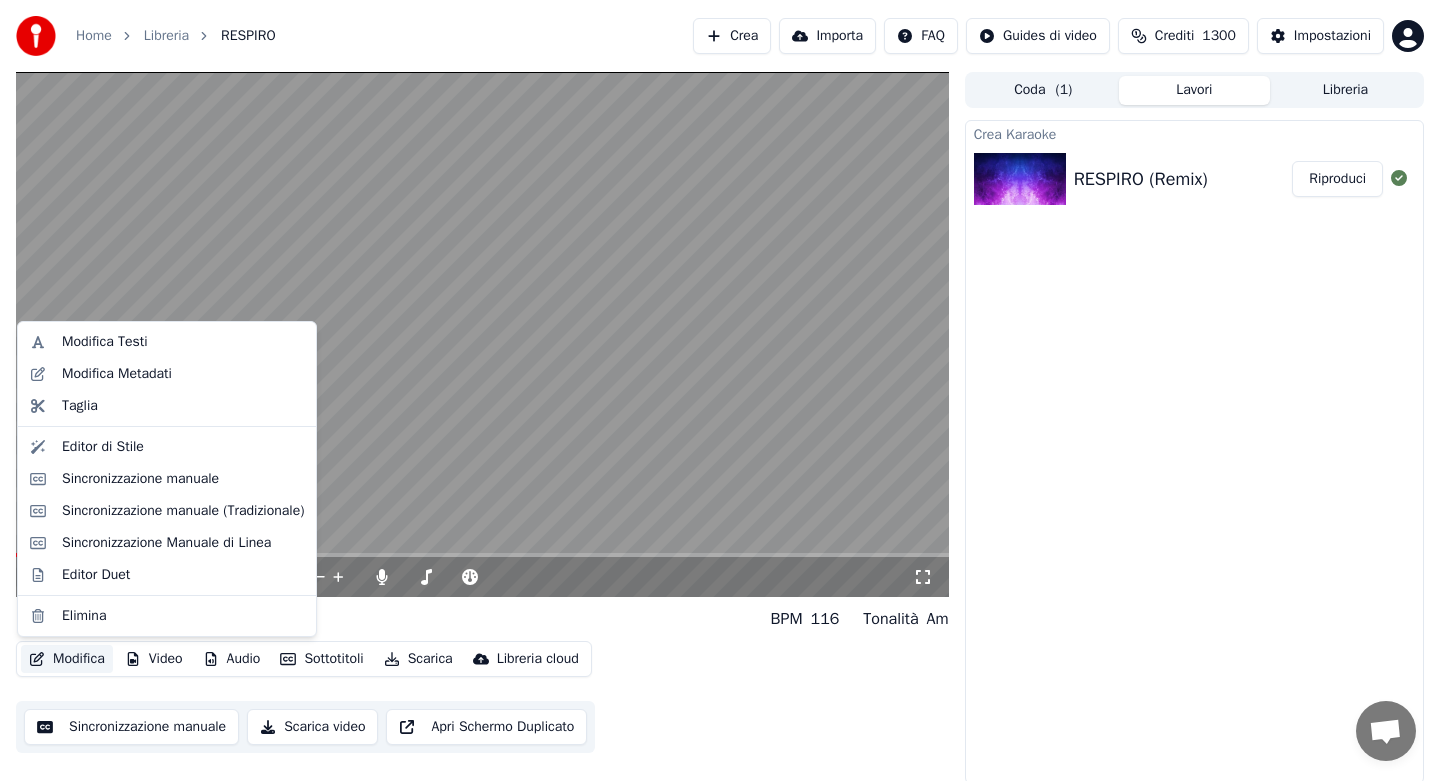 click on "Modifica" at bounding box center (67, 659) 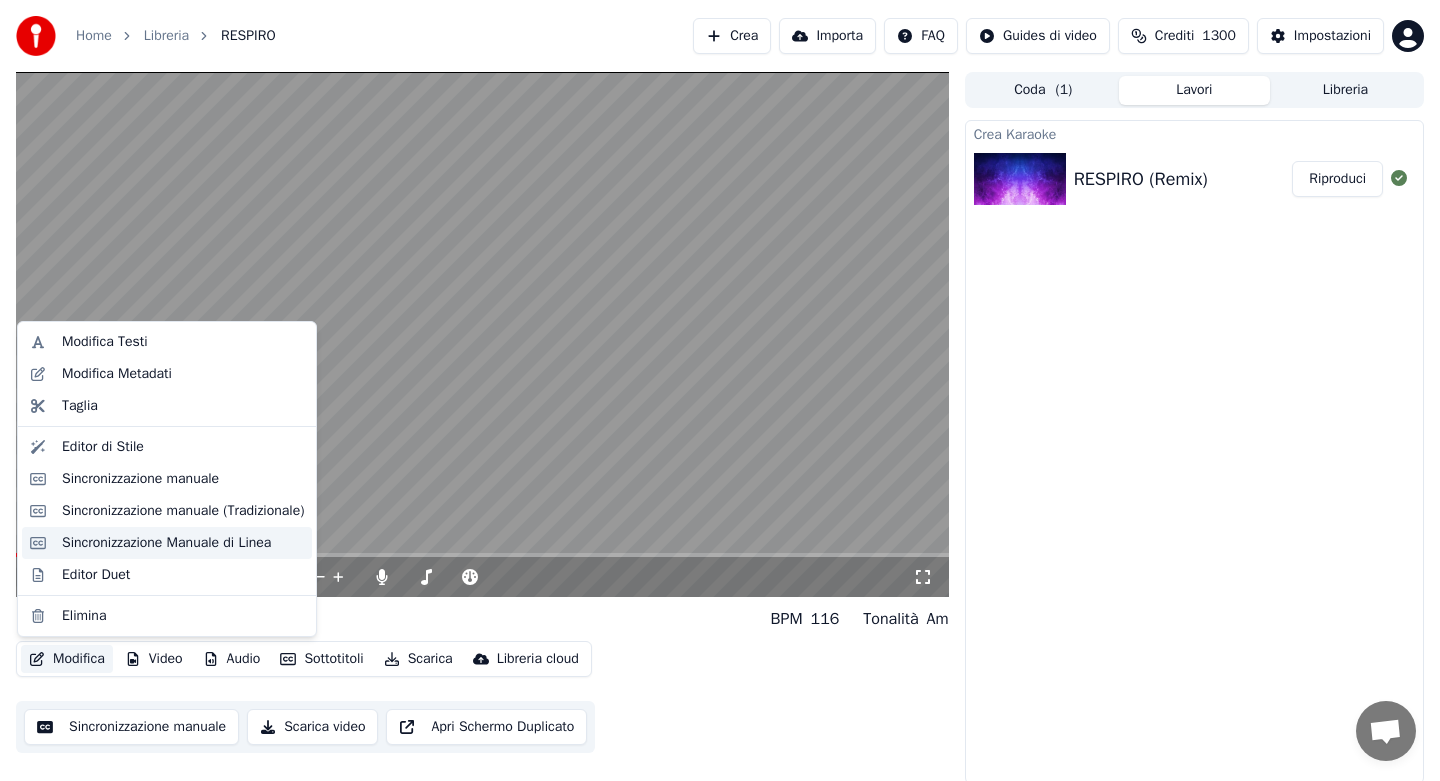 click on "Sincronizzazione Manuale di Linea" at bounding box center [166, 543] 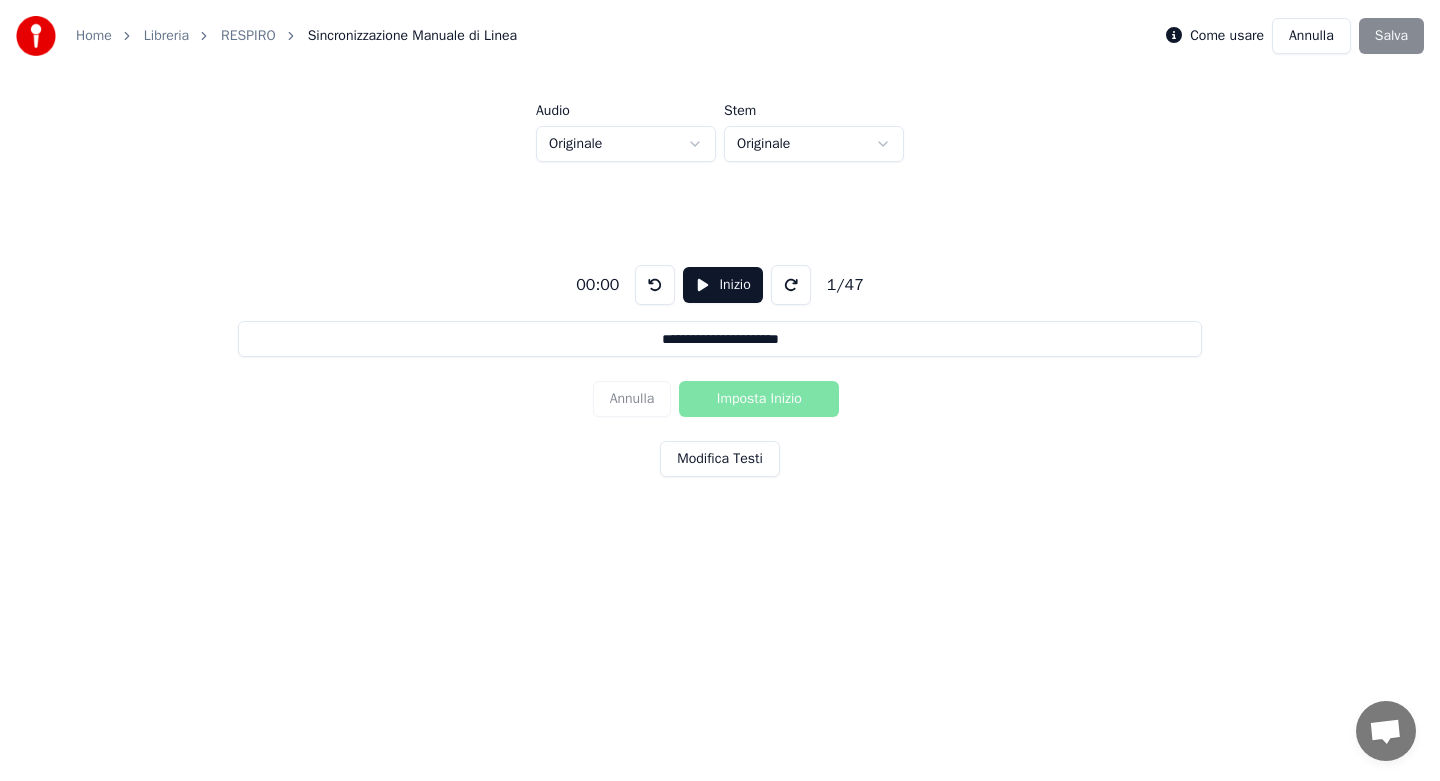 click on "Inizio" at bounding box center (722, 285) 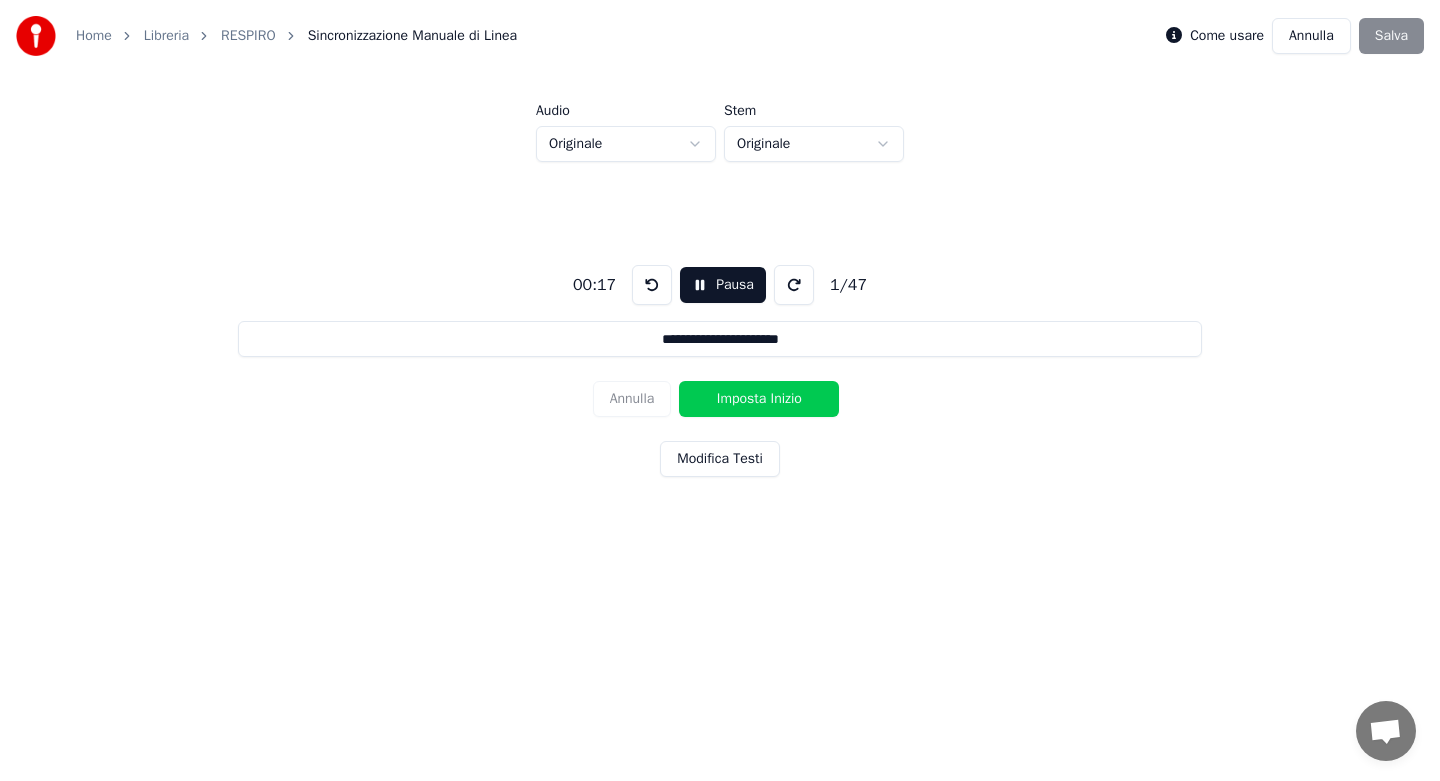 click on "Imposta Inizio" at bounding box center (759, 399) 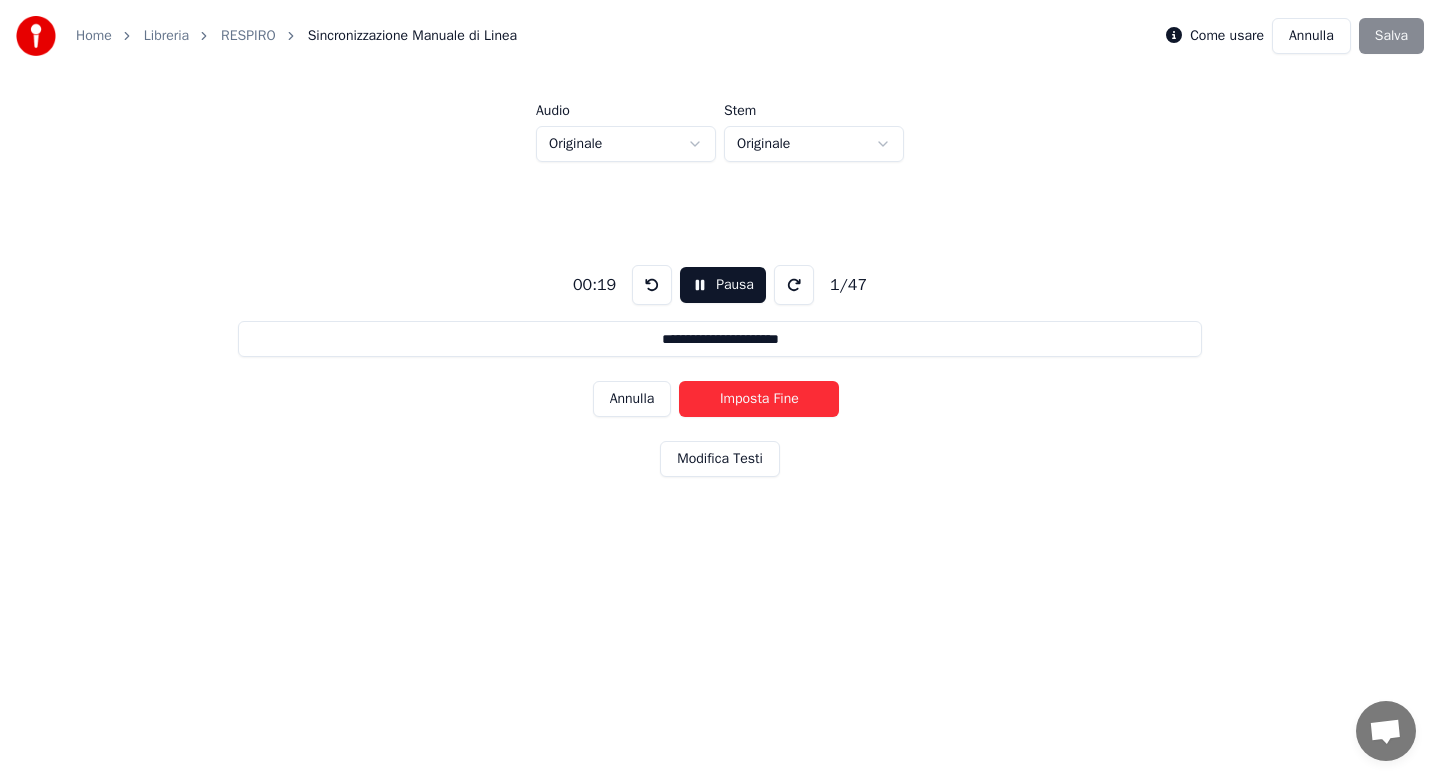 click on "Imposta Fine" at bounding box center [759, 399] 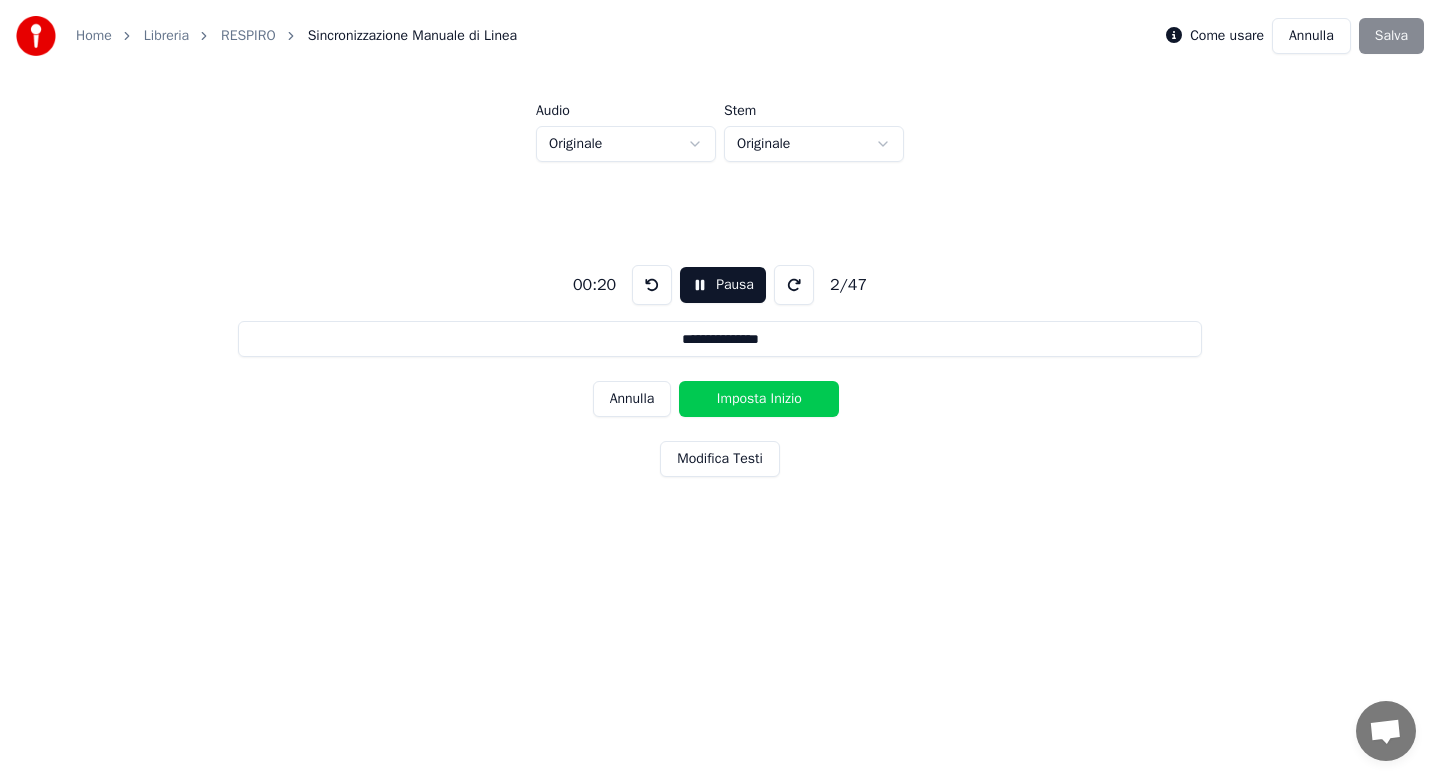 click on "Imposta Inizio" at bounding box center (759, 399) 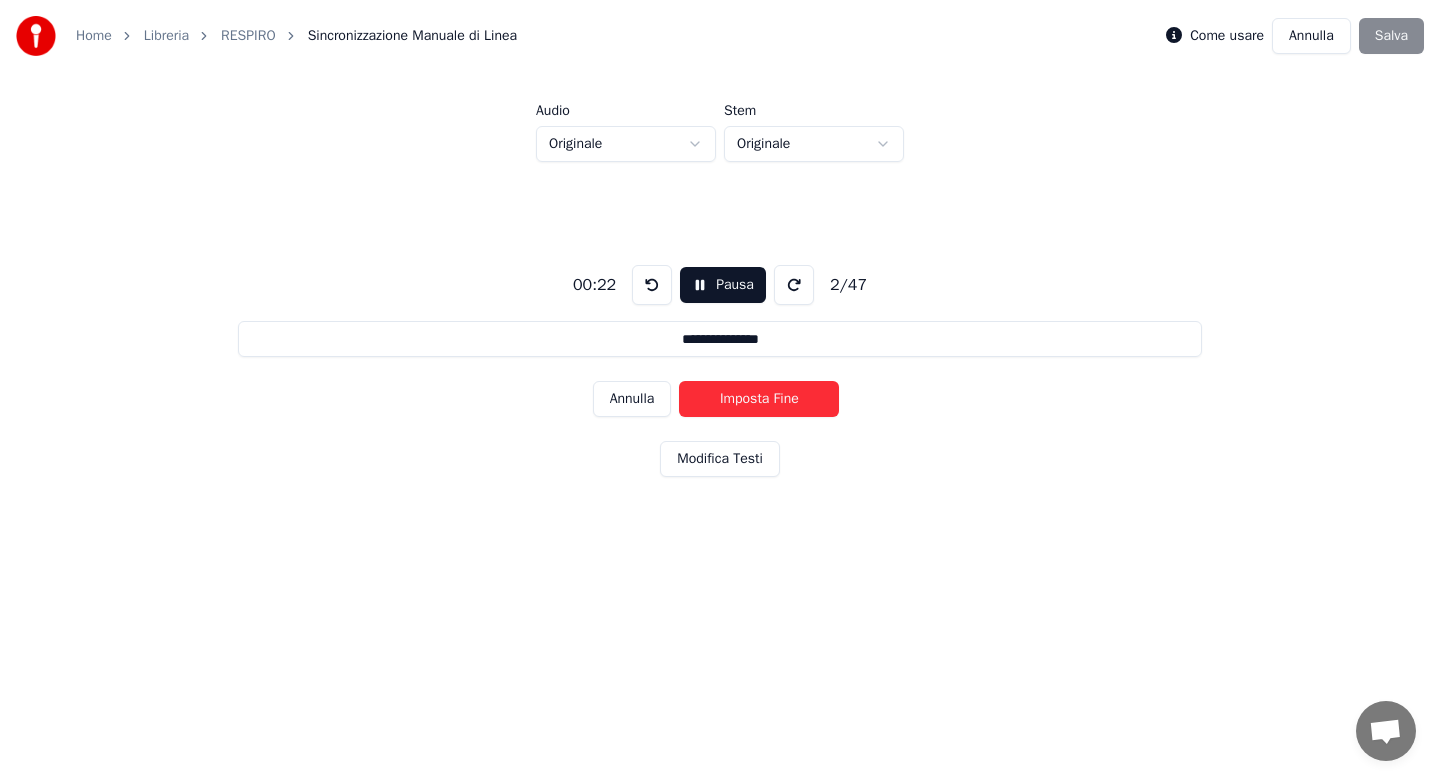 click on "Imposta Fine" at bounding box center [759, 399] 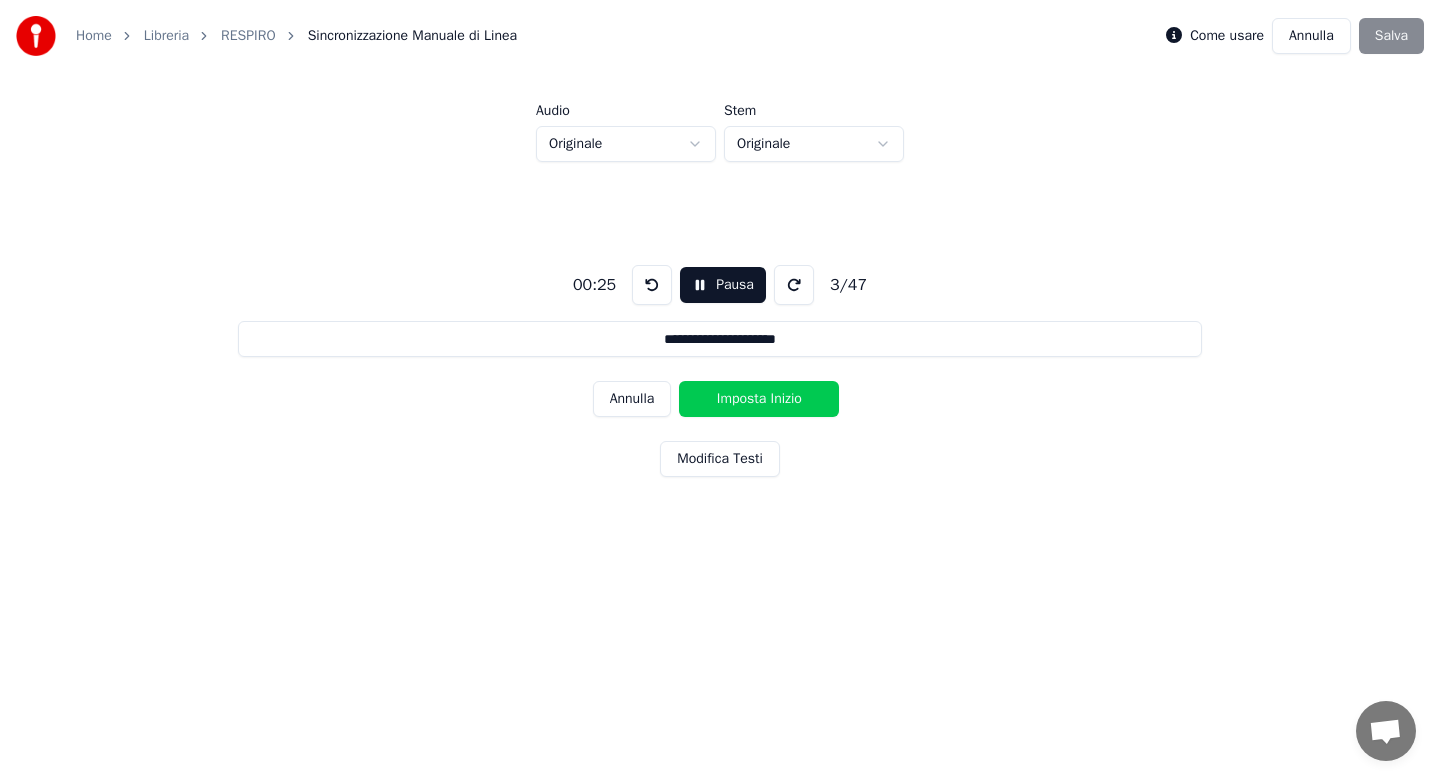 click on "Imposta Inizio" at bounding box center (759, 399) 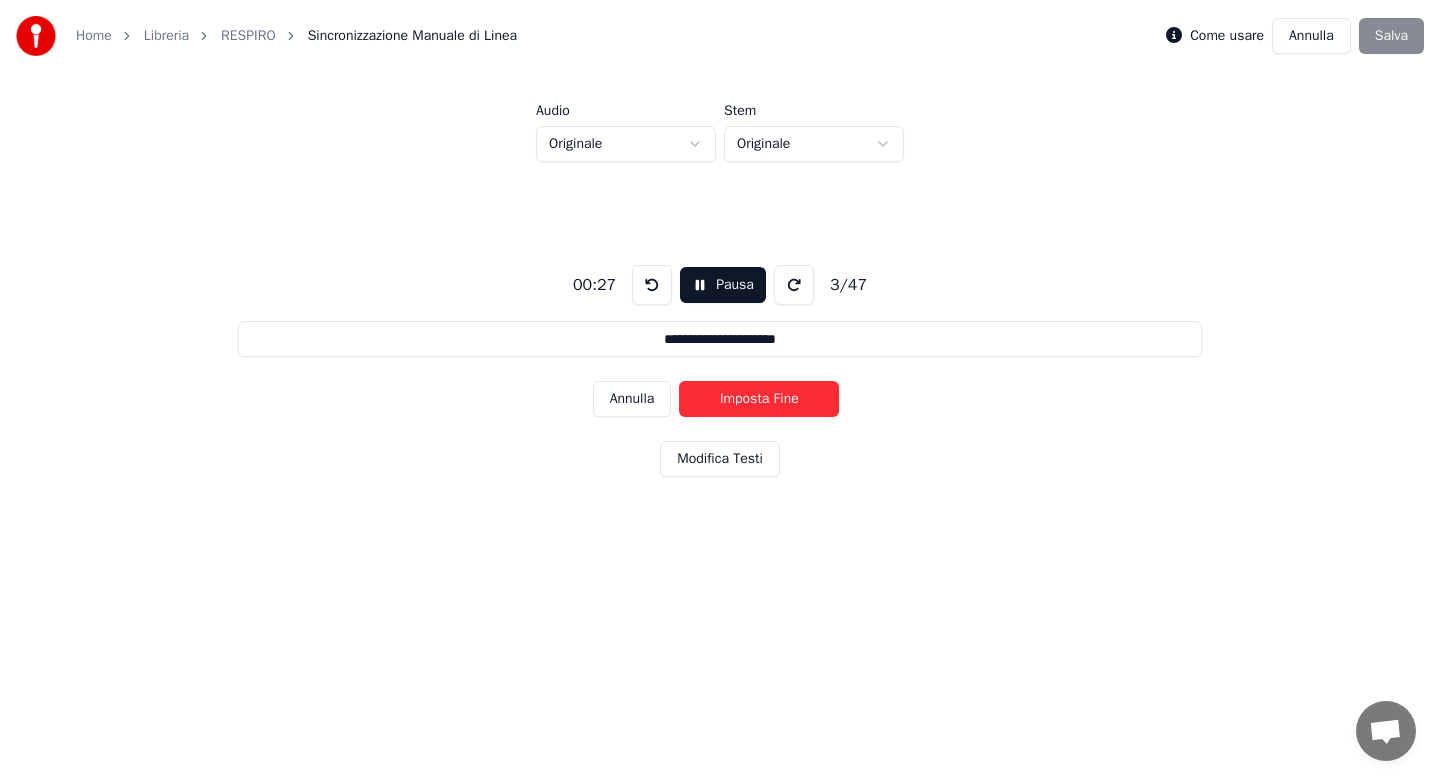 click on "Imposta Fine" at bounding box center (759, 399) 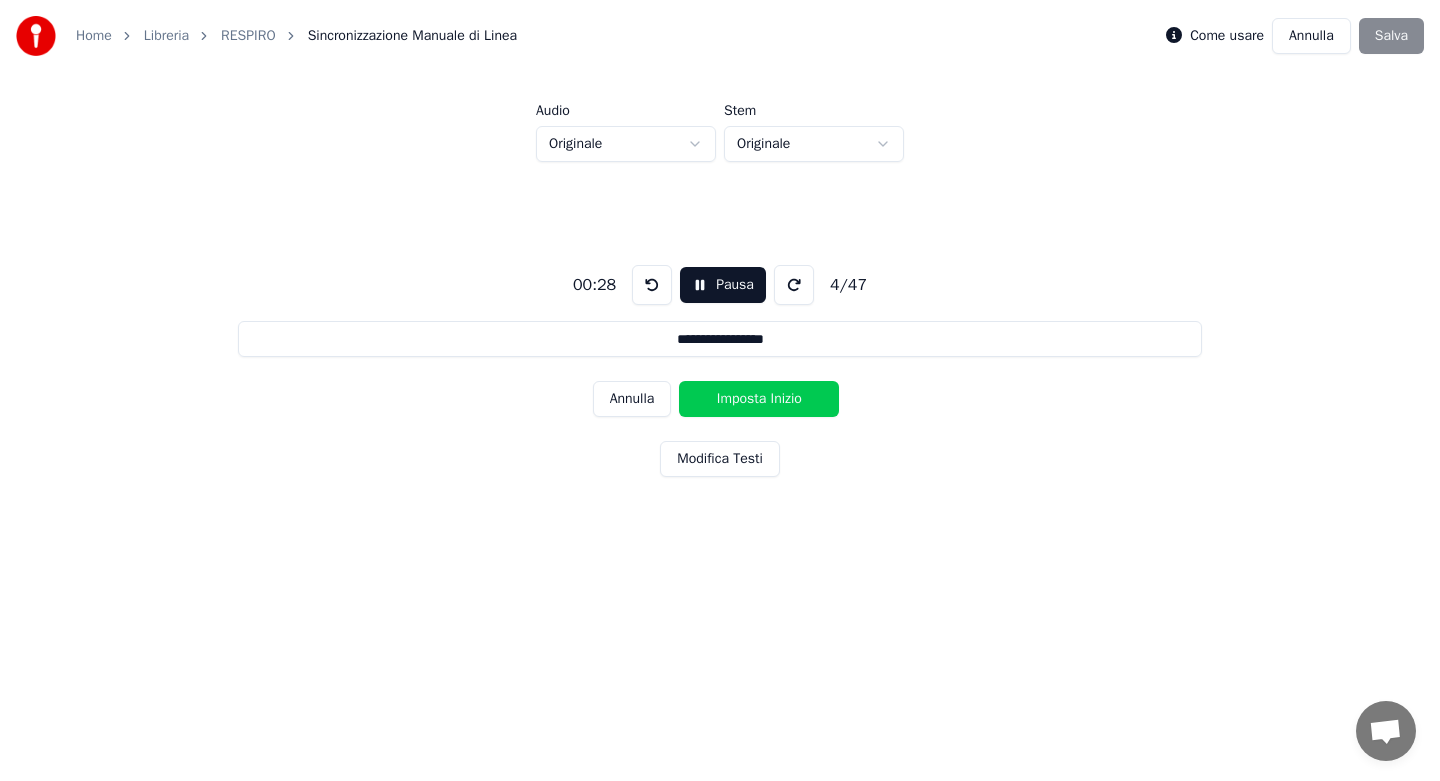click on "Imposta Inizio" at bounding box center (759, 399) 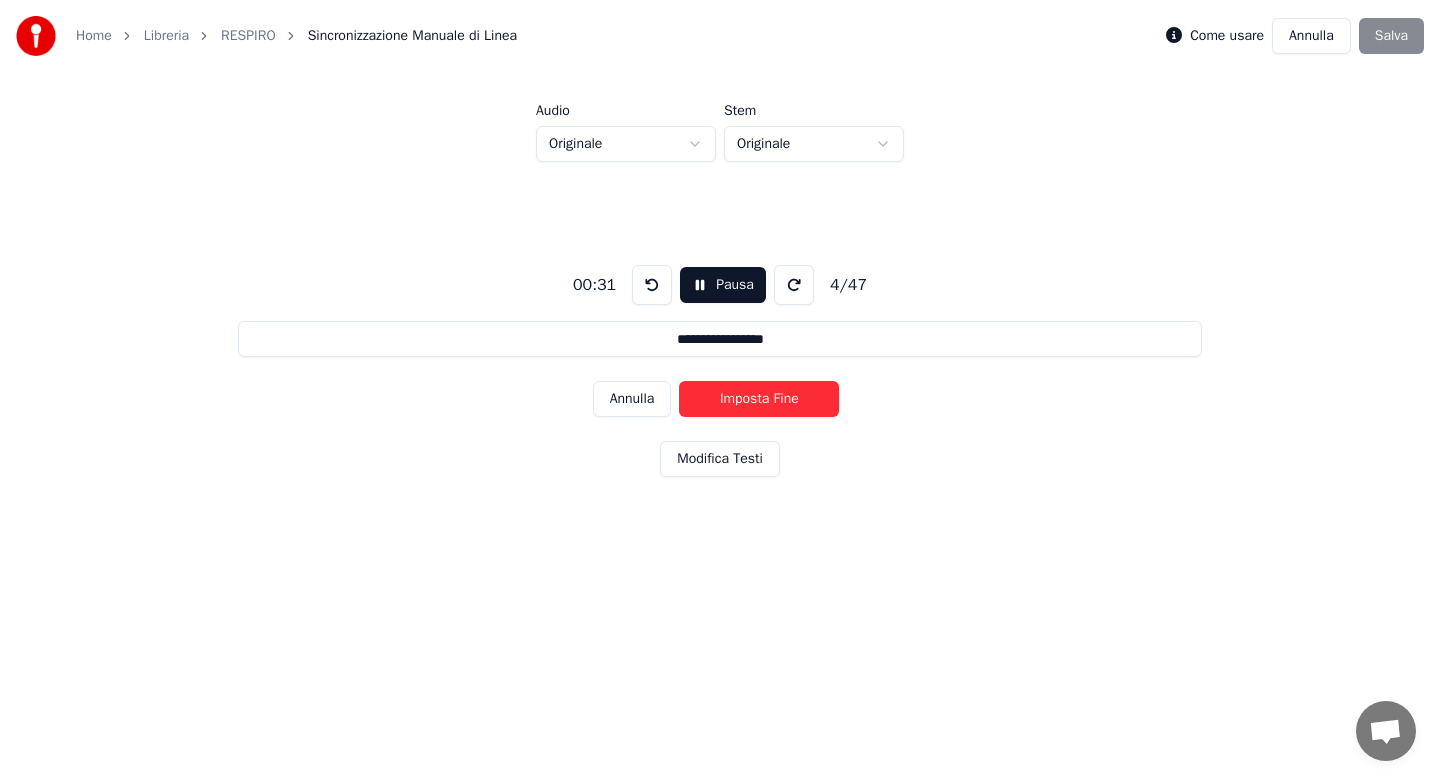 click on "Imposta Fine" at bounding box center (759, 399) 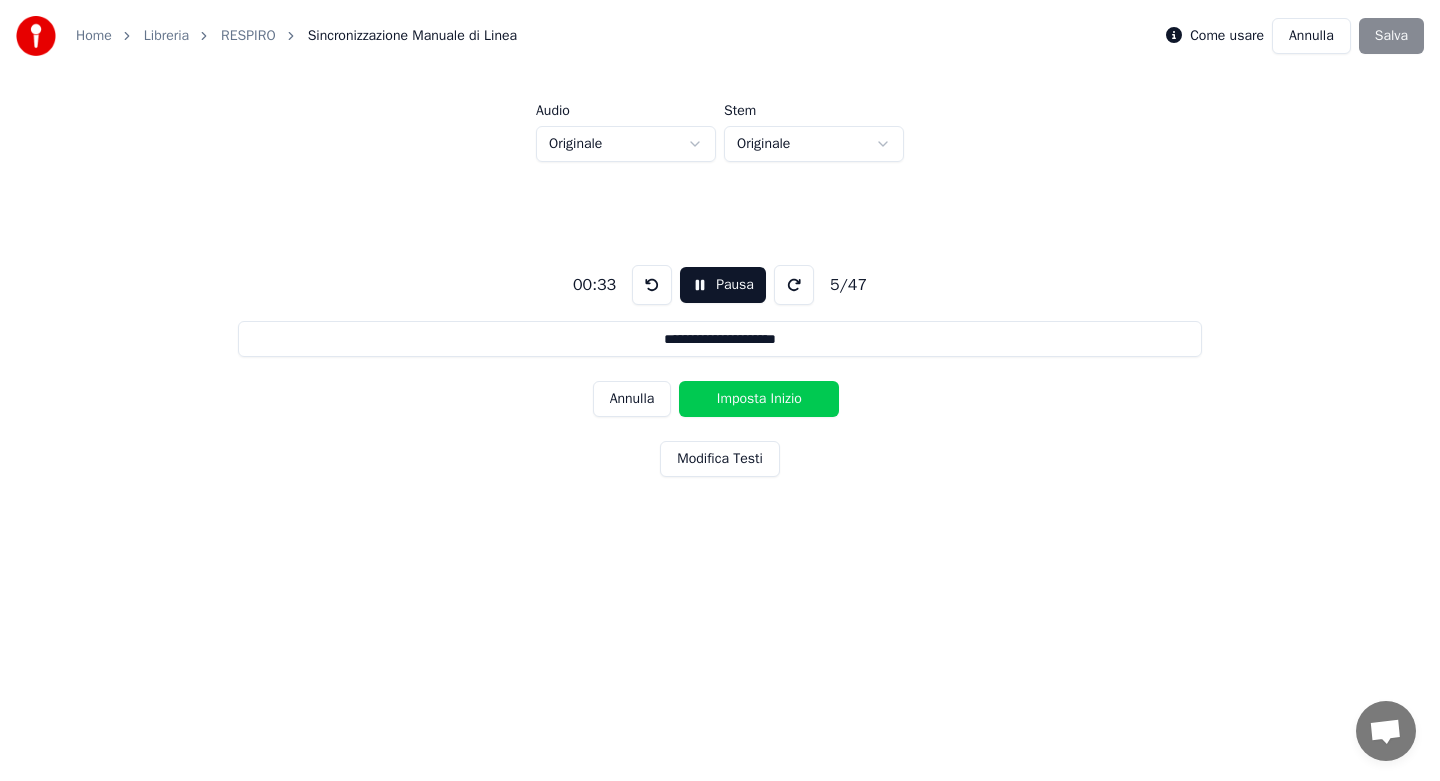 click on "Imposta Inizio" at bounding box center [759, 399] 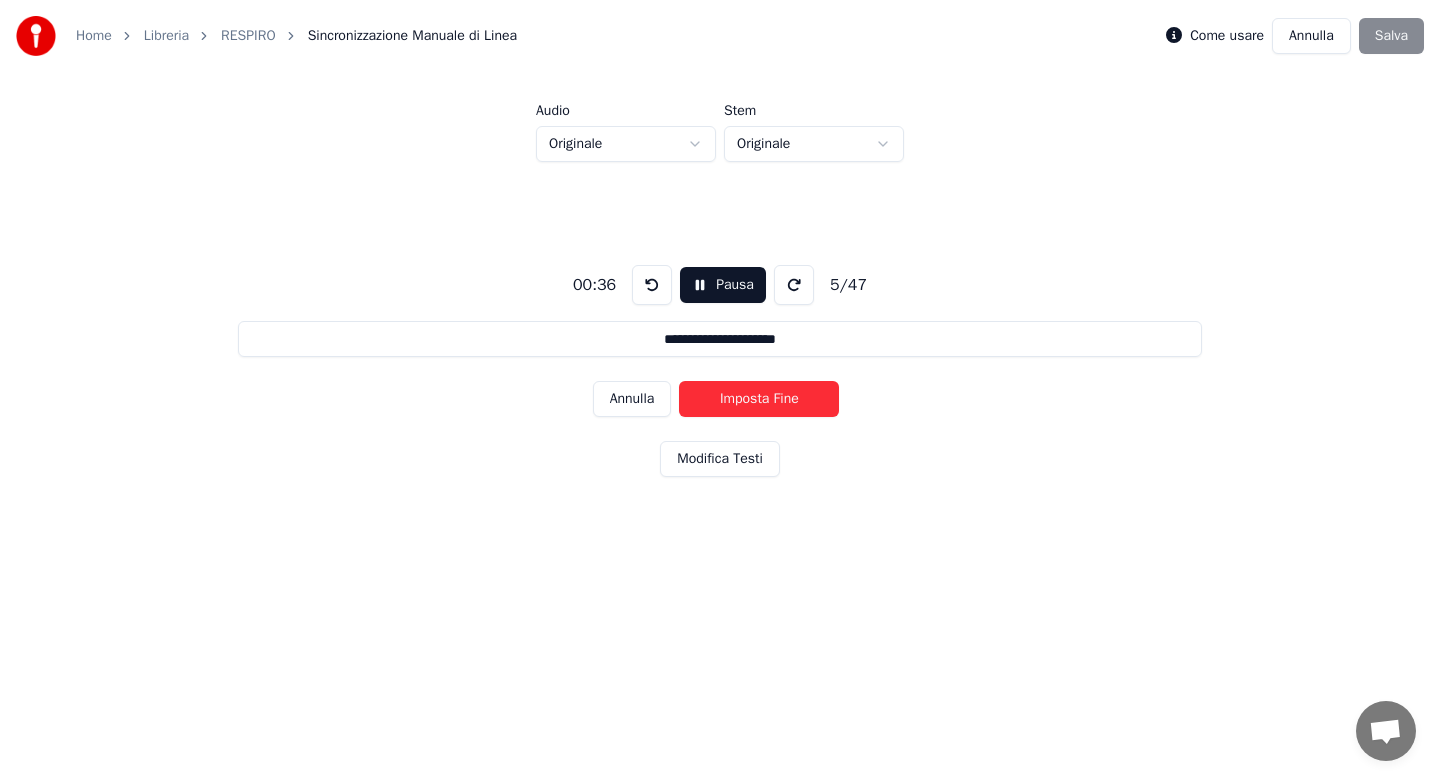 click on "Imposta Fine" at bounding box center [759, 399] 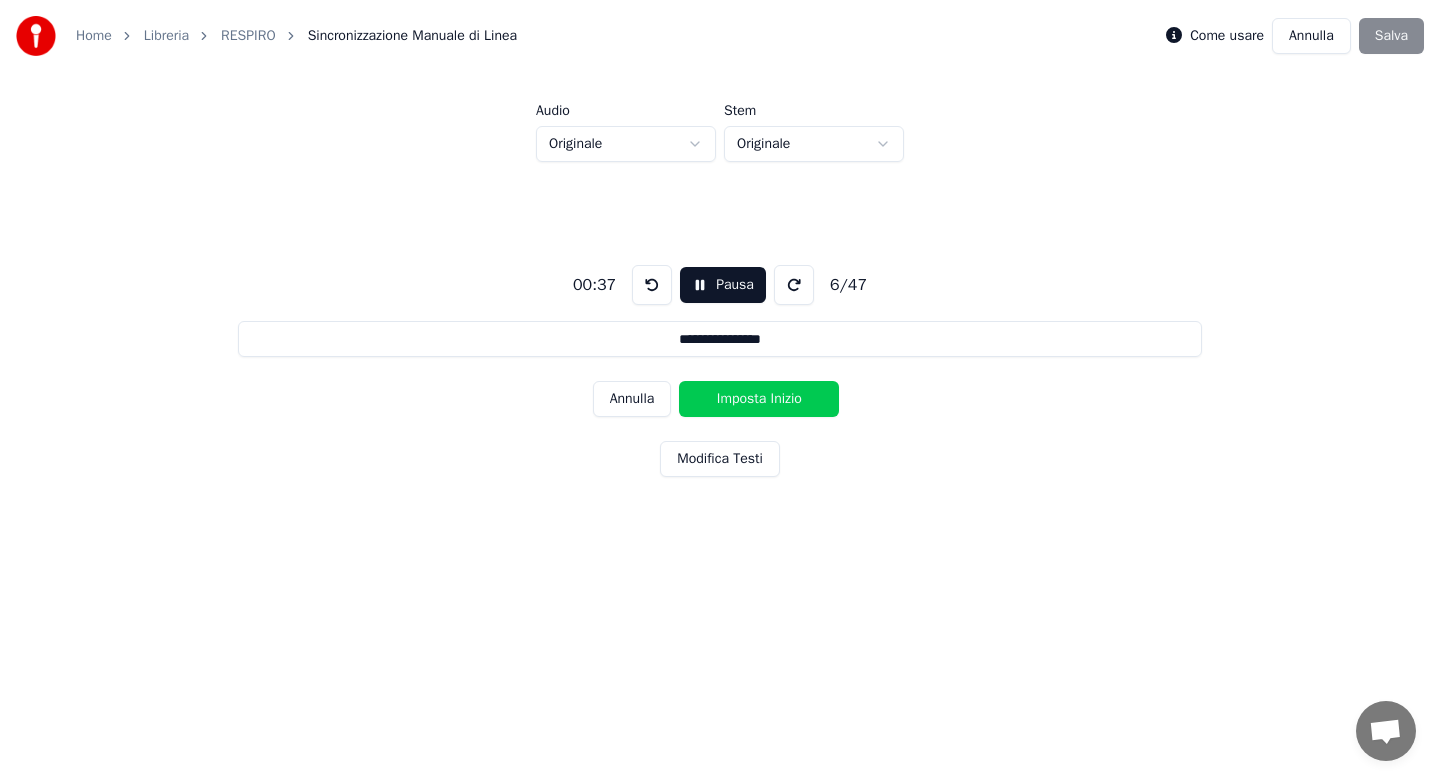 click on "Imposta Inizio" at bounding box center [759, 399] 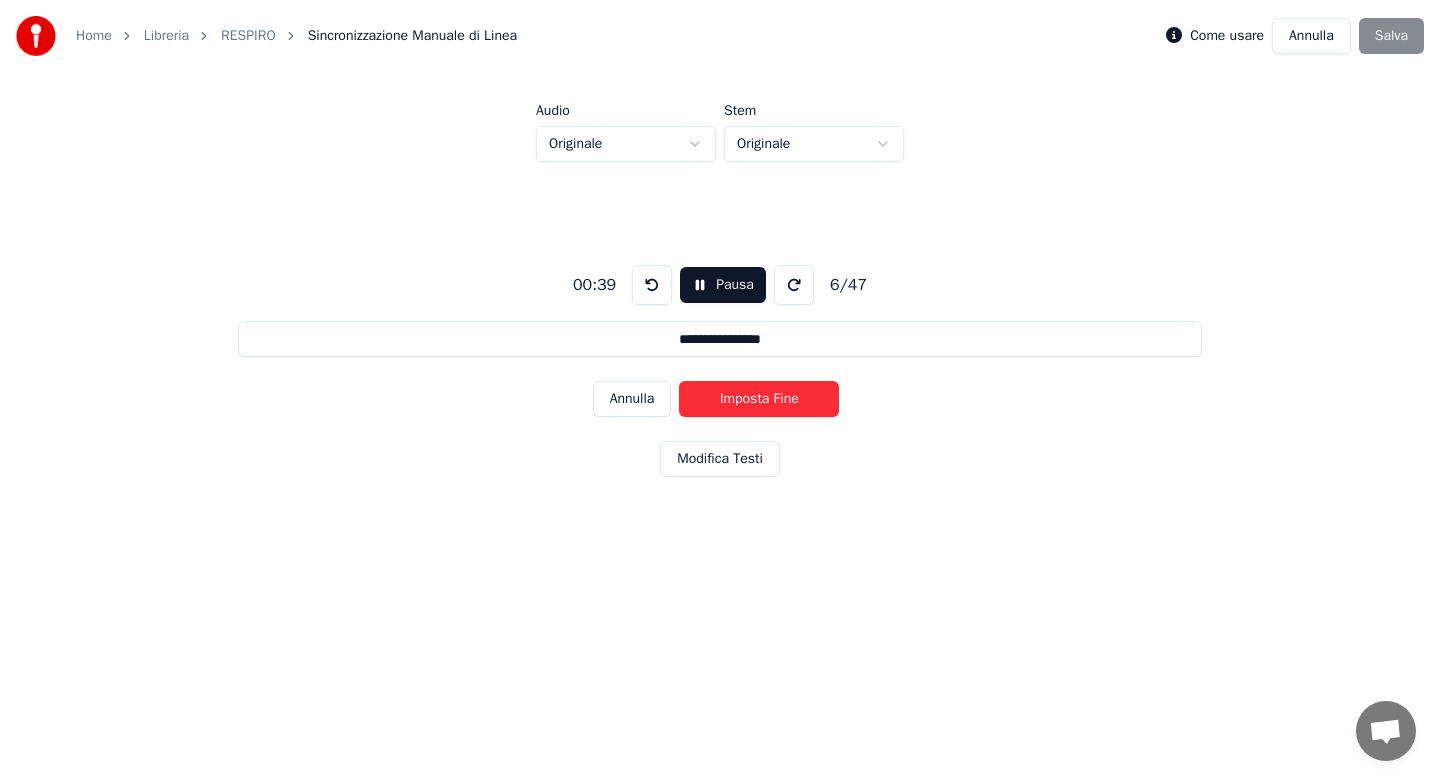click on "Imposta Fine" at bounding box center [759, 399] 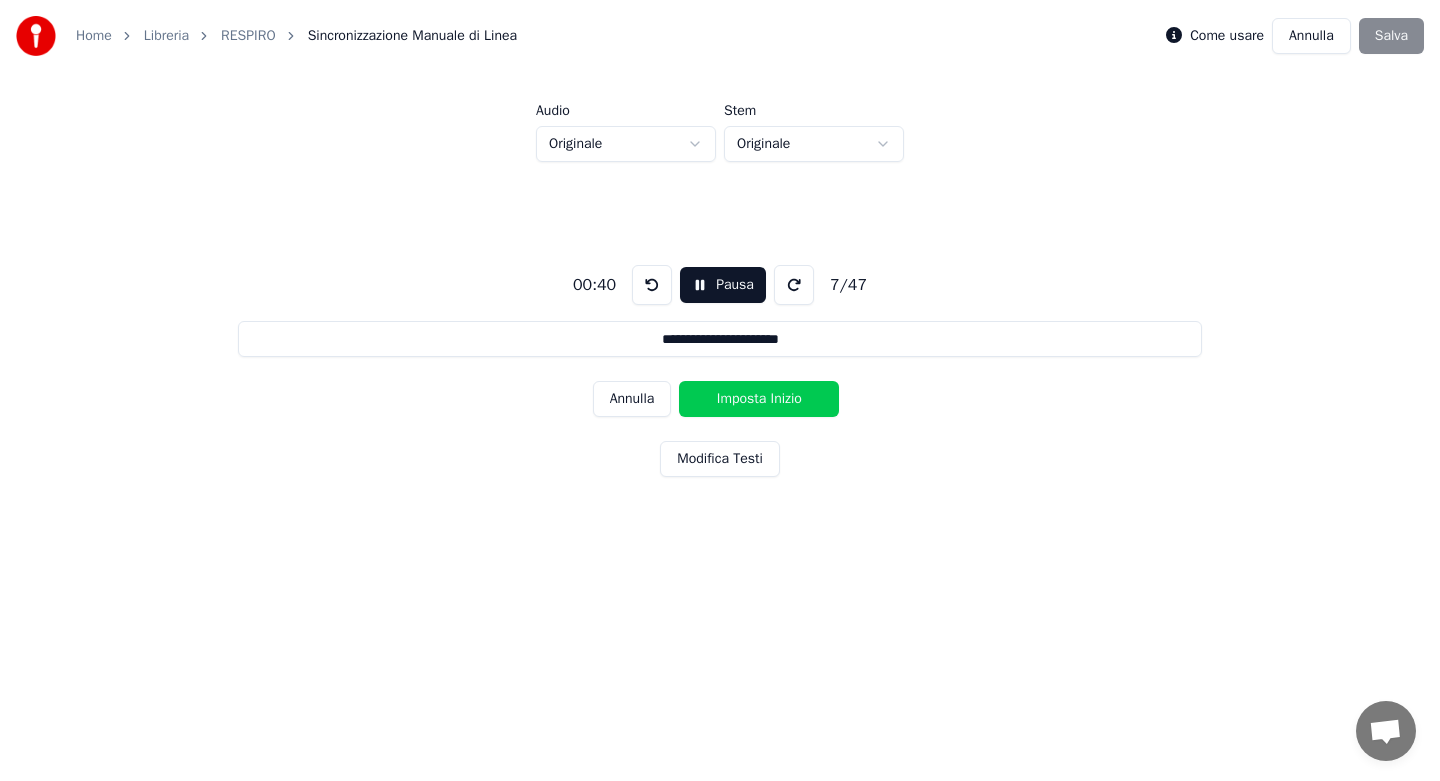 click on "Imposta Inizio" at bounding box center (759, 399) 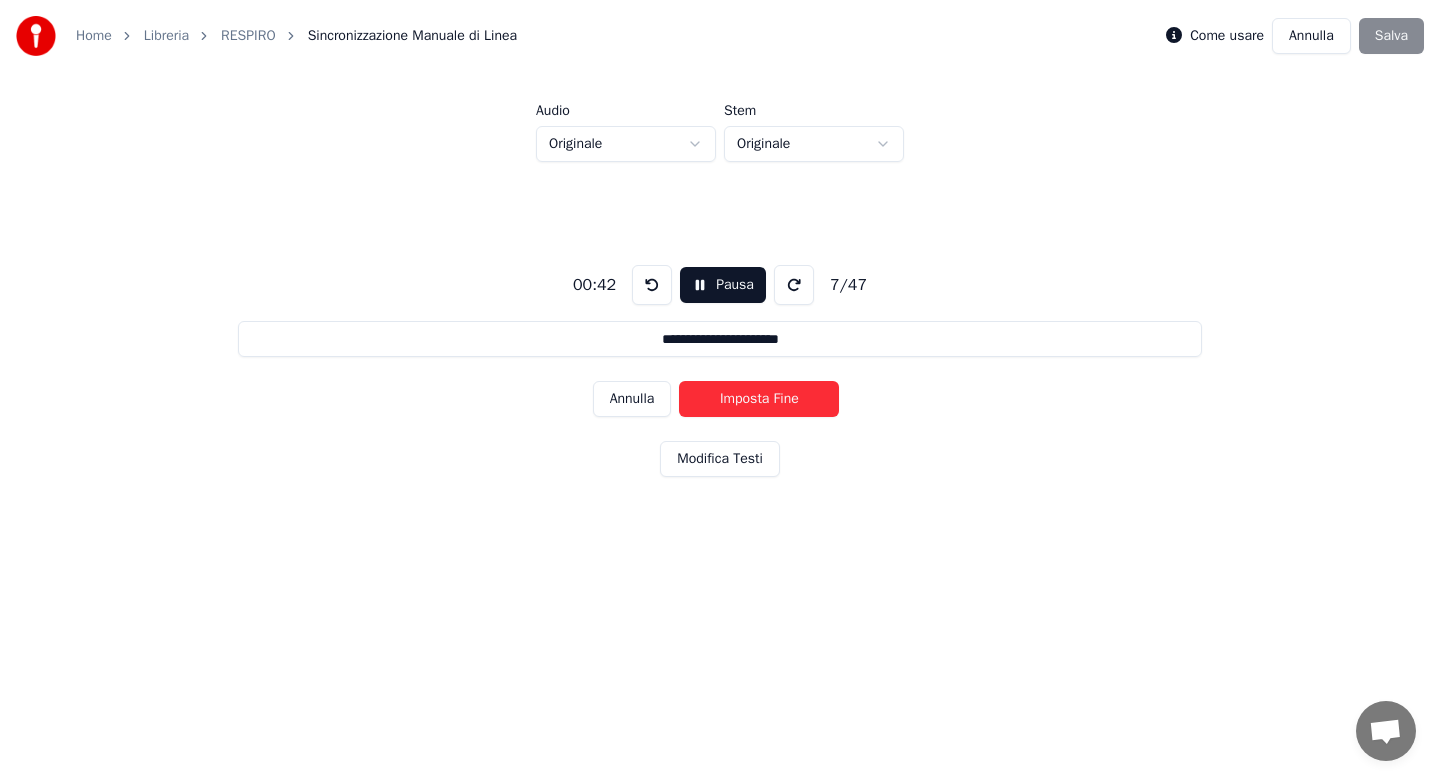 click on "Imposta Fine" at bounding box center (759, 399) 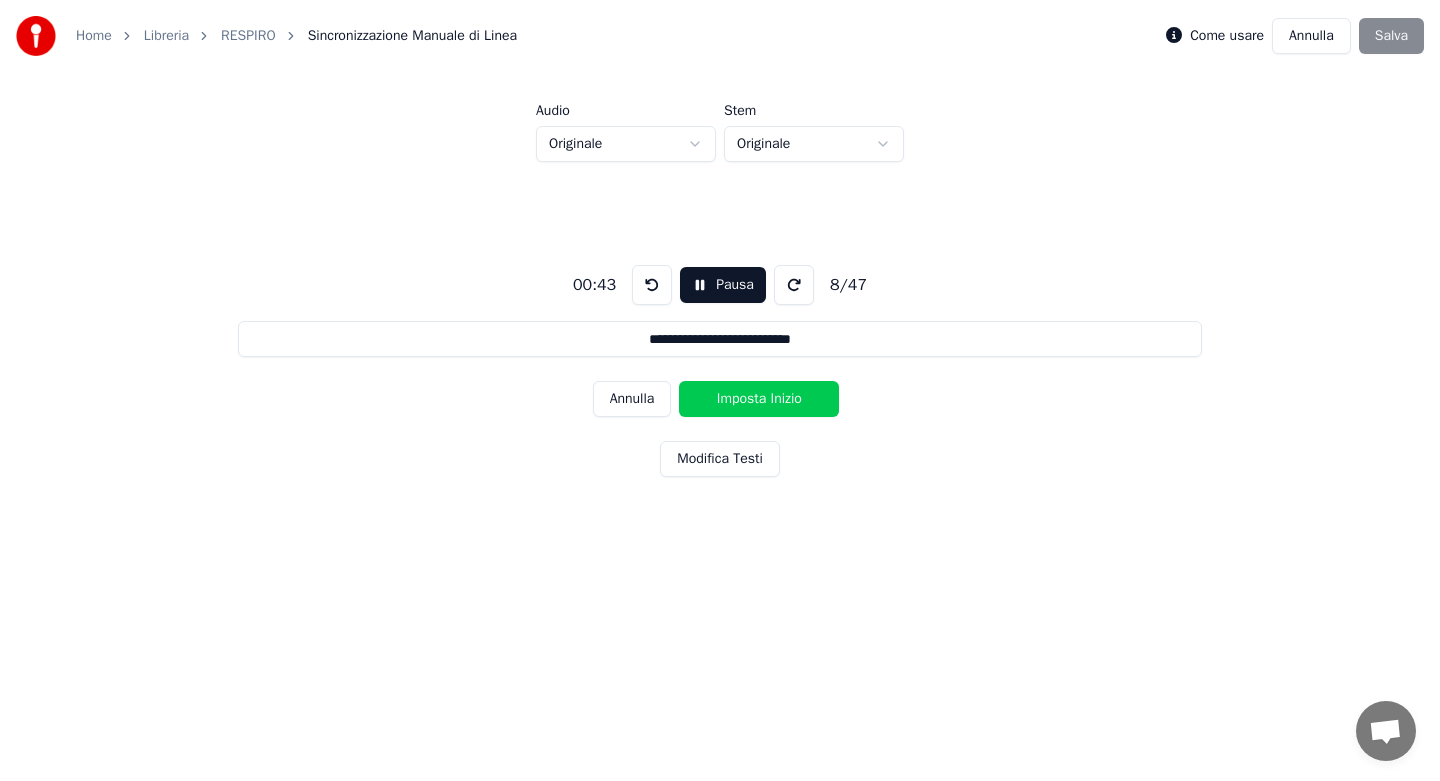 click on "Imposta Inizio" at bounding box center [759, 399] 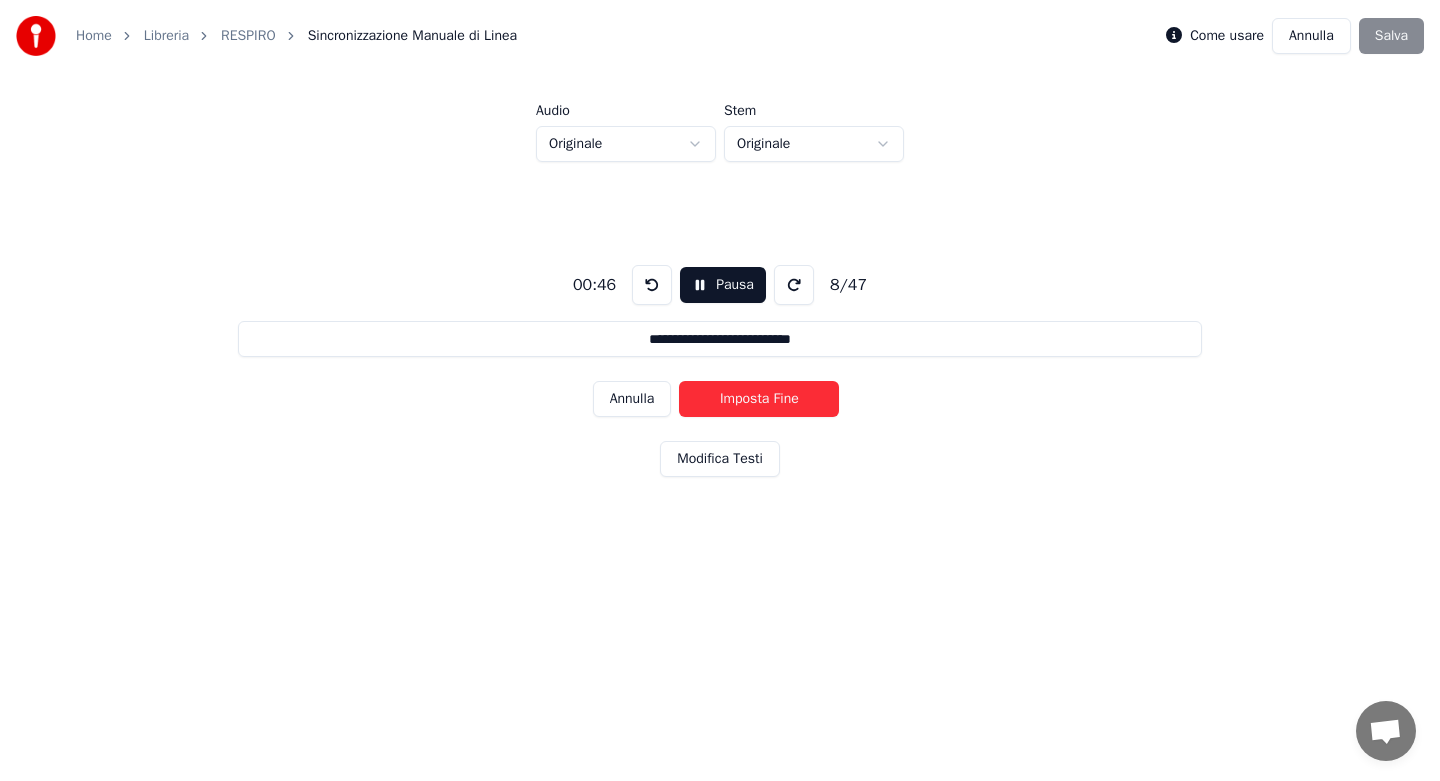 click on "Imposta Fine" at bounding box center [759, 399] 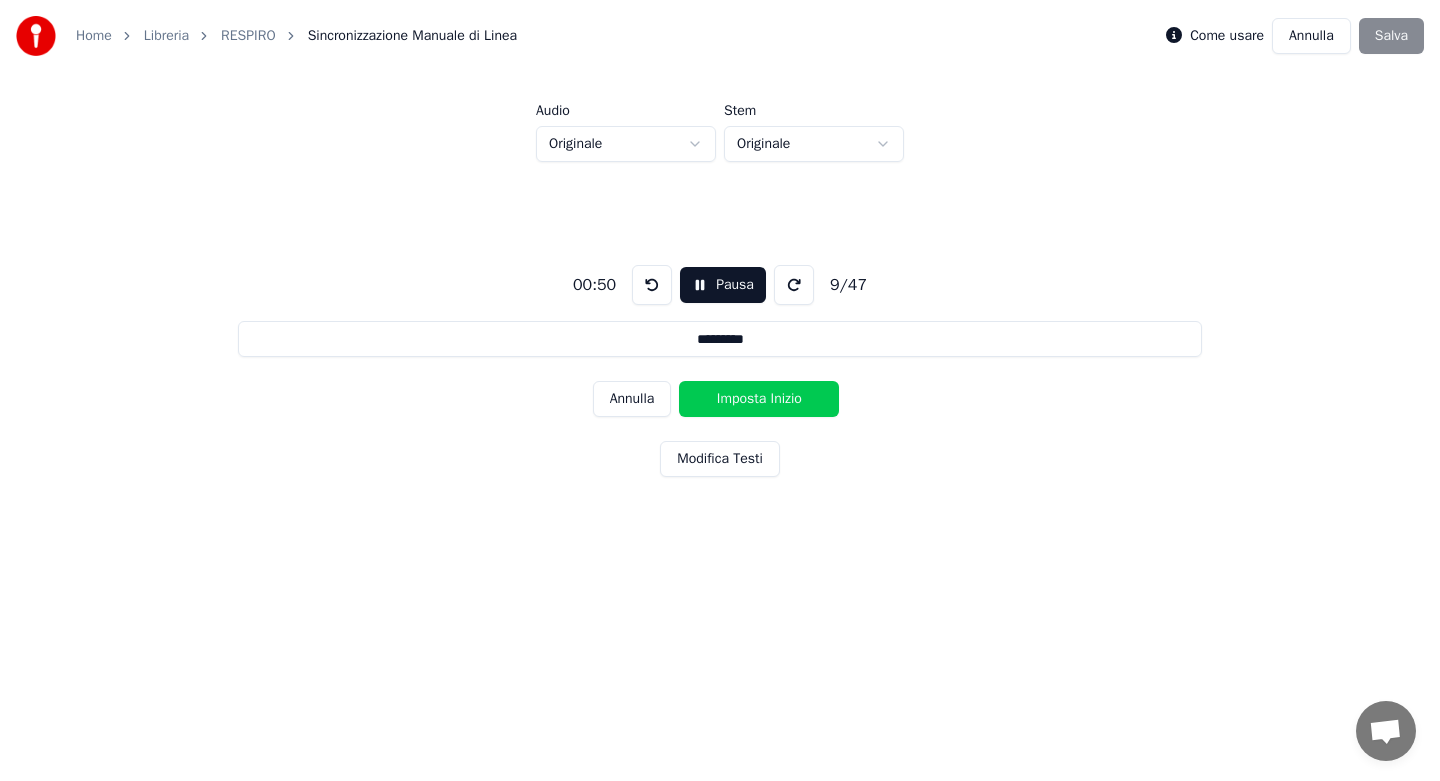 click on "Imposta Inizio" at bounding box center (759, 399) 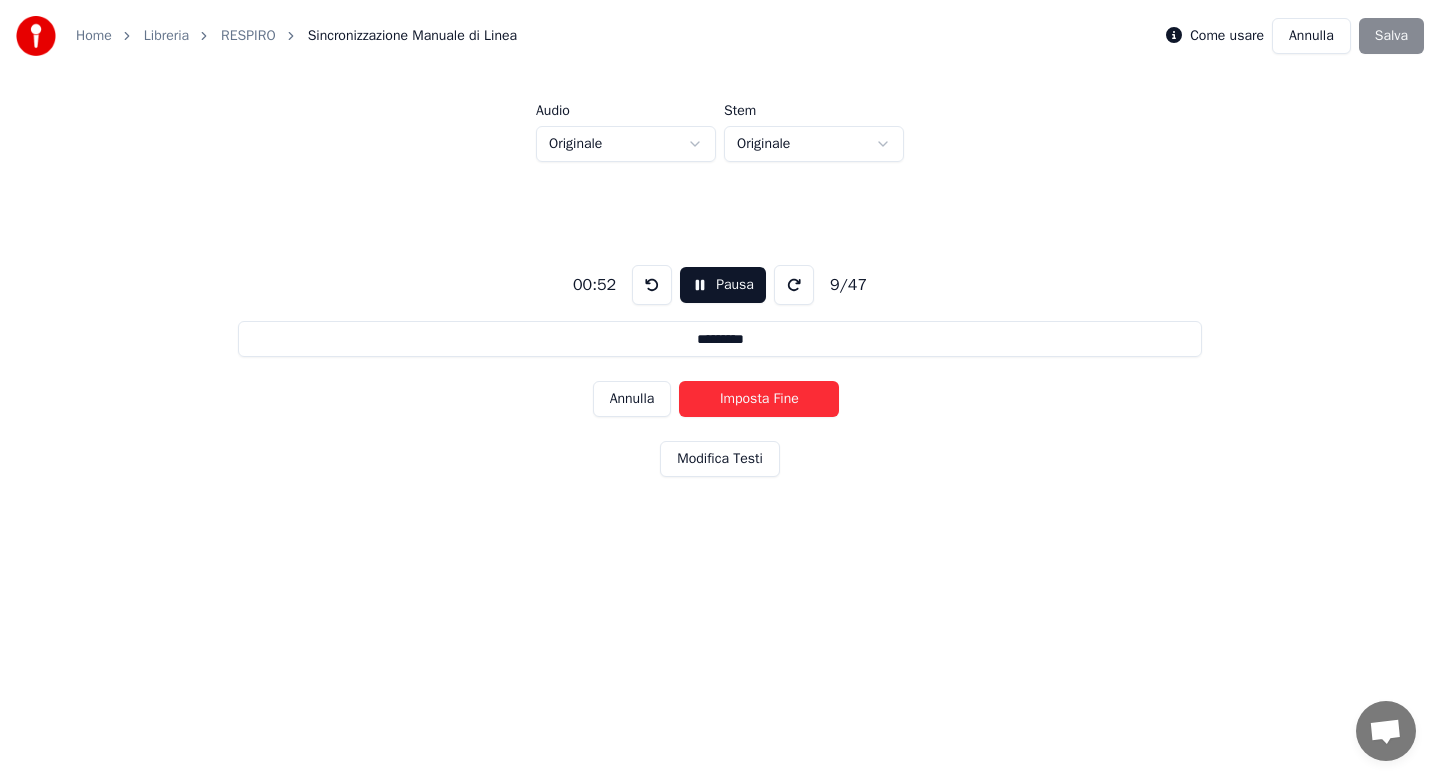 click on "Imposta Fine" at bounding box center [759, 399] 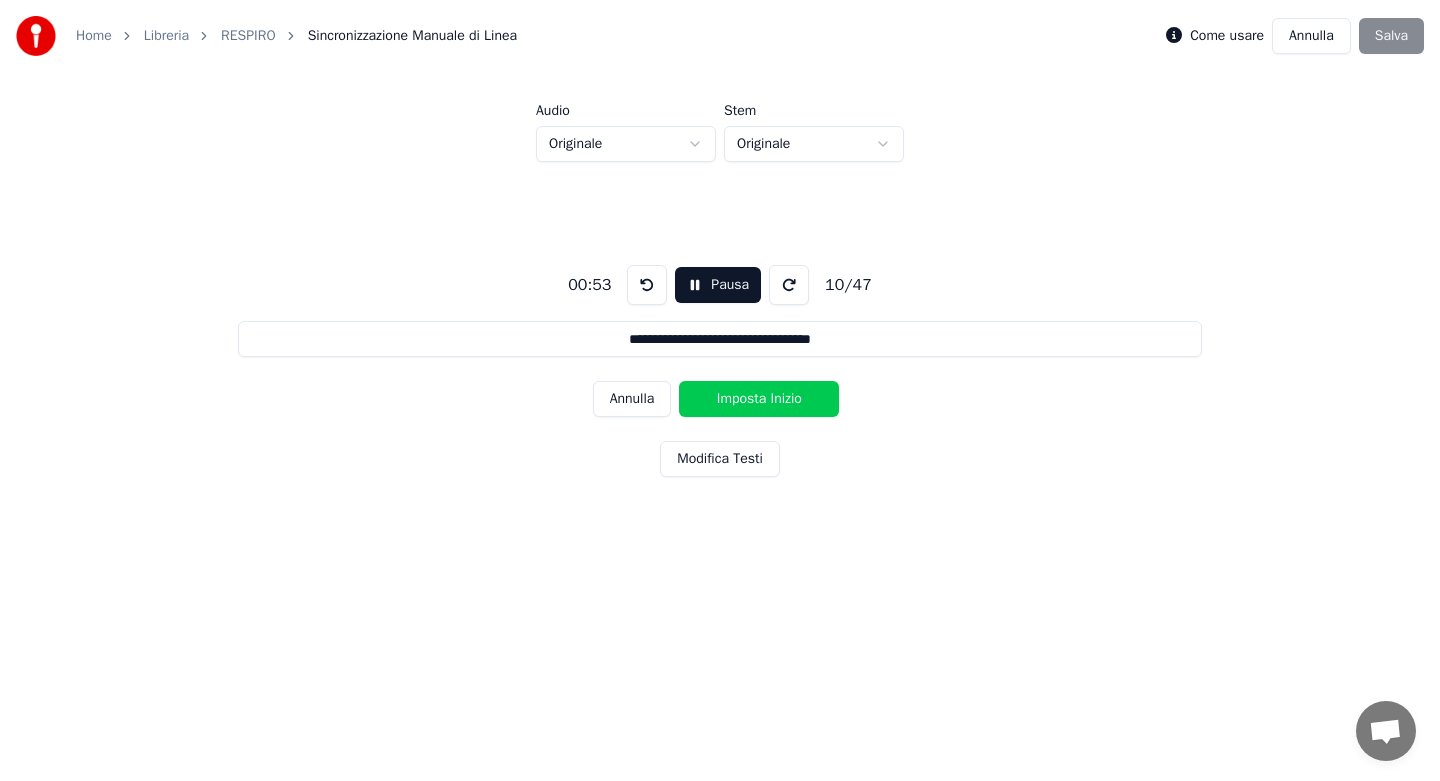 click on "Imposta Inizio" at bounding box center (759, 399) 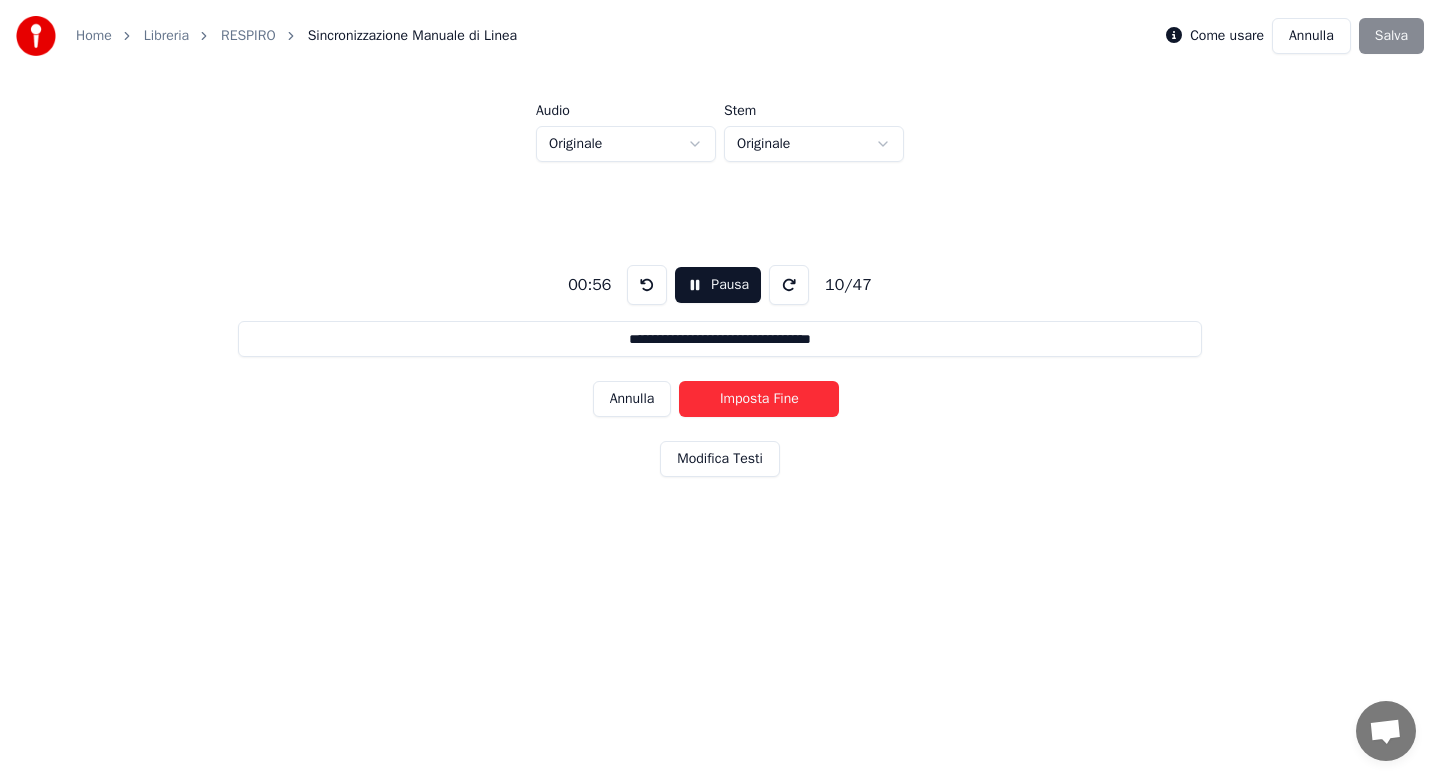 click on "Imposta Fine" at bounding box center (759, 399) 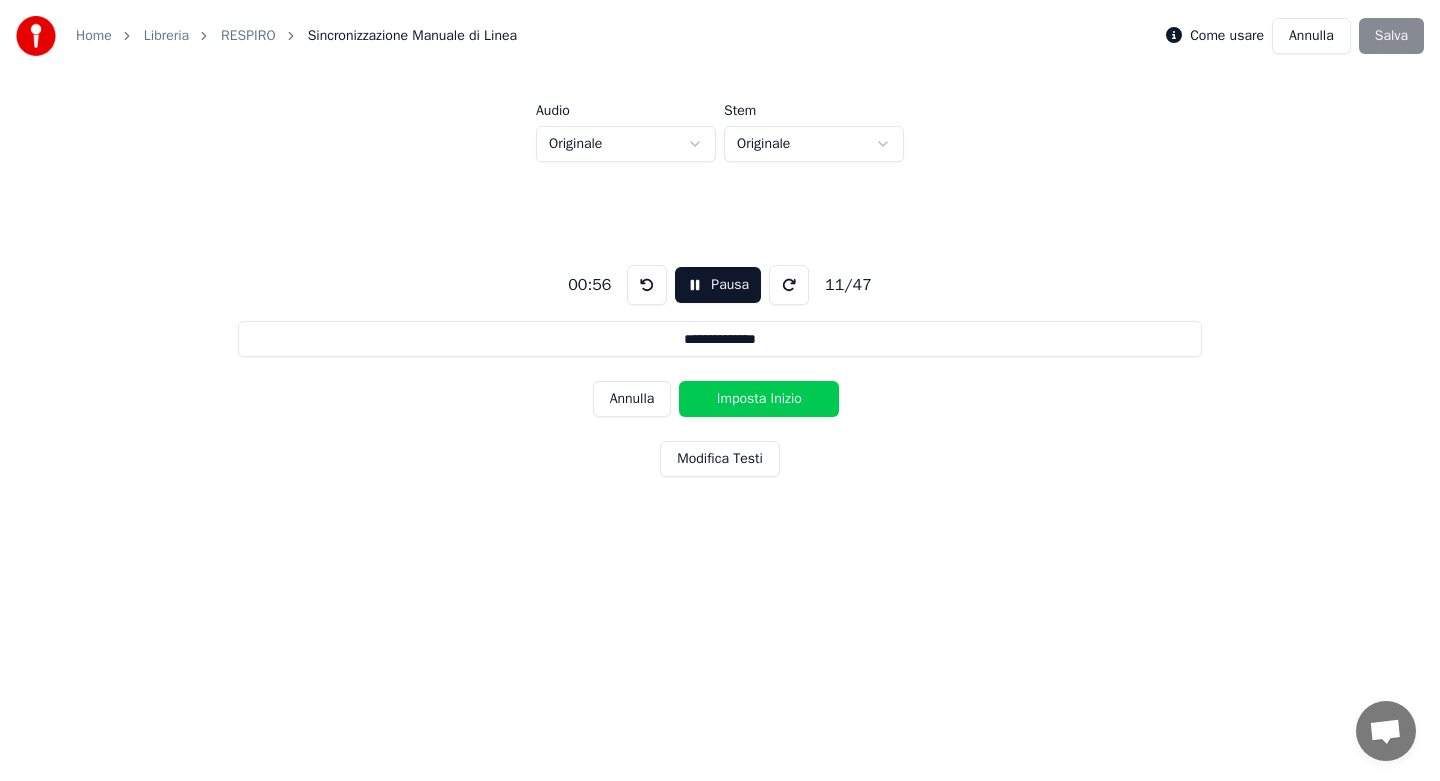 click on "Imposta Inizio" at bounding box center [759, 399] 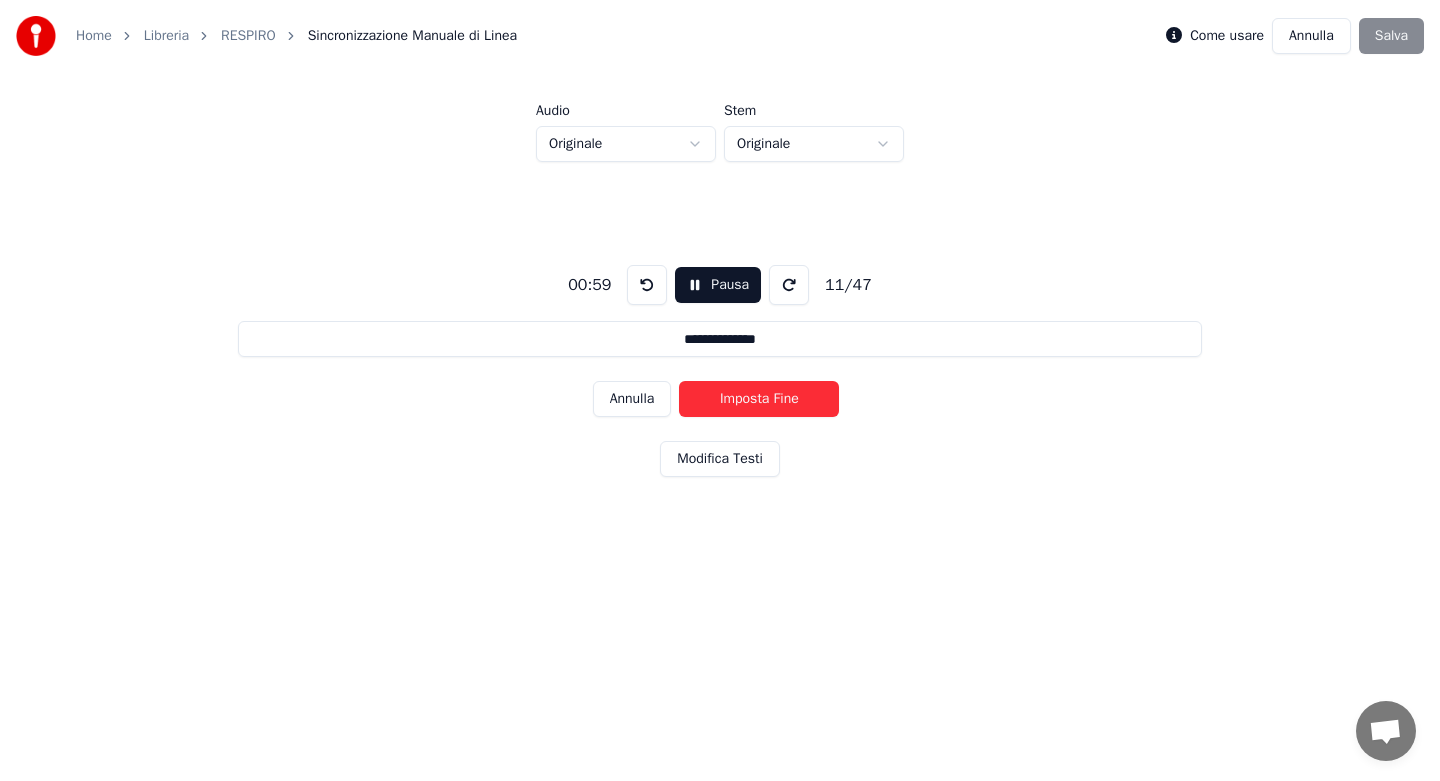 click on "Imposta Fine" at bounding box center [759, 399] 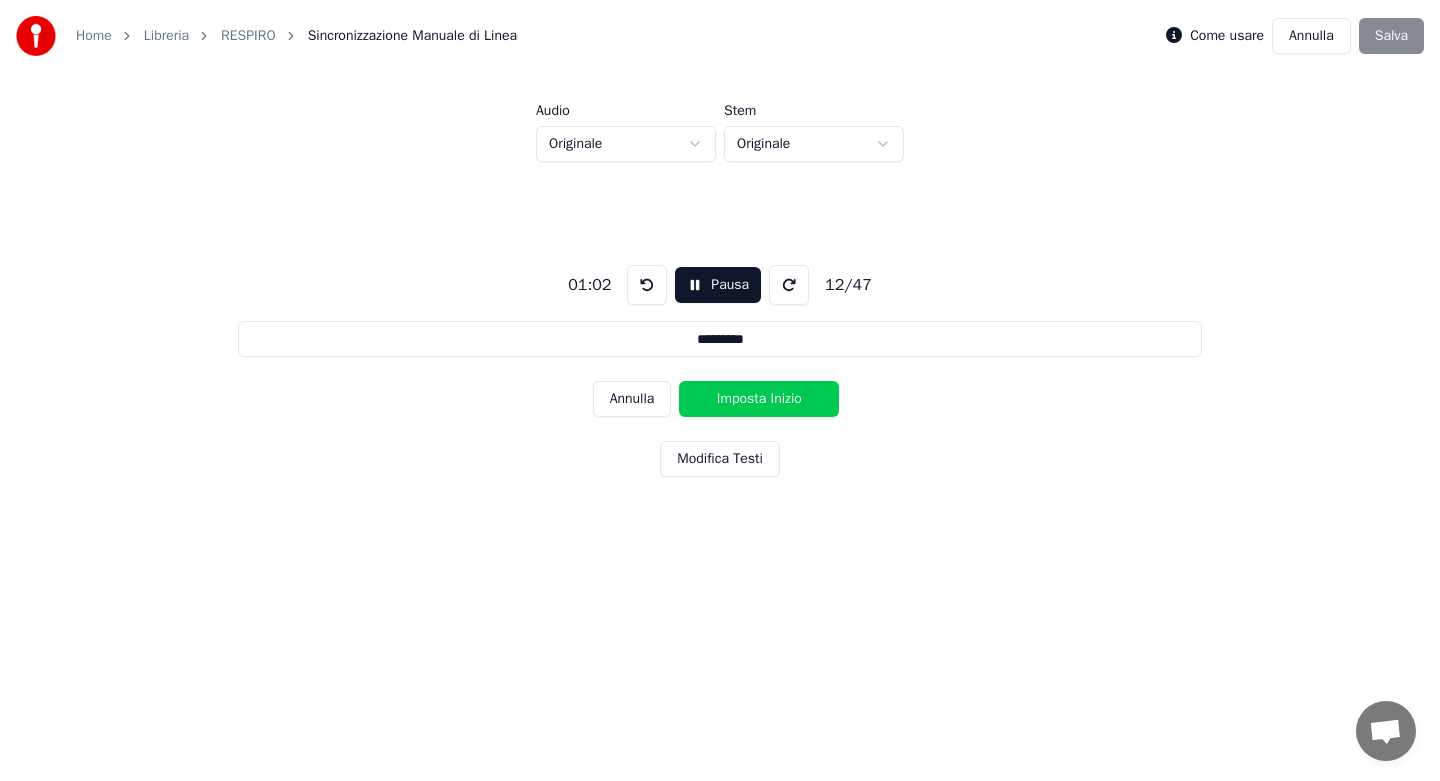 click on "Imposta Inizio" at bounding box center [759, 399] 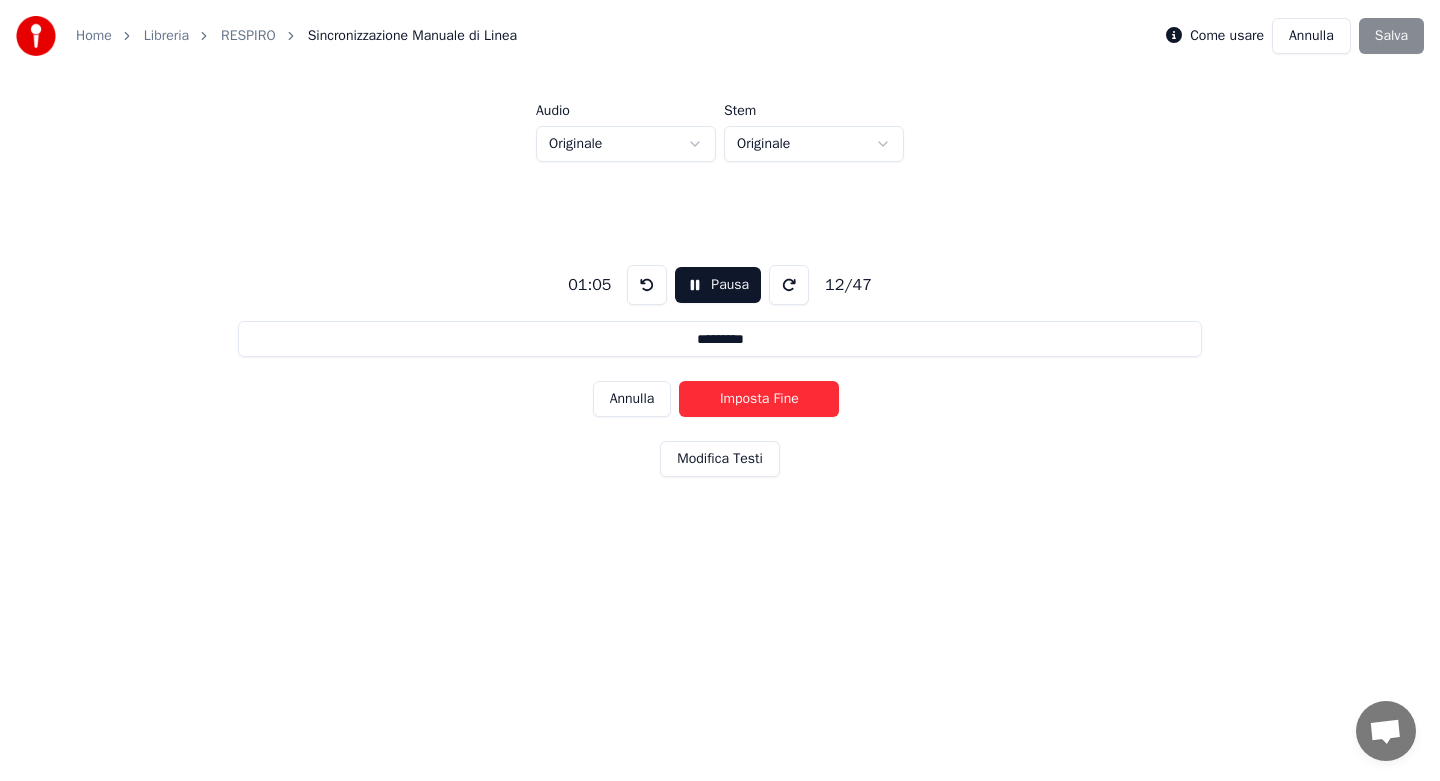 click on "Imposta Fine" at bounding box center [759, 399] 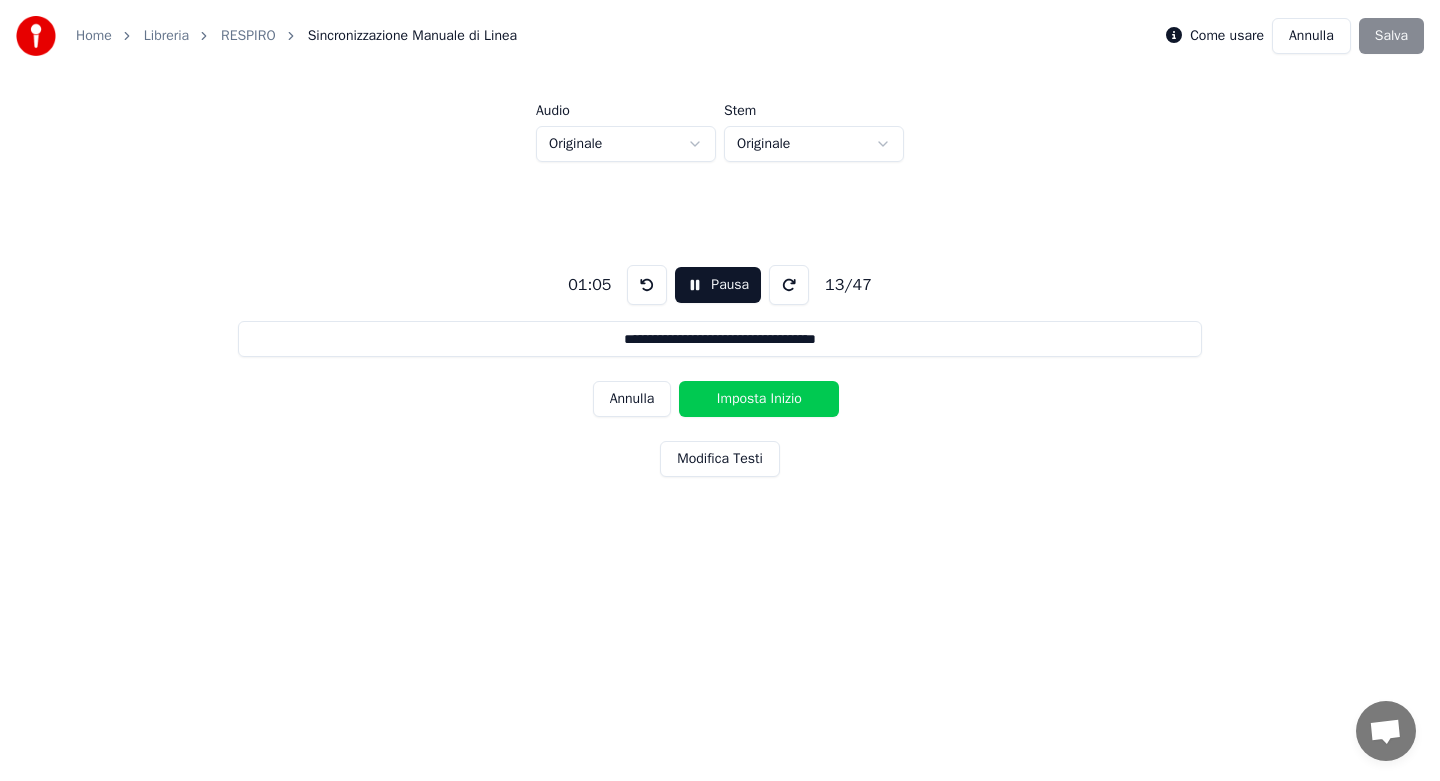 click on "Imposta Inizio" at bounding box center [759, 399] 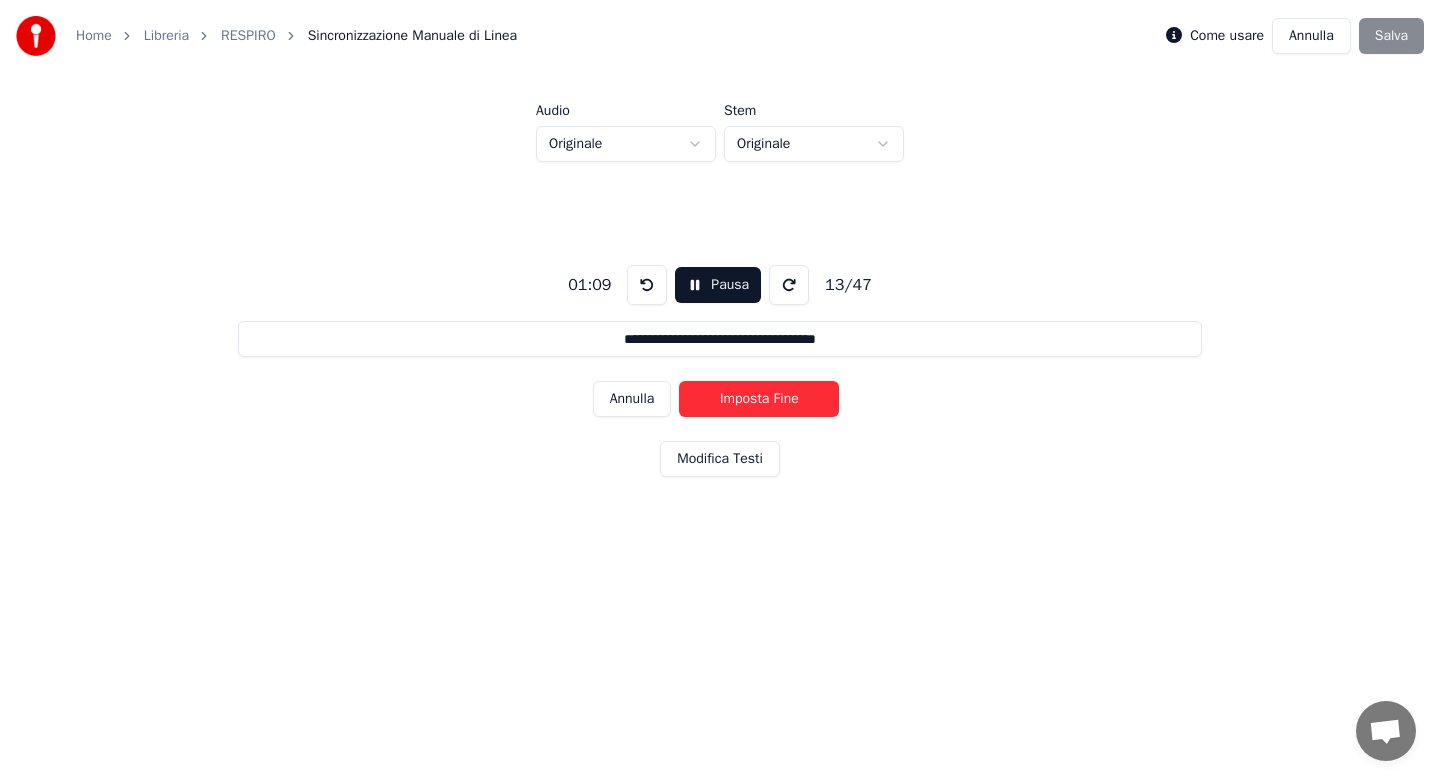 click on "Imposta Fine" at bounding box center (759, 399) 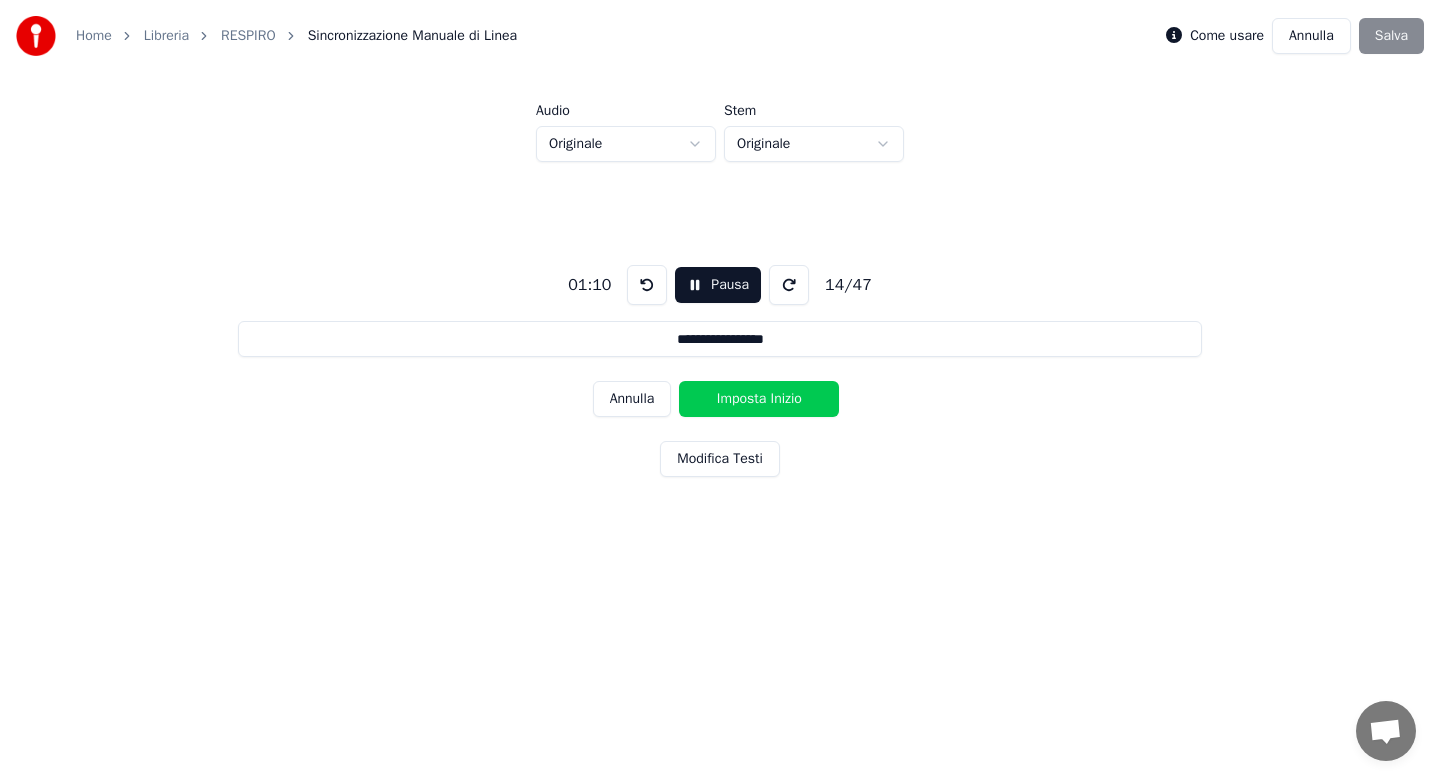 click on "Imposta Inizio" at bounding box center (759, 399) 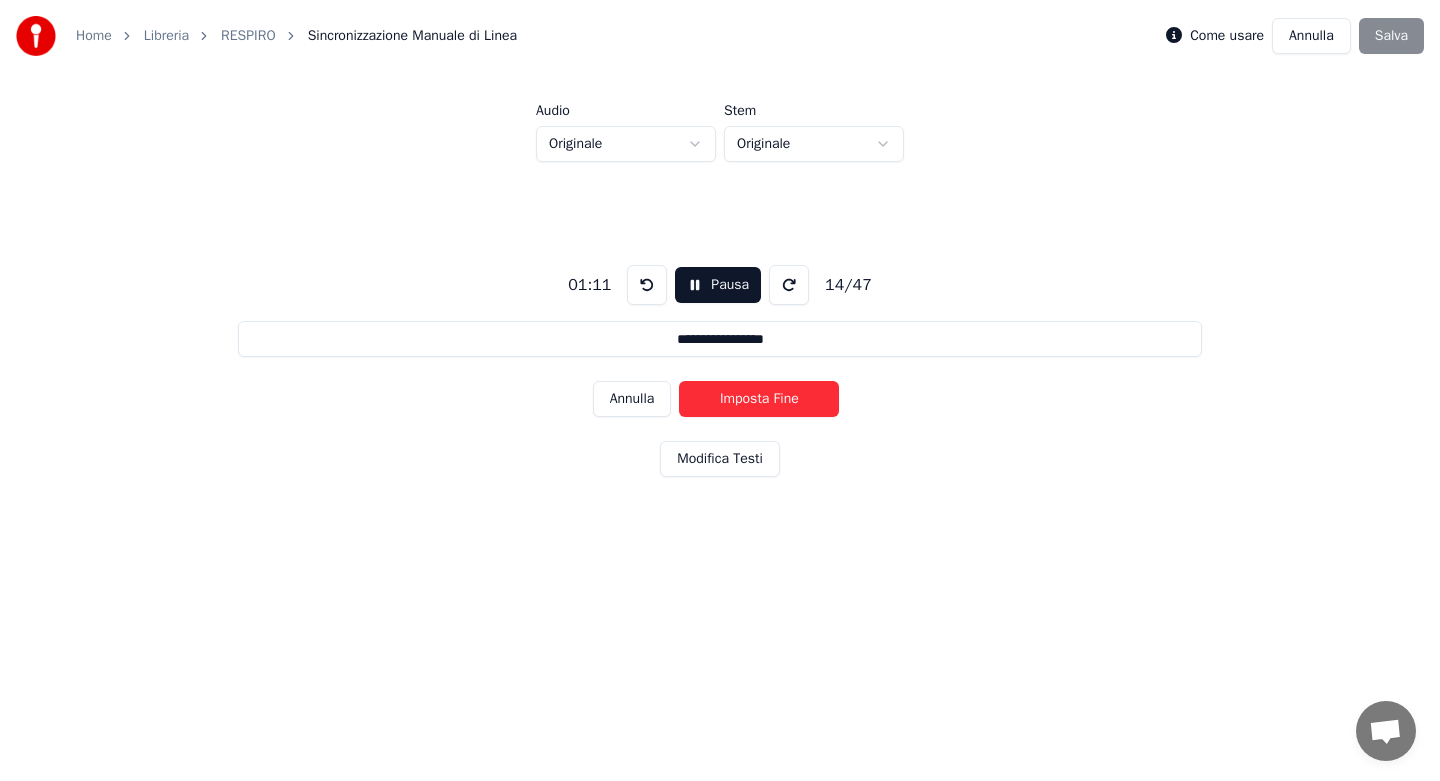 click on "Imposta Fine" at bounding box center (759, 399) 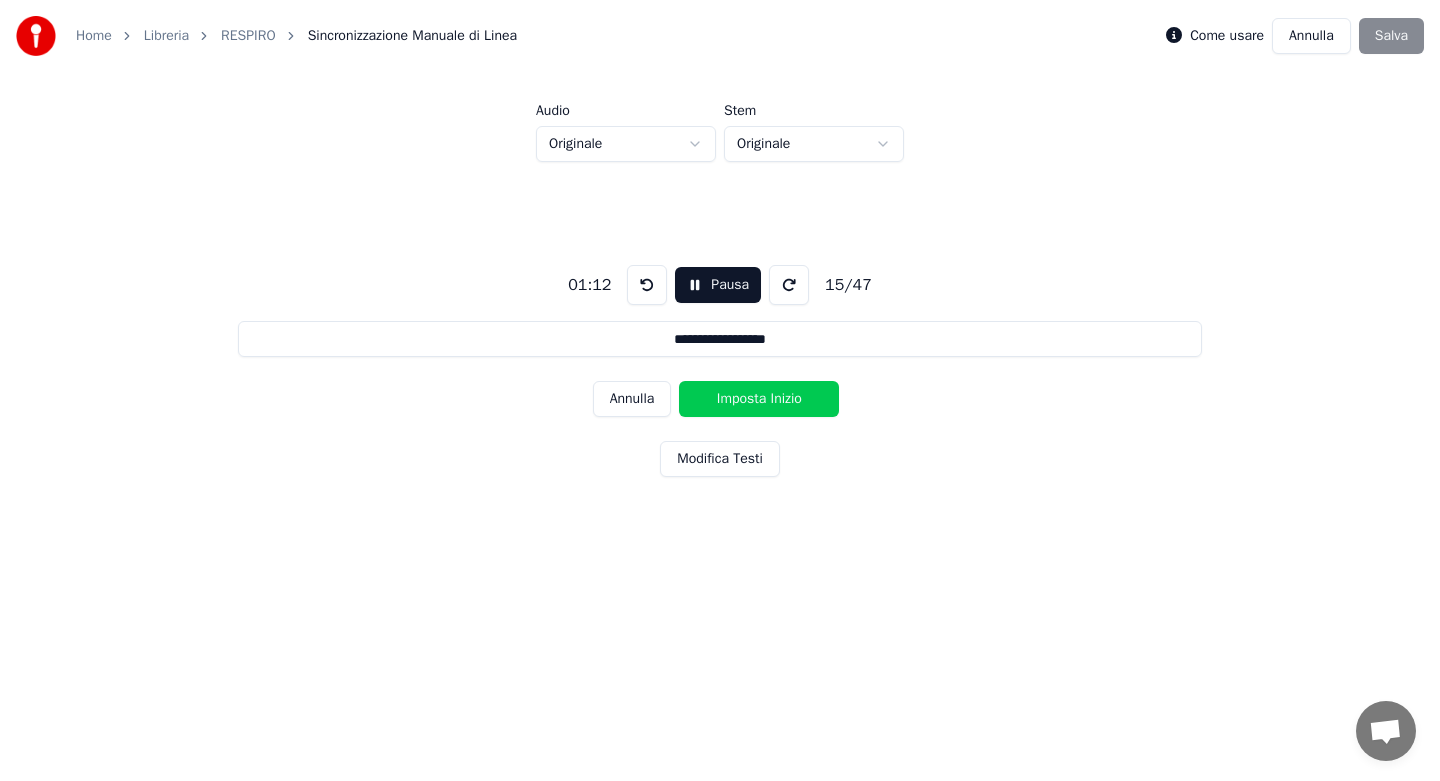 click on "Imposta Inizio" at bounding box center (759, 399) 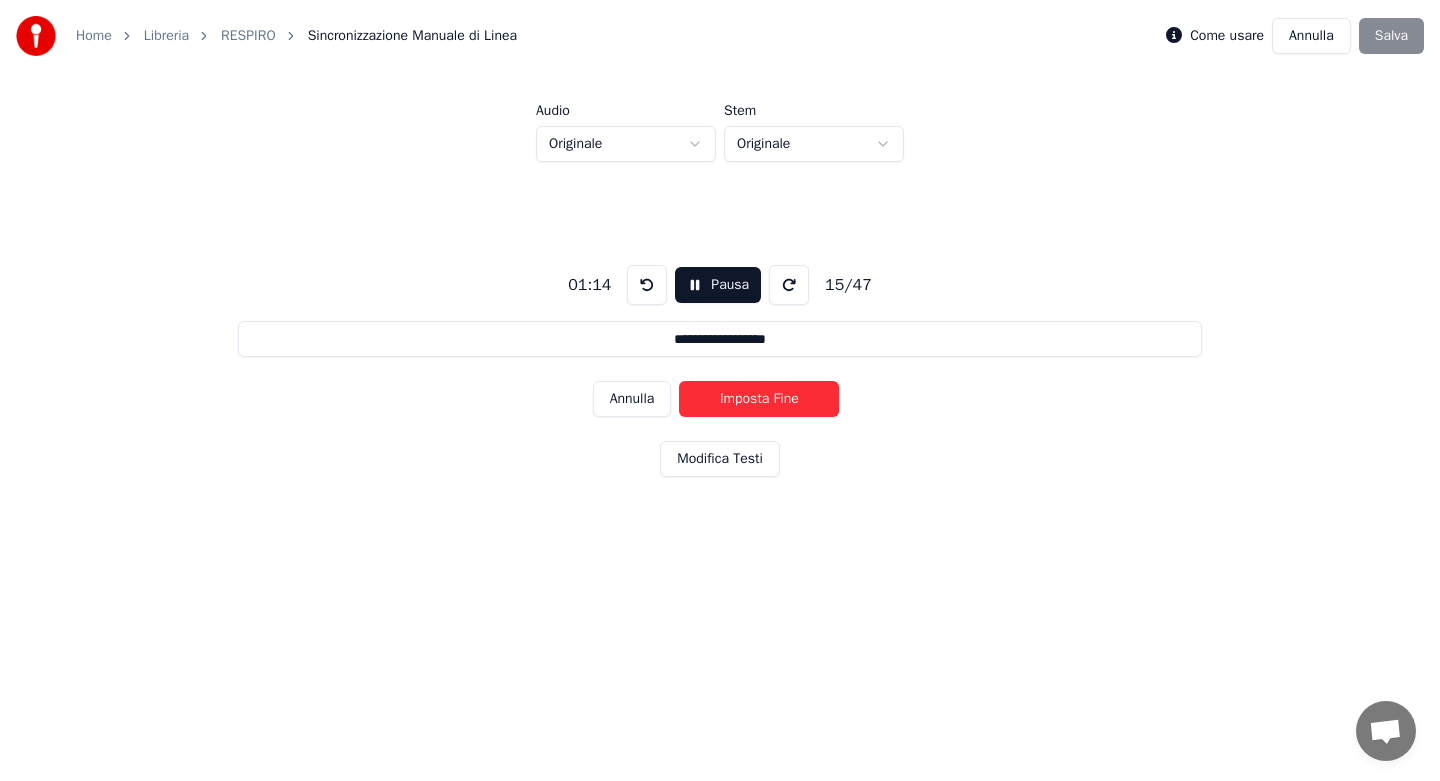 click on "Imposta Fine" at bounding box center (759, 399) 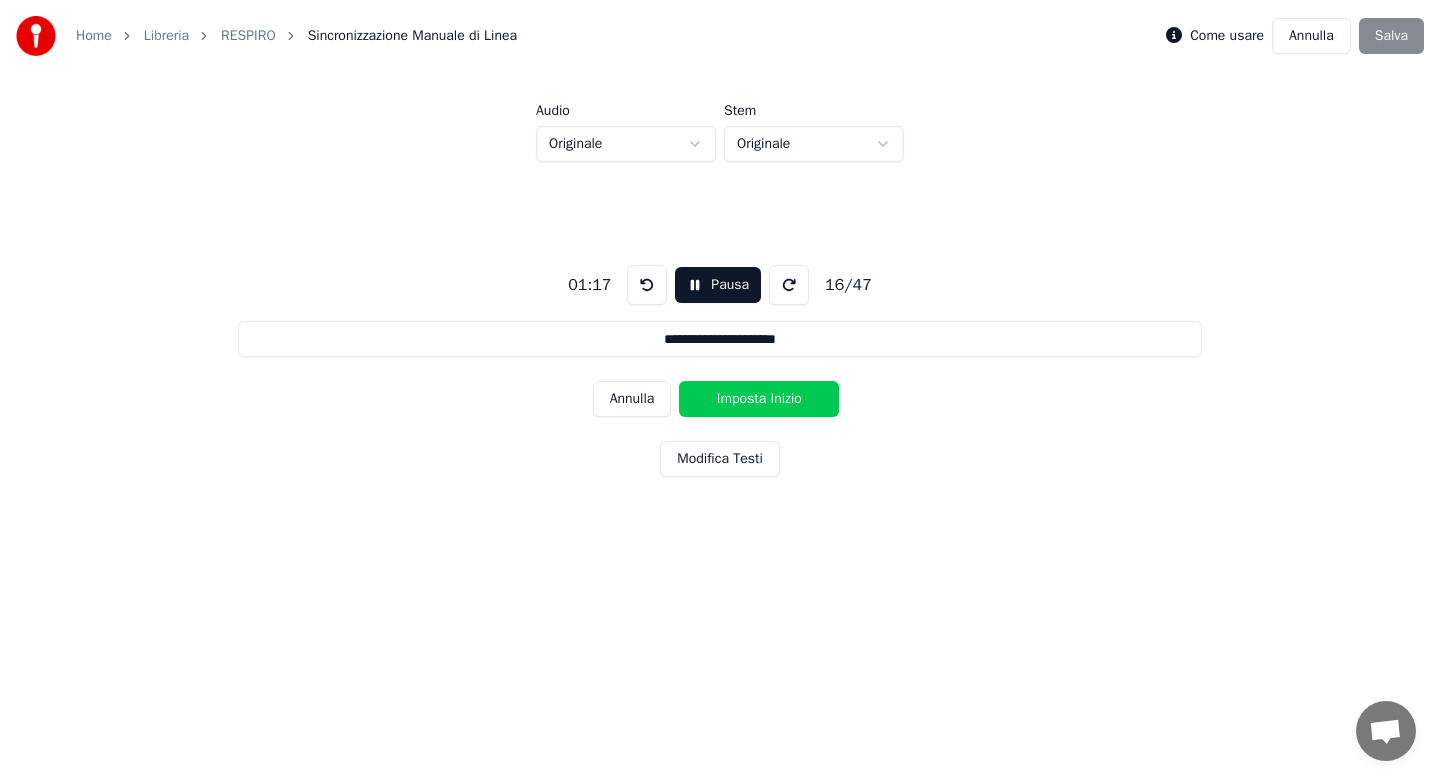 click on "Imposta Inizio" at bounding box center (759, 399) 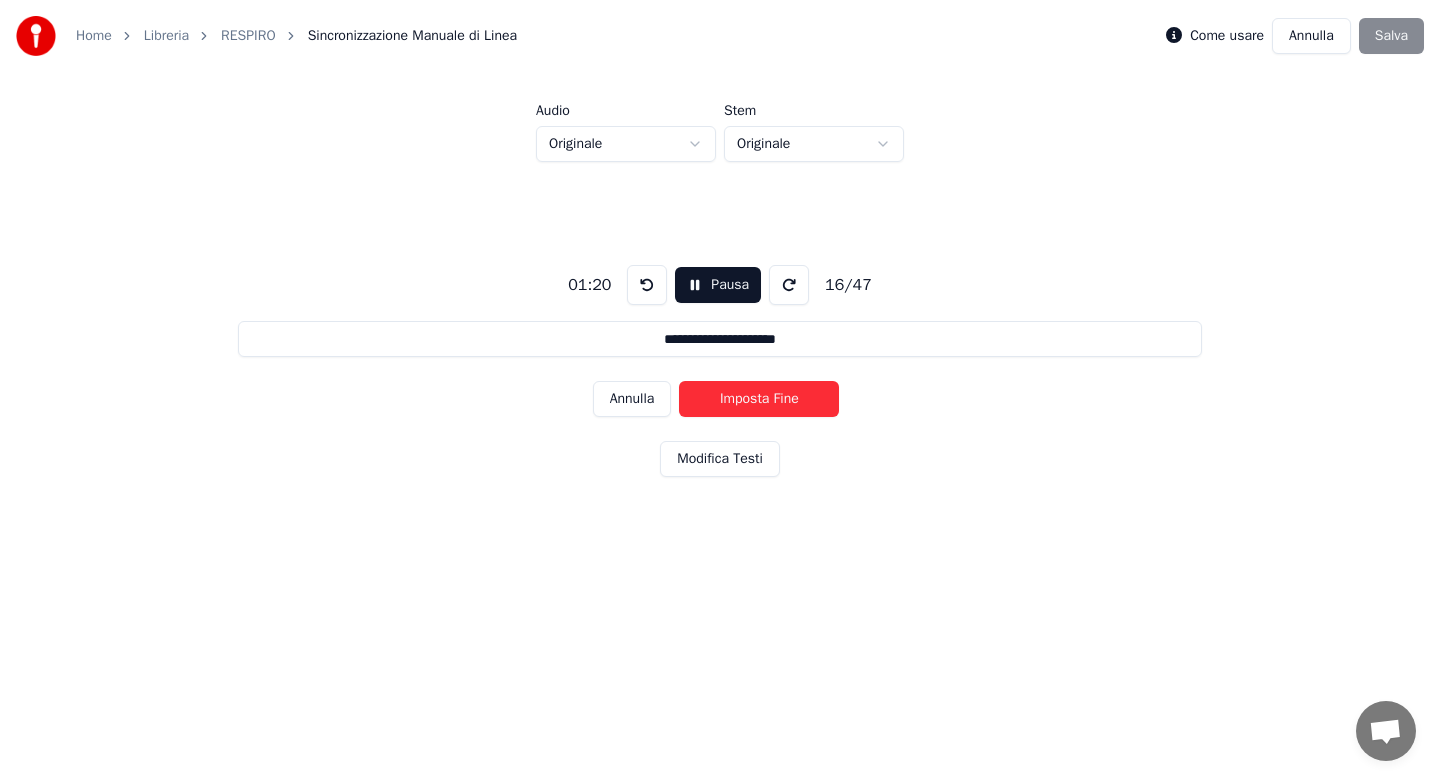 click on "Imposta Fine" at bounding box center (759, 399) 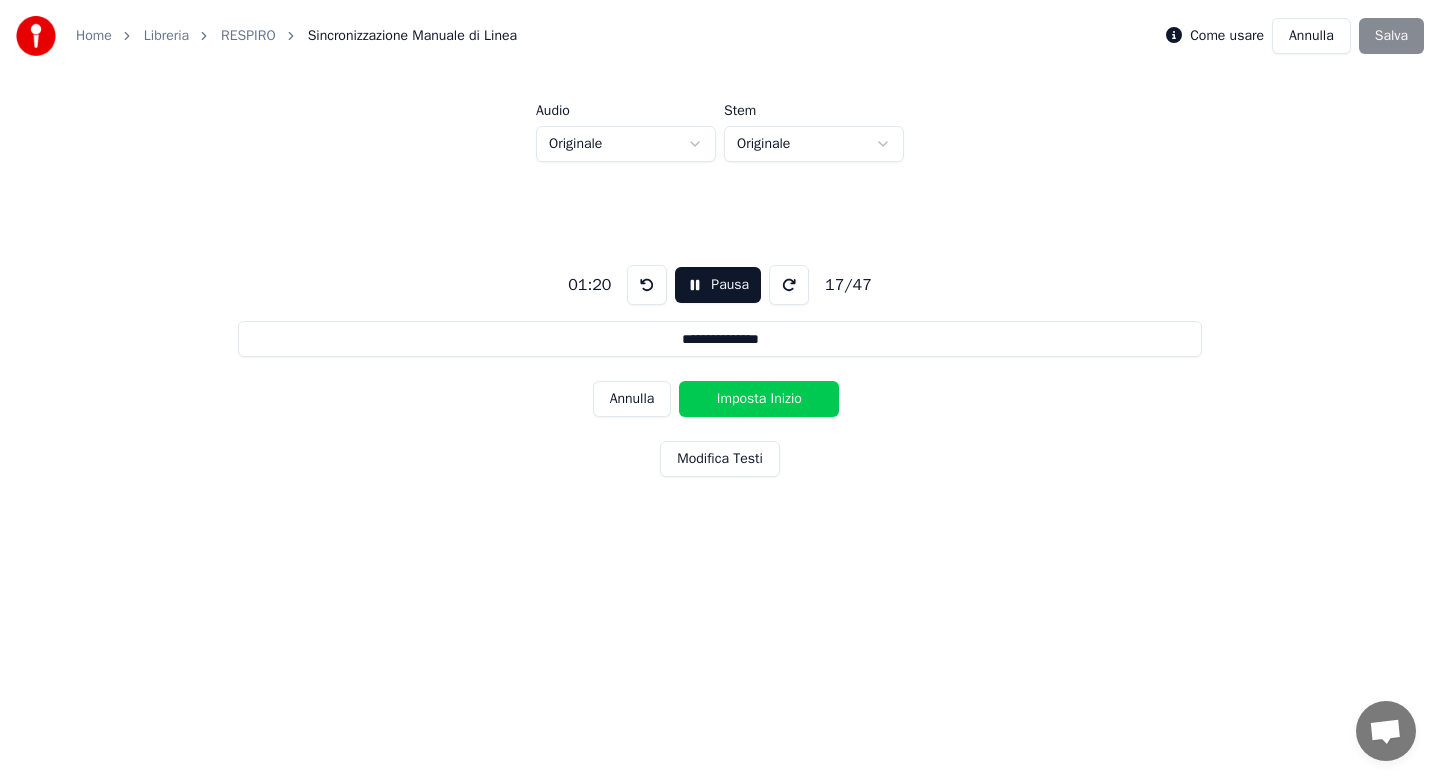 click on "Imposta Inizio" at bounding box center [759, 399] 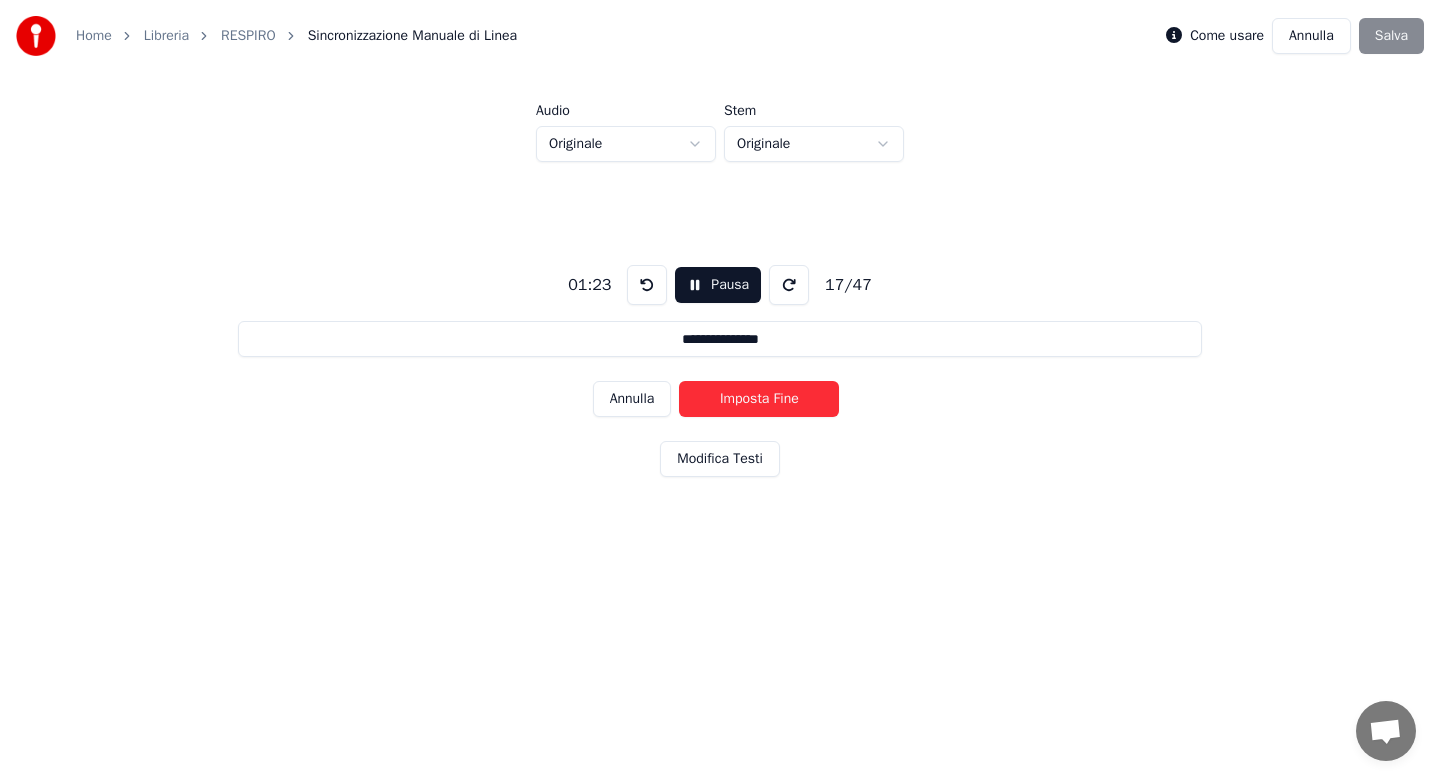 click on "Imposta Fine" at bounding box center (759, 399) 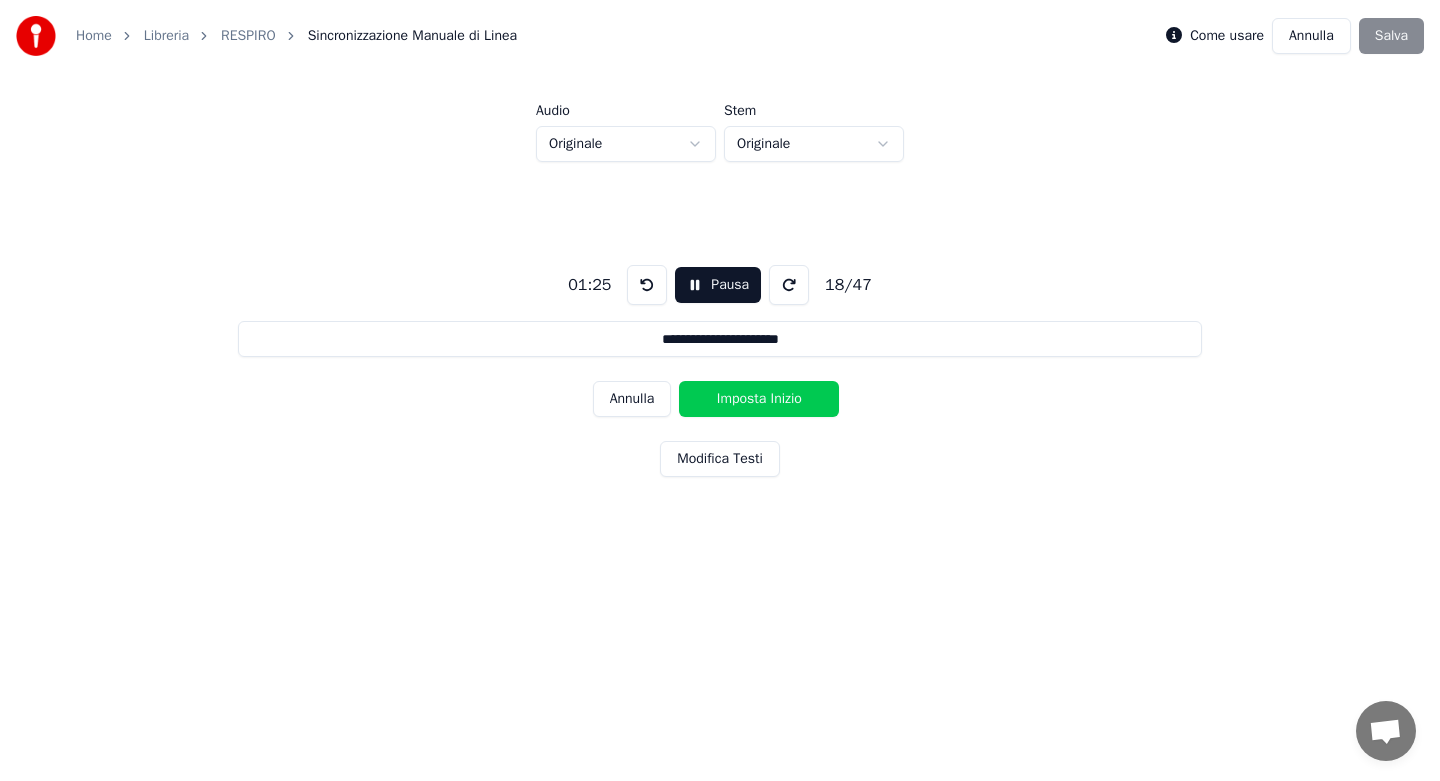 click on "Imposta Inizio" at bounding box center (759, 399) 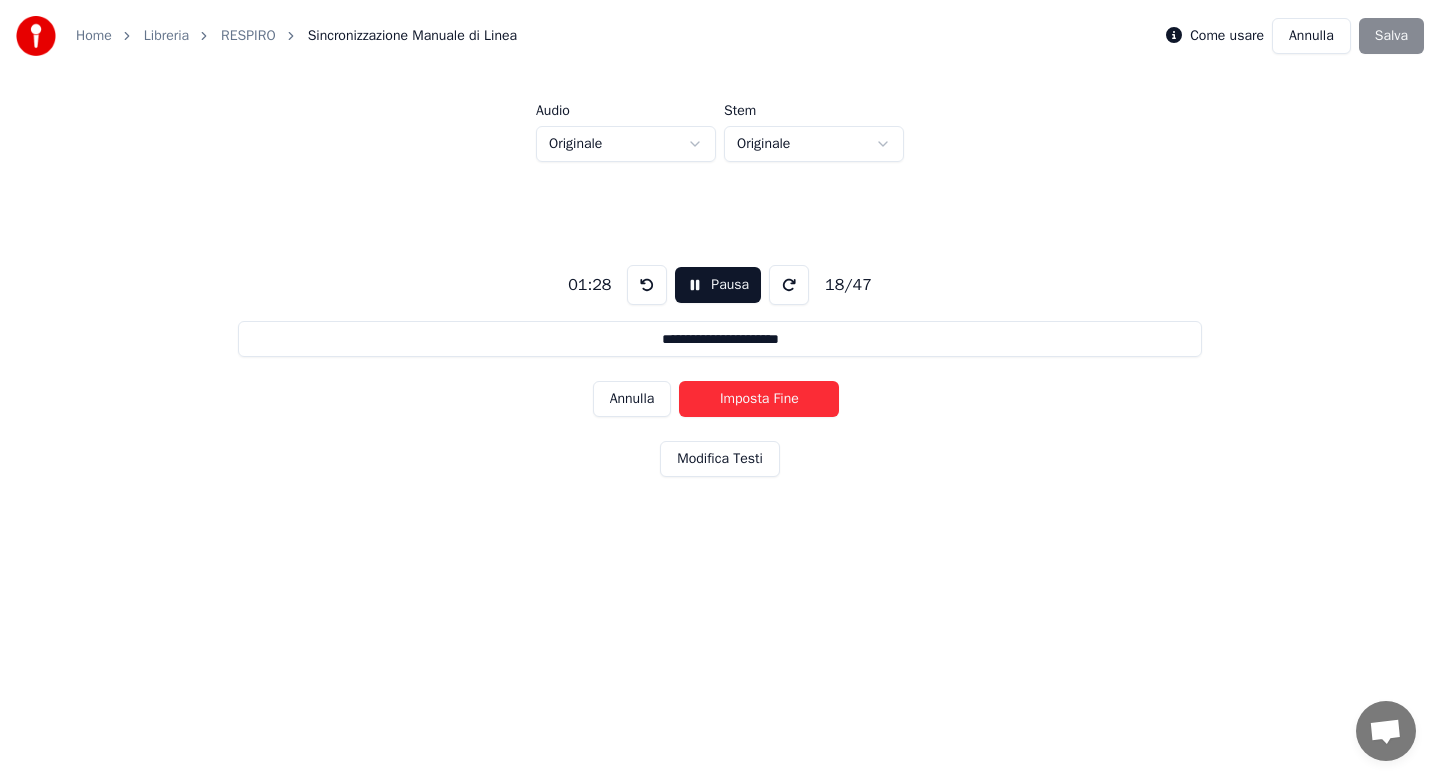 click on "Imposta Fine" at bounding box center (759, 399) 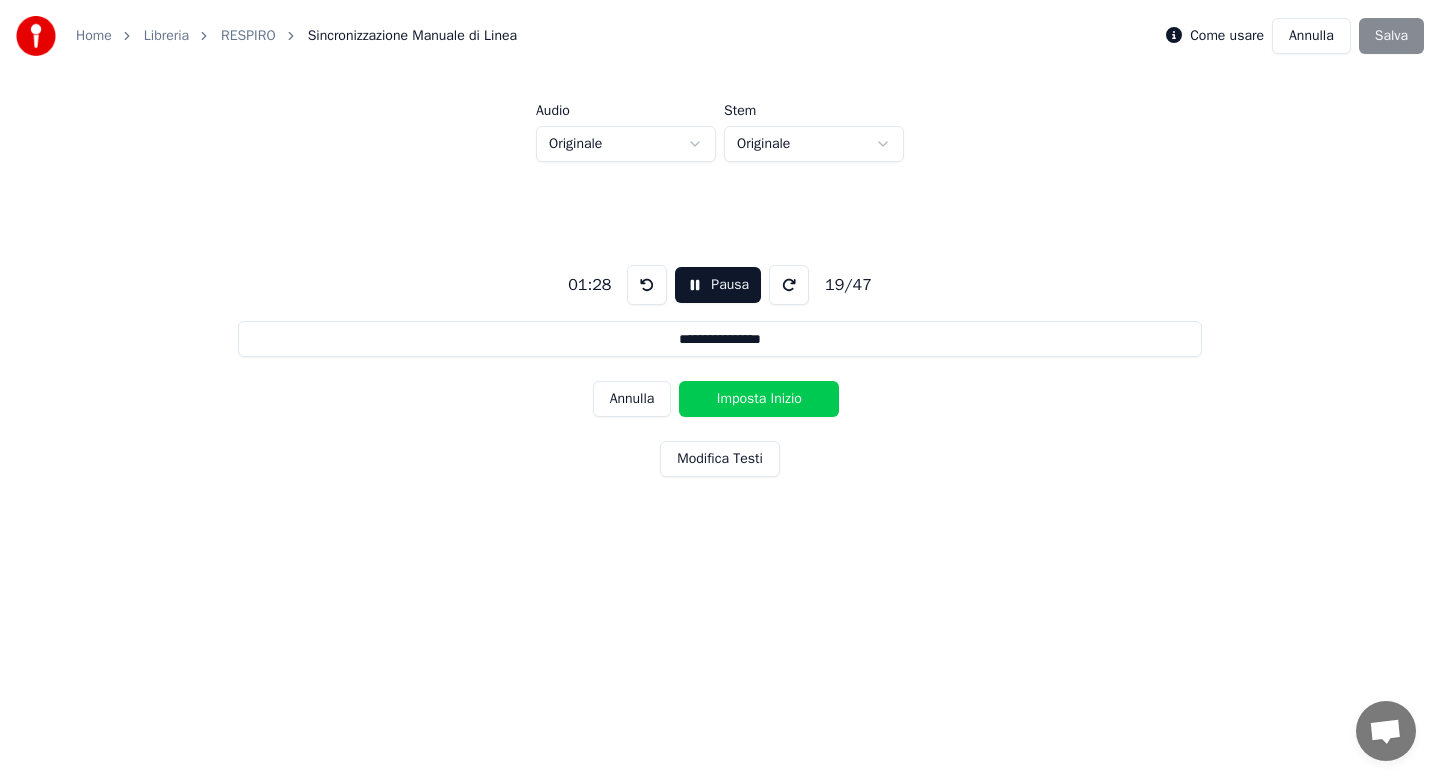 click on "Imposta Inizio" at bounding box center (759, 399) 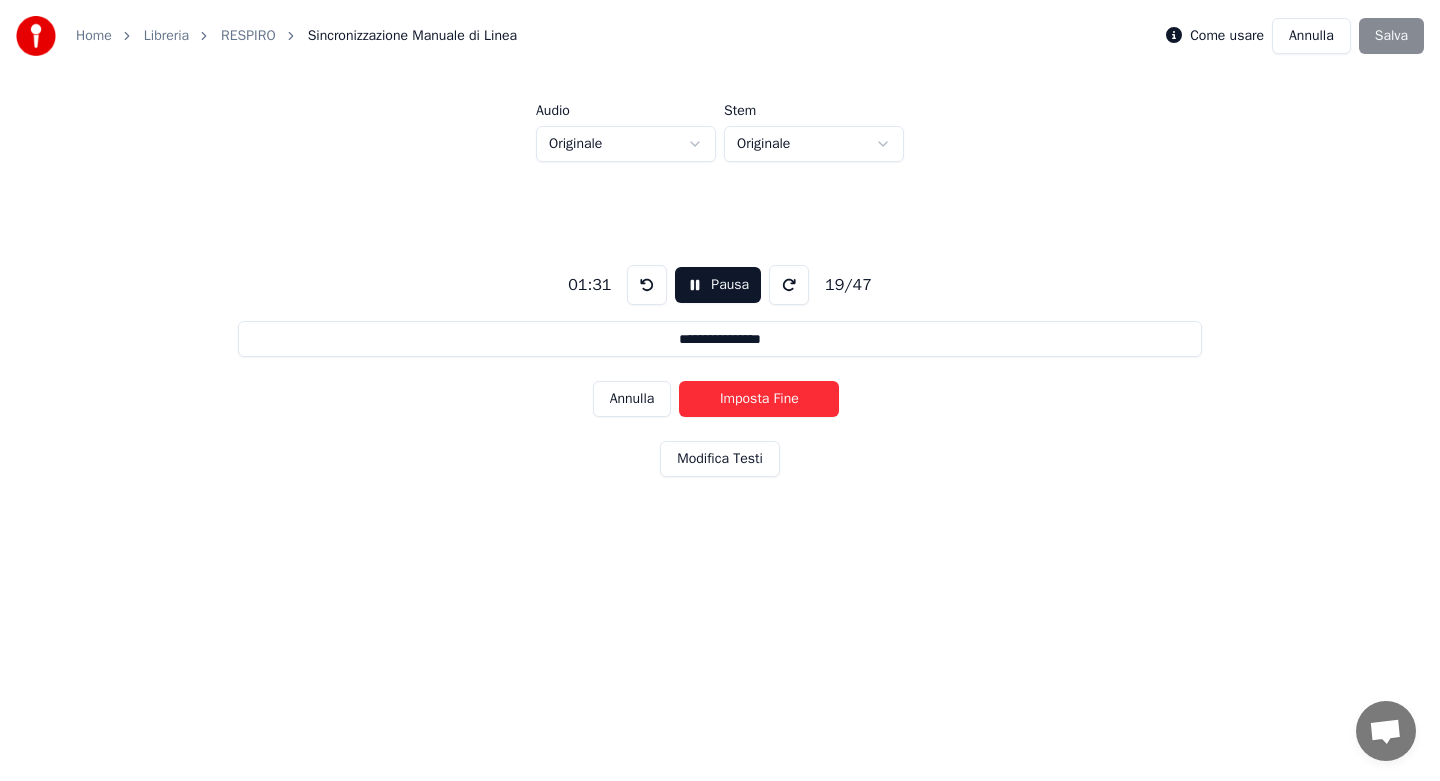 click on "Imposta Fine" at bounding box center [759, 399] 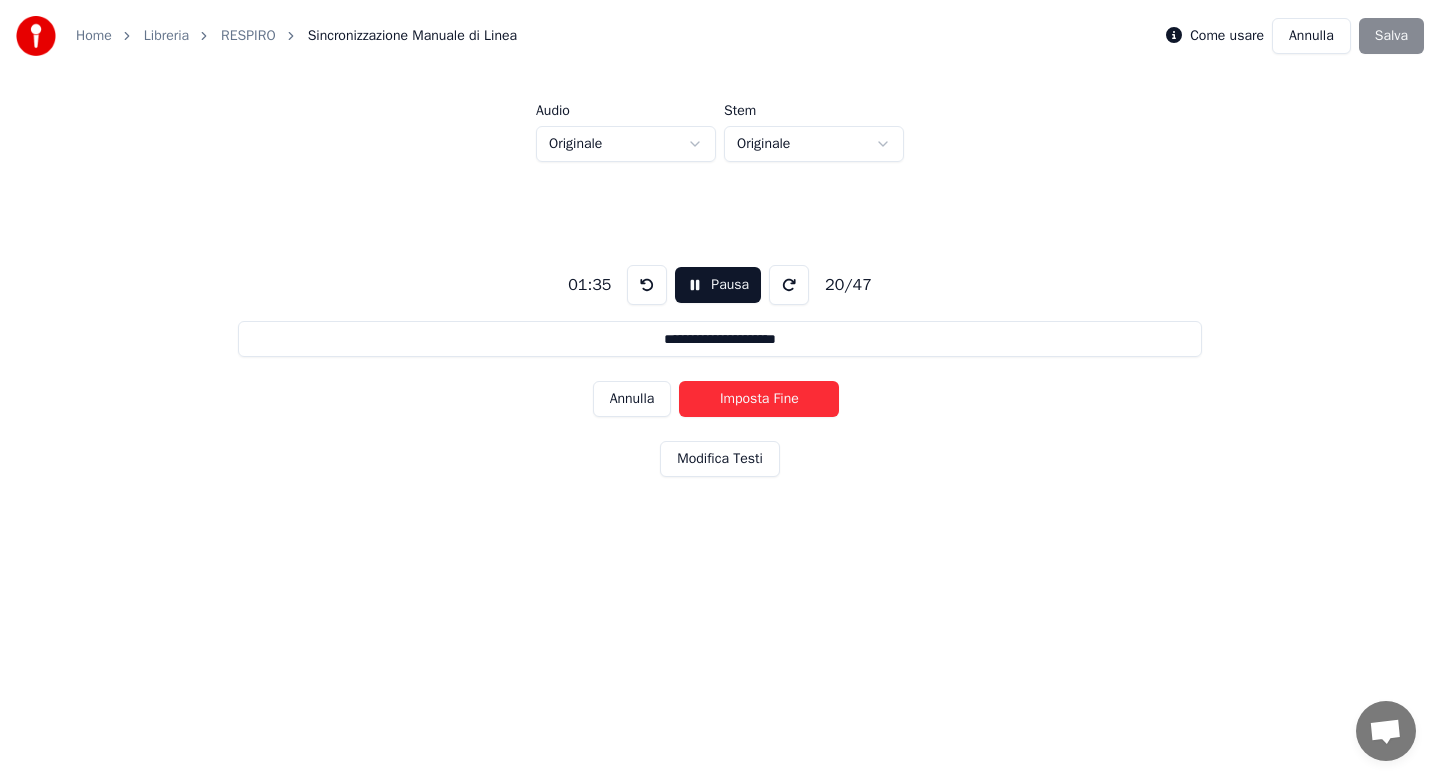 click on "Imposta Fine" at bounding box center [759, 399] 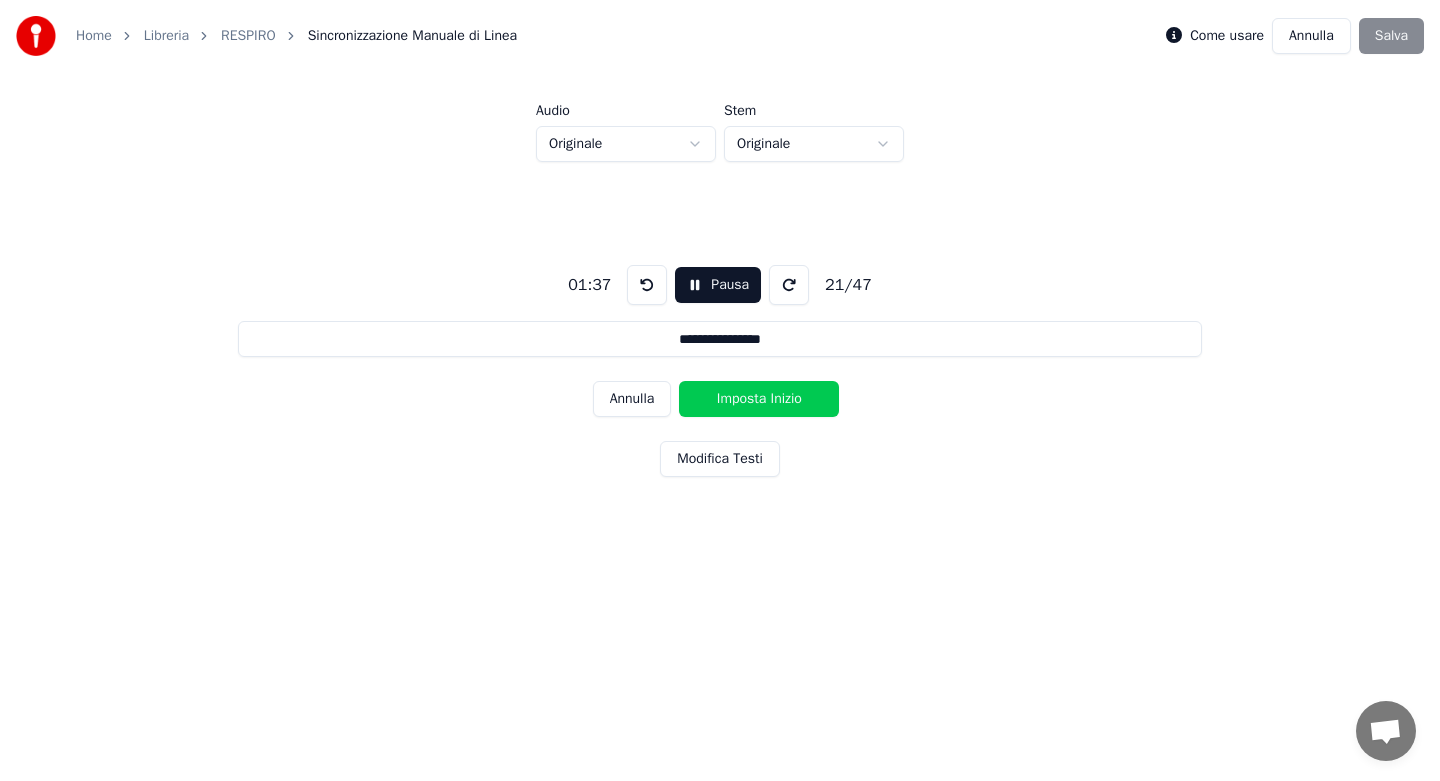 click on "Imposta Inizio" at bounding box center [759, 399] 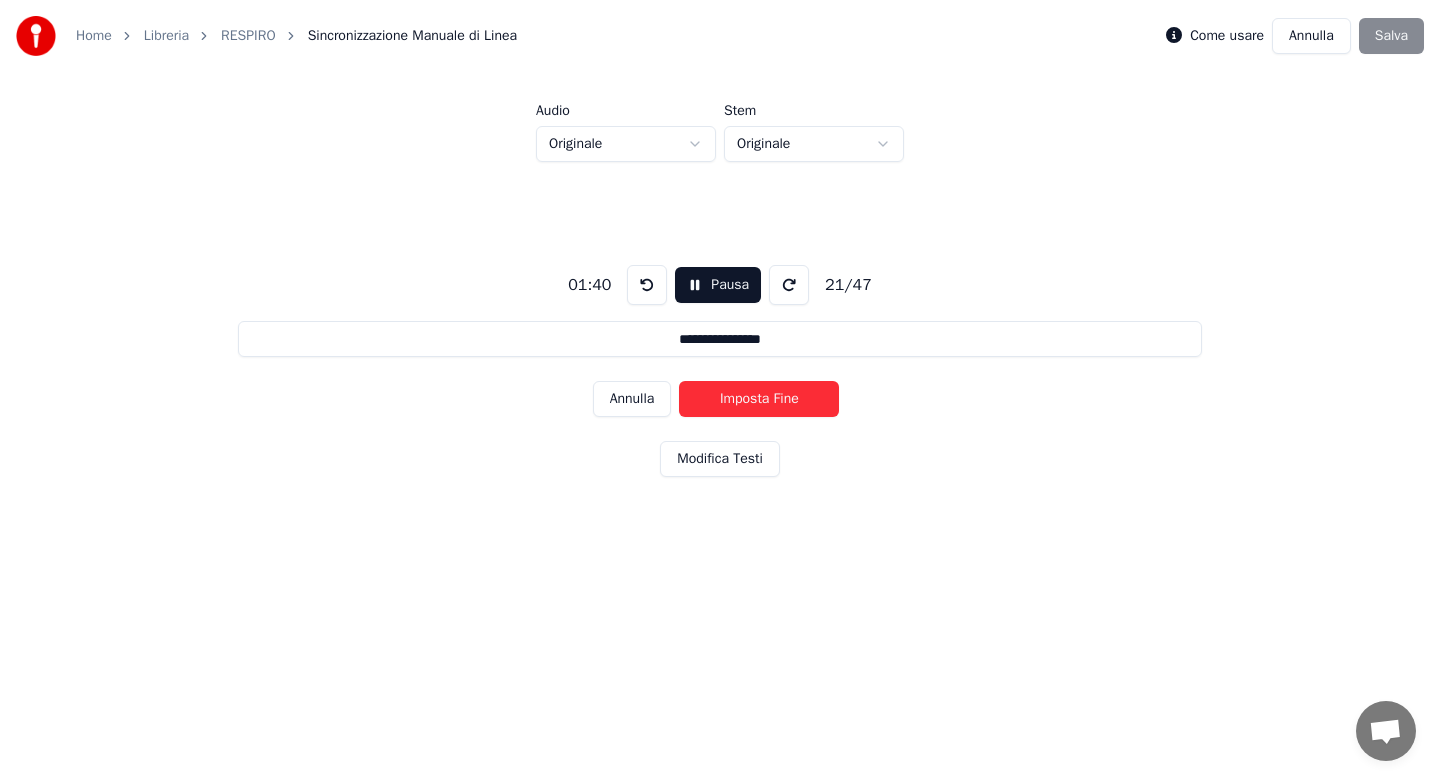 click on "Imposta Fine" at bounding box center [759, 399] 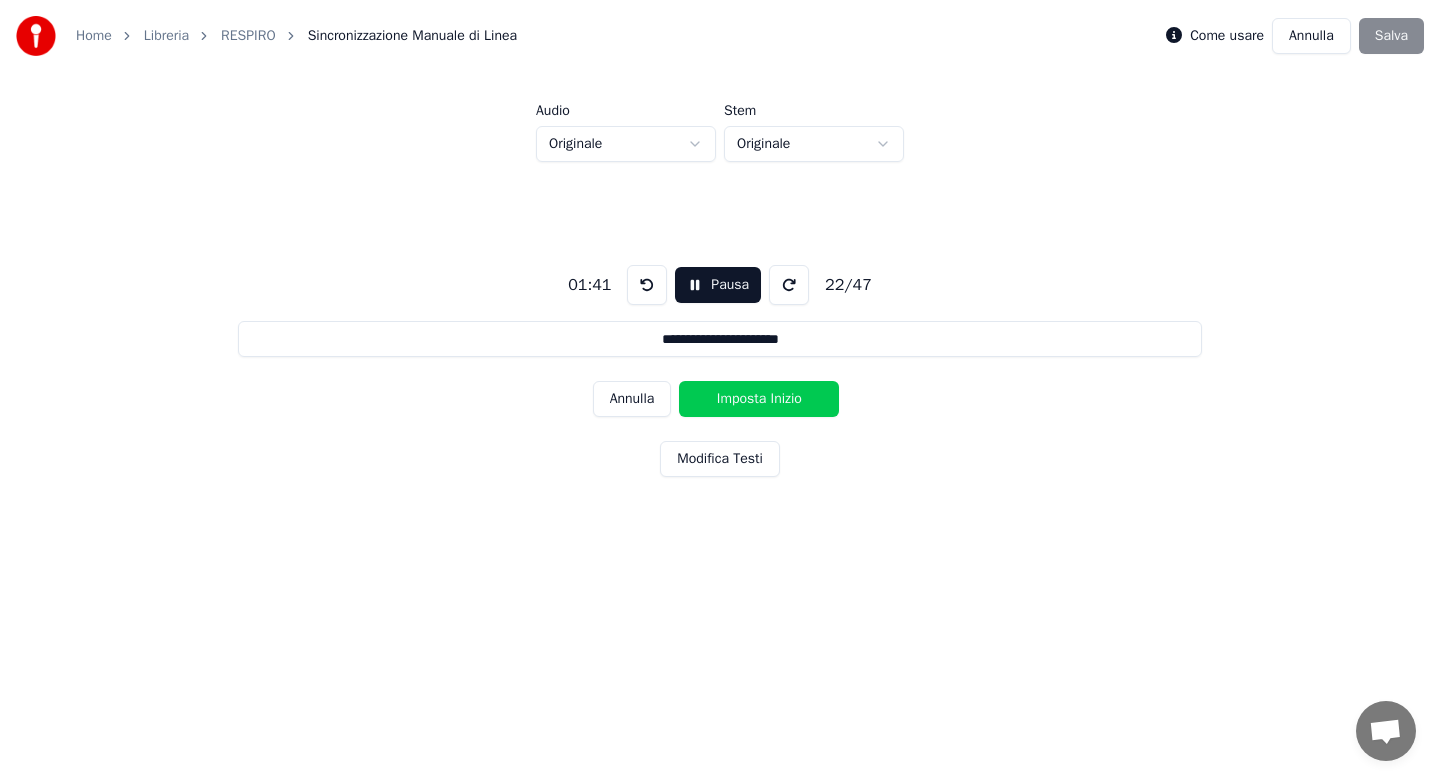 click on "Imposta Inizio" at bounding box center (759, 399) 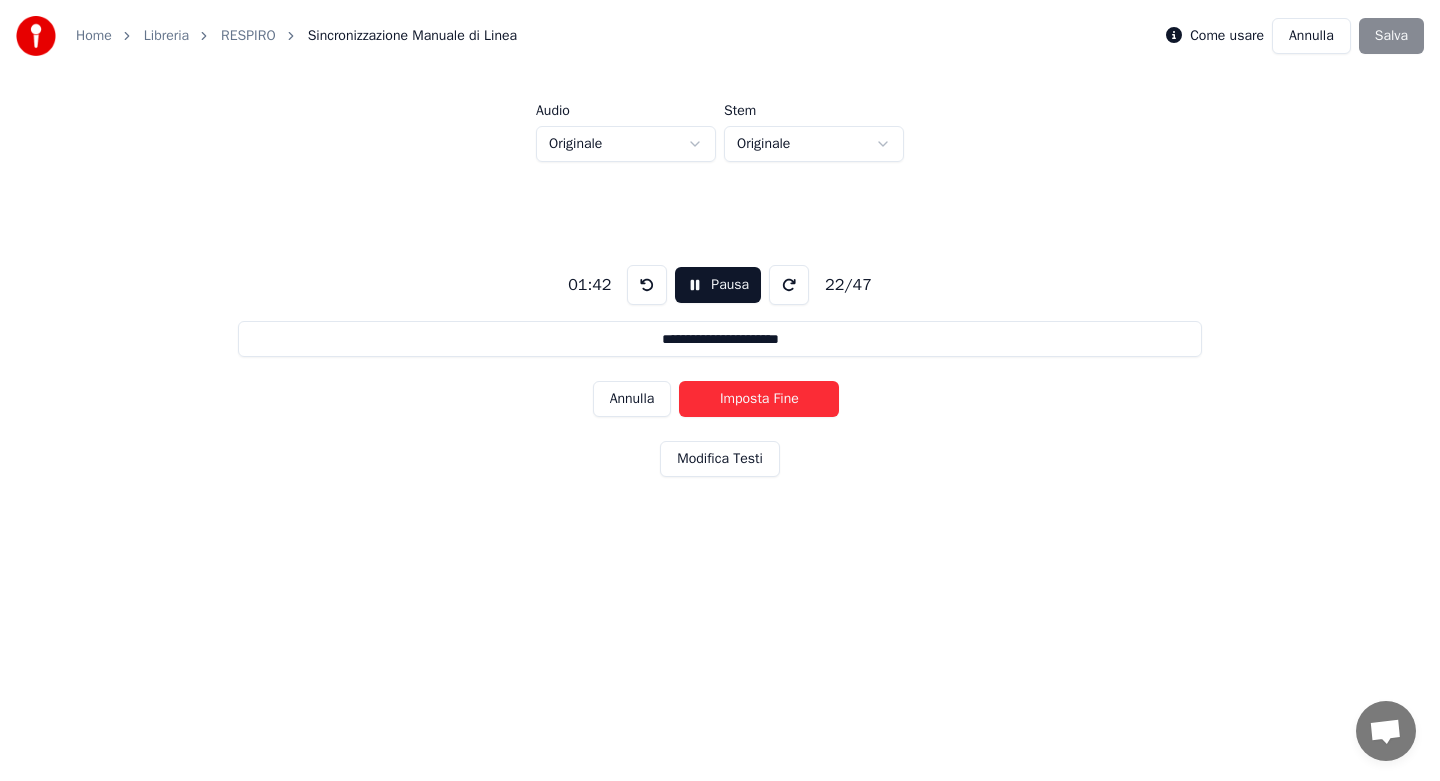 click on "Imposta Fine" at bounding box center (759, 399) 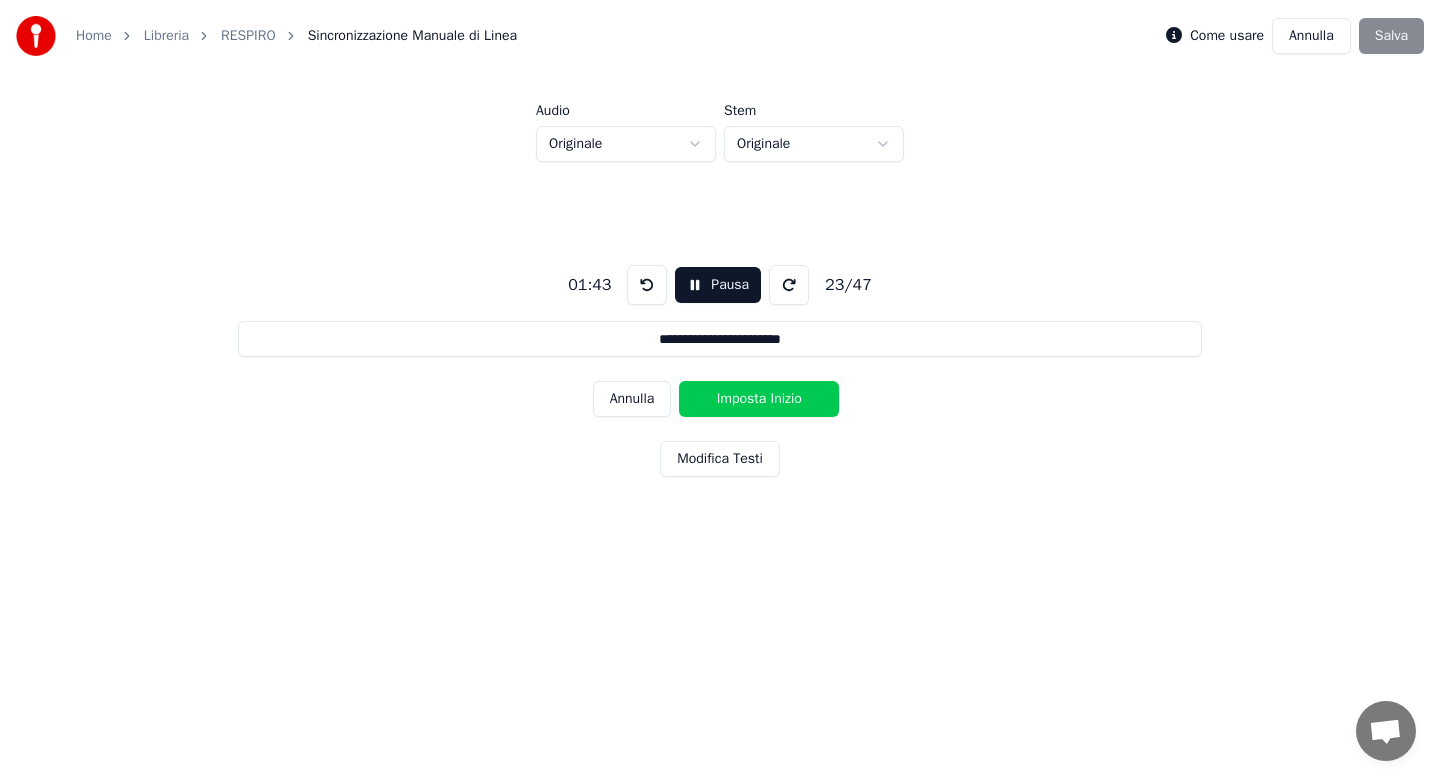 click on "Imposta Inizio" at bounding box center [759, 399] 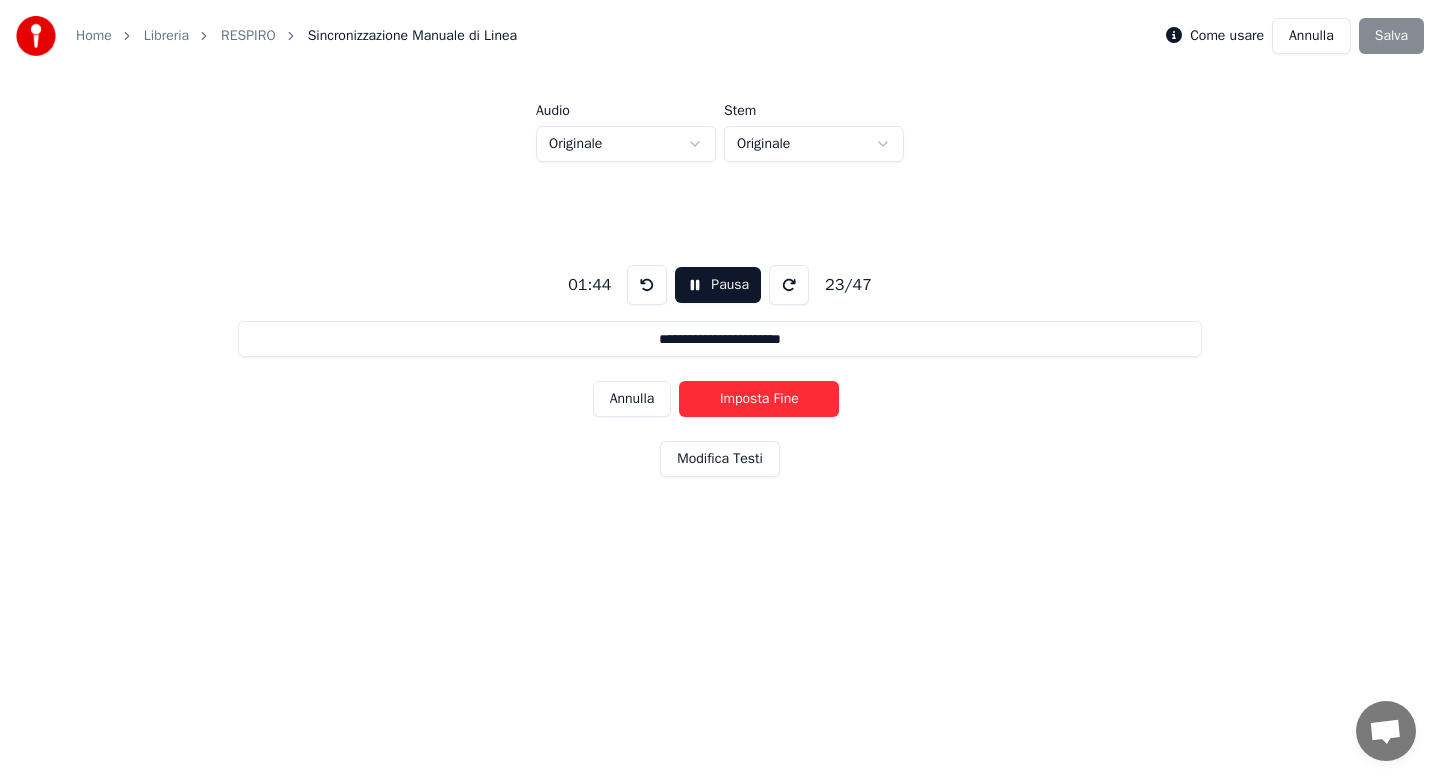 click on "Imposta Fine" at bounding box center (759, 399) 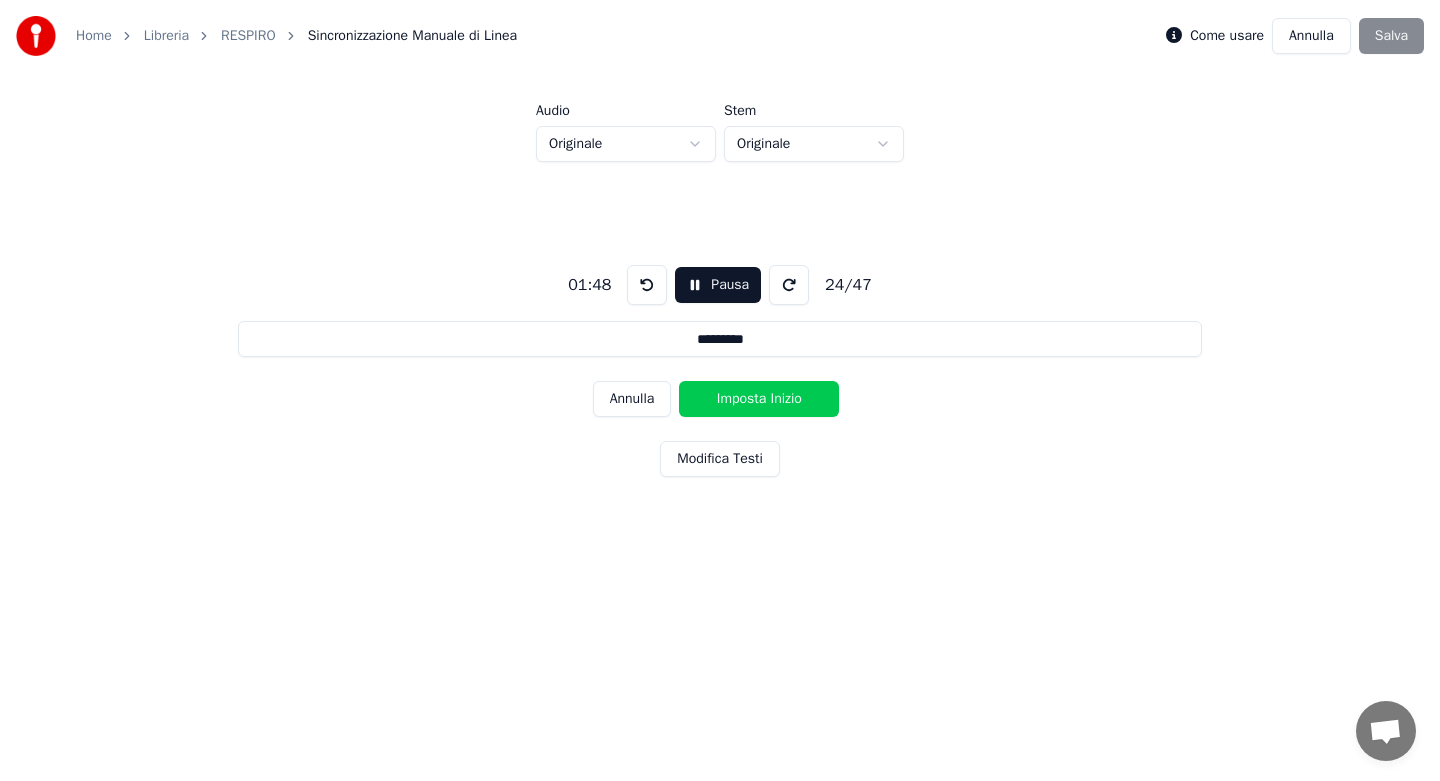 click on "Imposta Inizio" at bounding box center (759, 399) 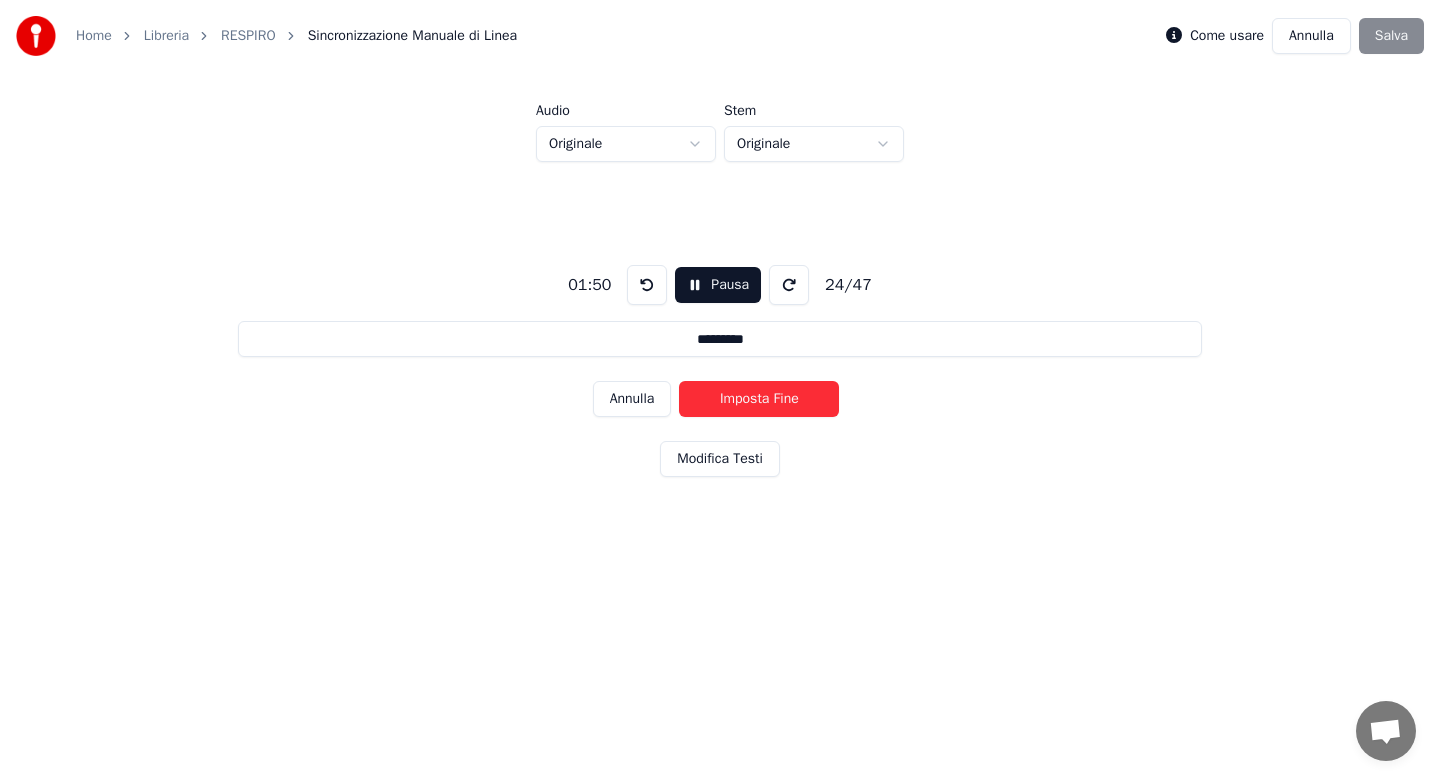 click on "Imposta Fine" at bounding box center [759, 399] 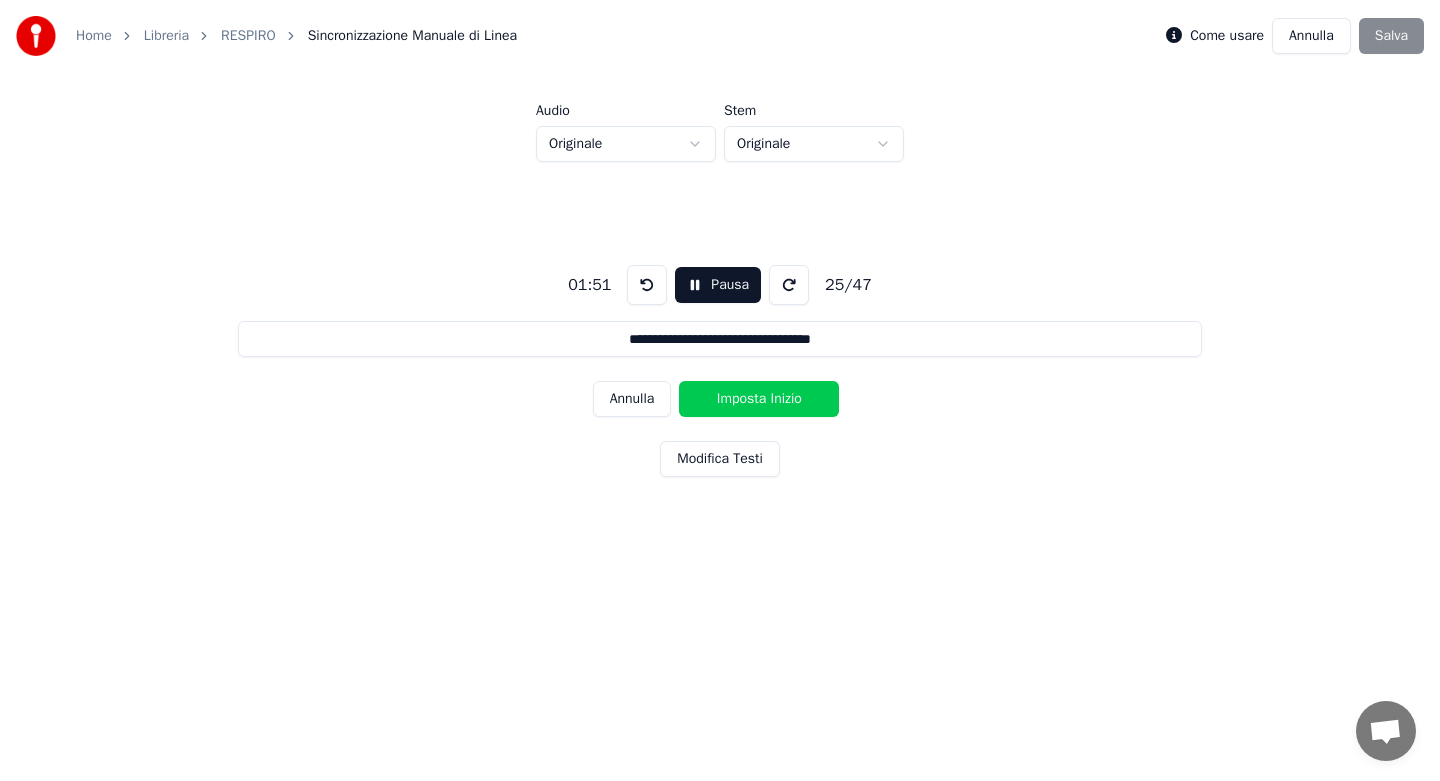 click on "Imposta Inizio" at bounding box center (759, 399) 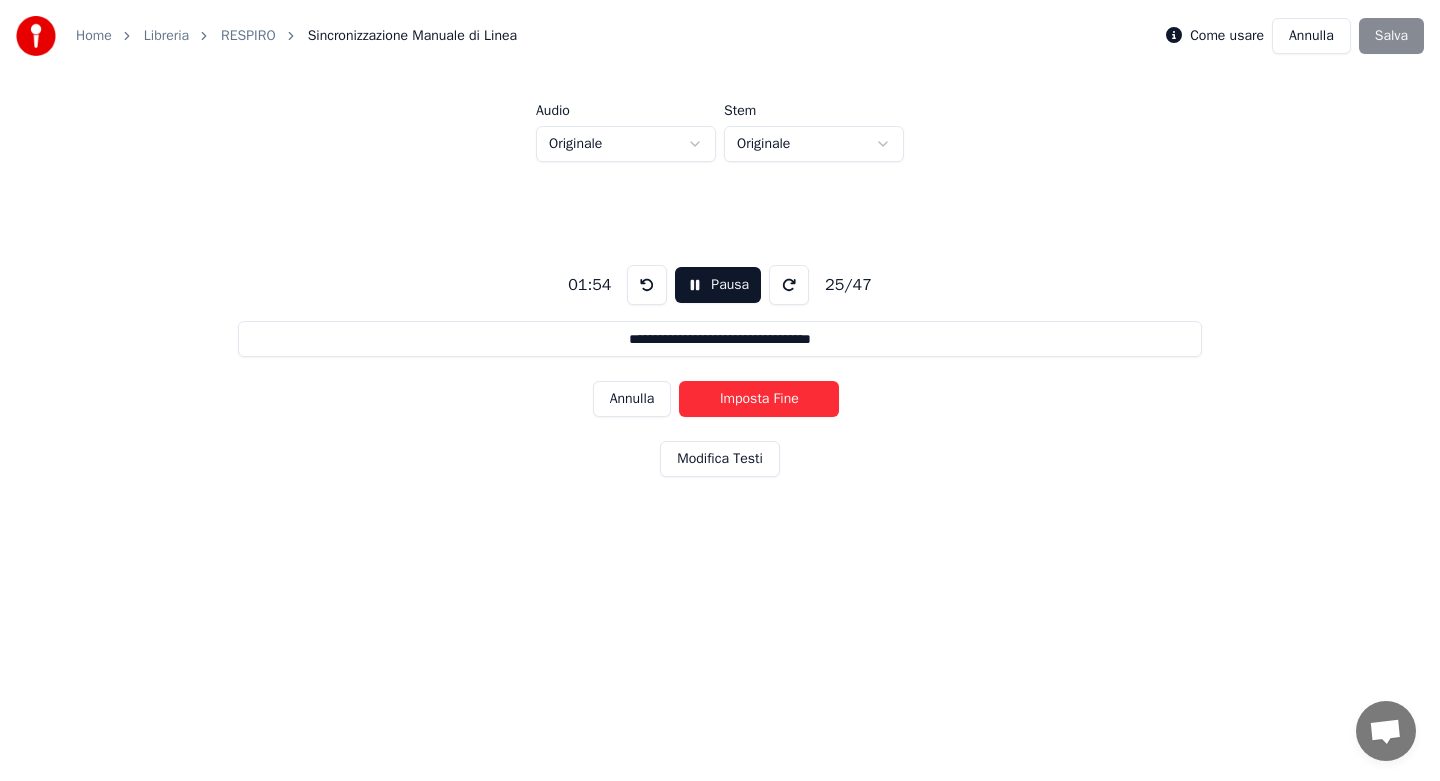 click on "Imposta Fine" at bounding box center [759, 399] 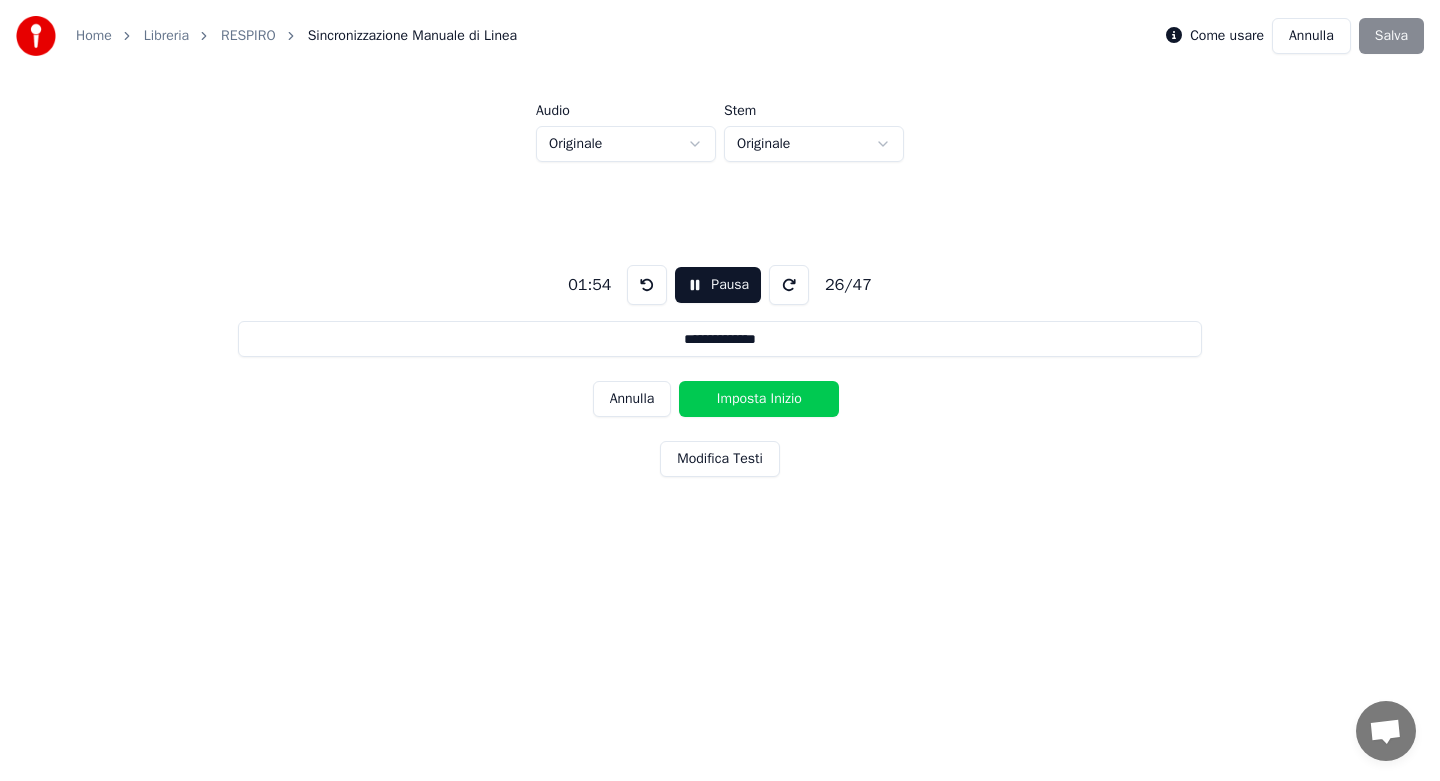 click on "Imposta Inizio" at bounding box center [759, 399] 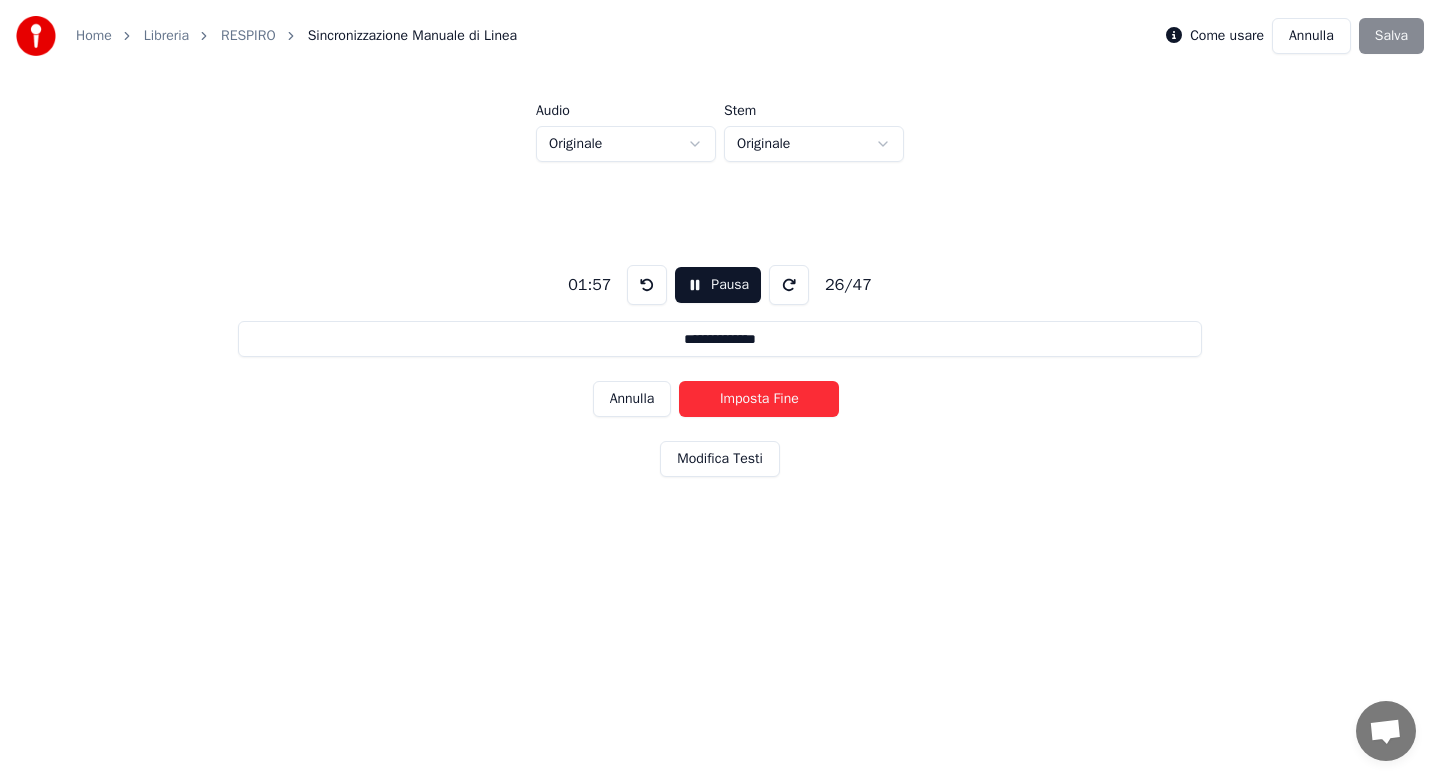 click on "Imposta Fine" at bounding box center (759, 399) 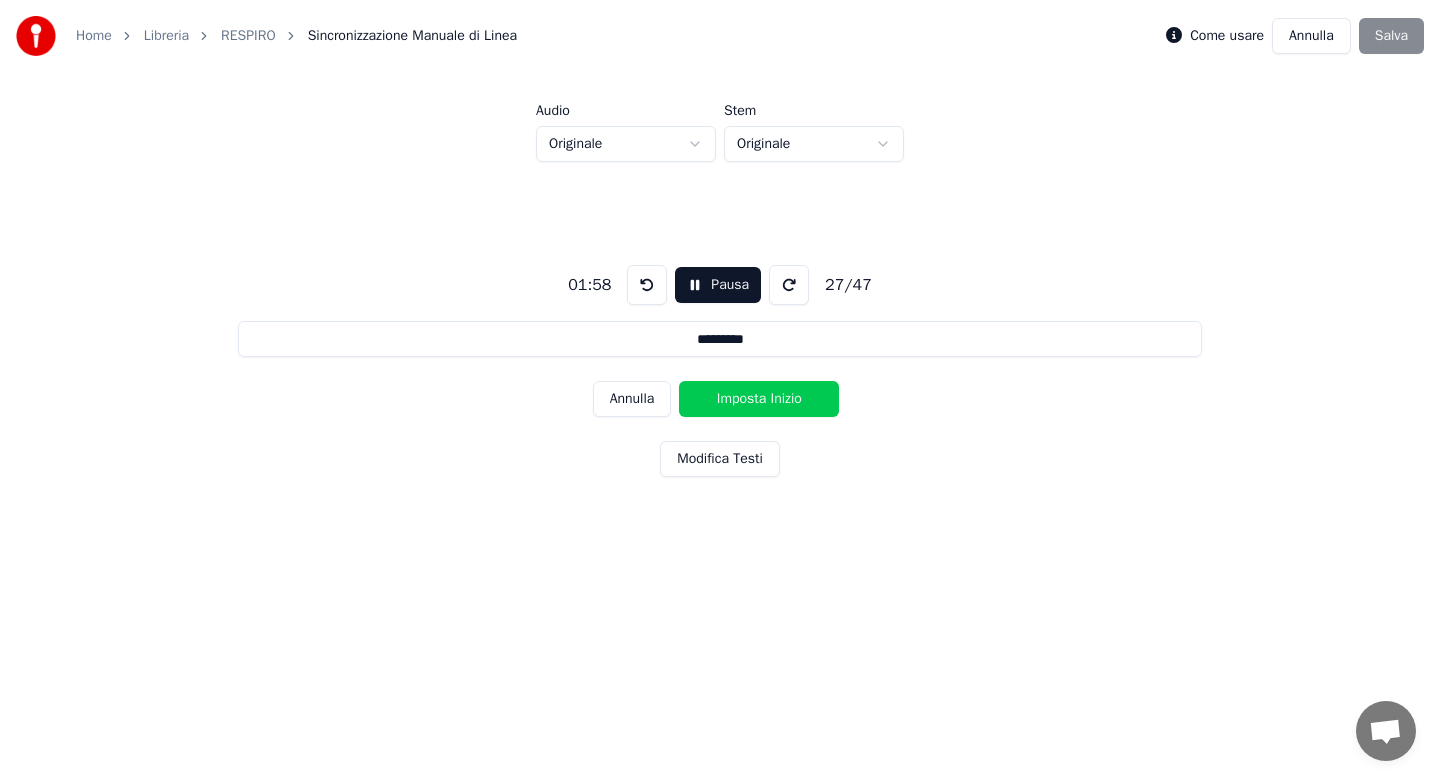 click on "Imposta Inizio" at bounding box center (759, 399) 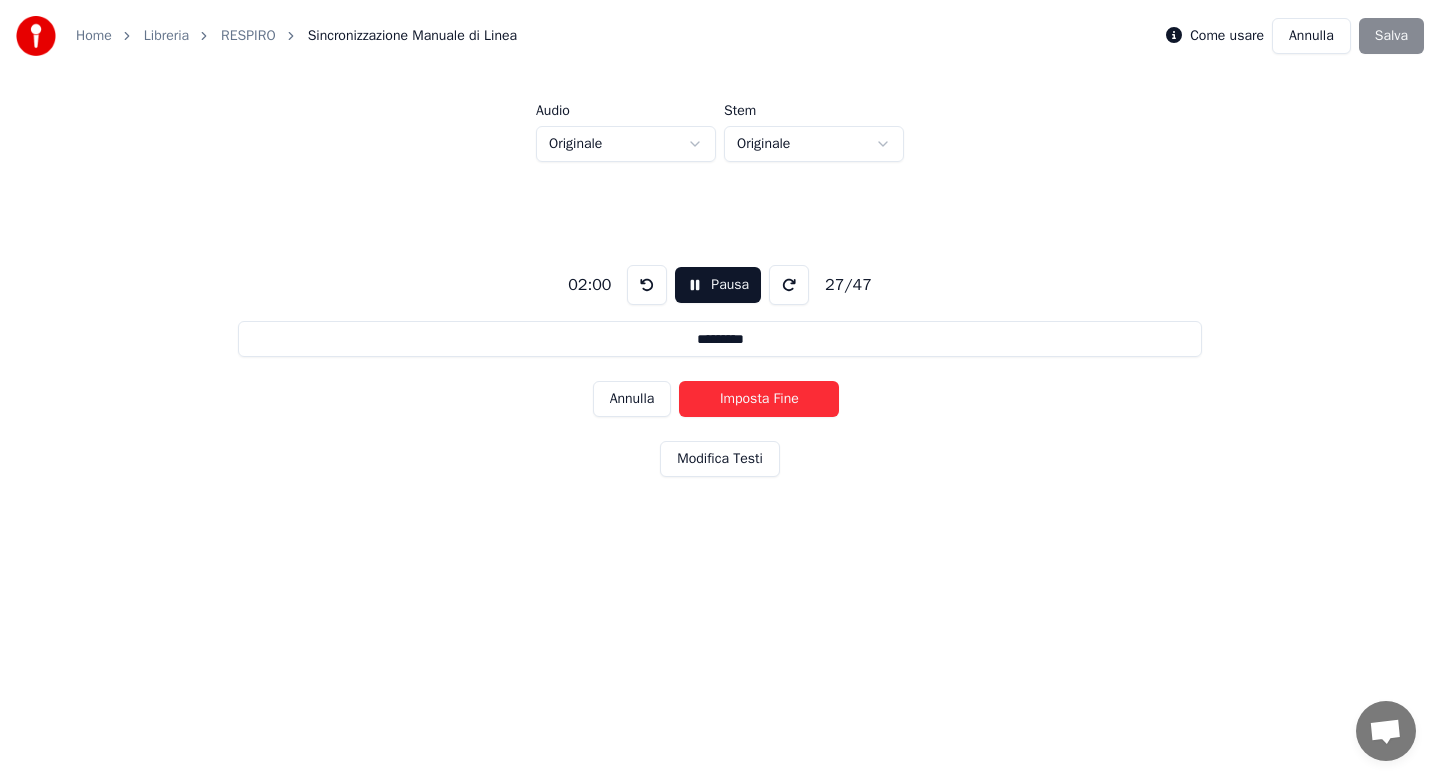 click on "Imposta Fine" at bounding box center (759, 399) 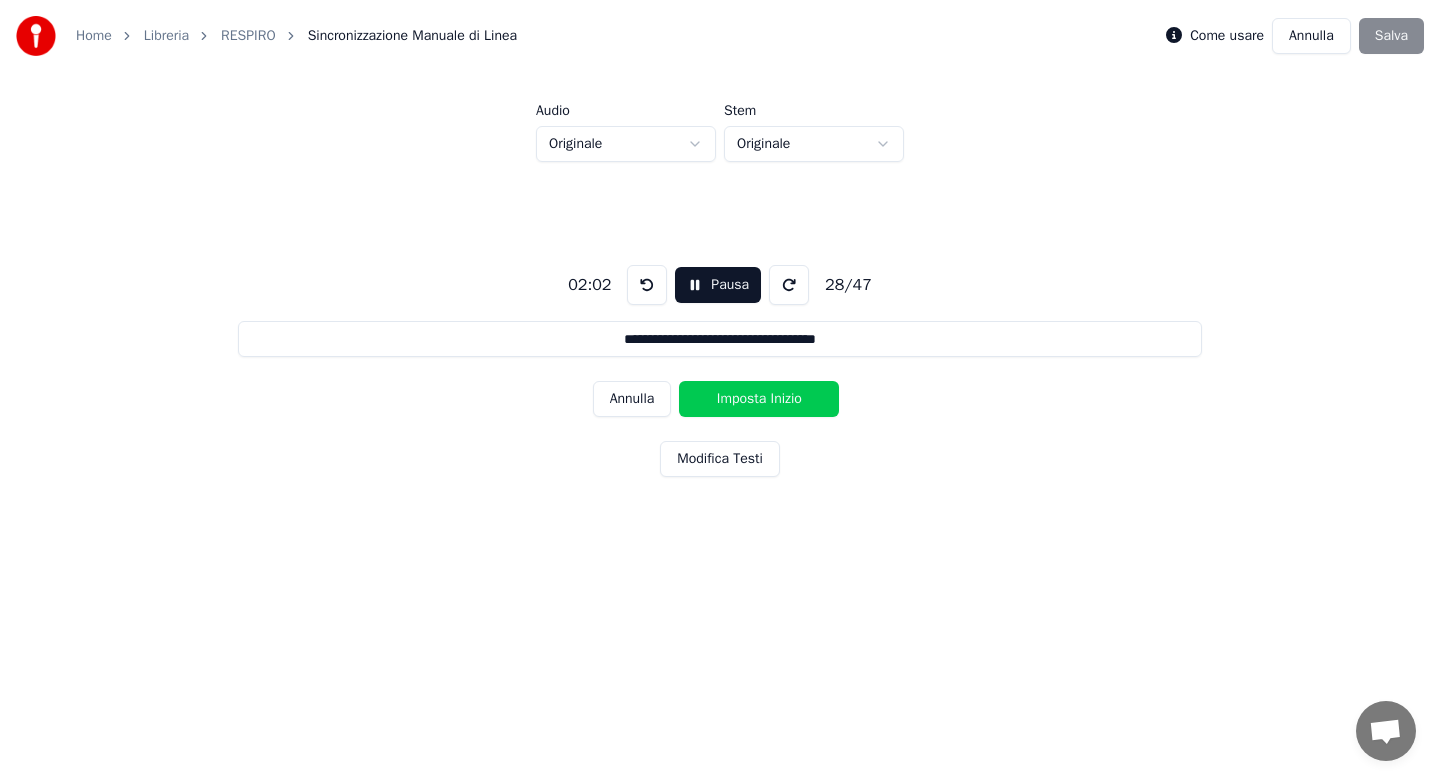 click on "Imposta Inizio" at bounding box center (759, 399) 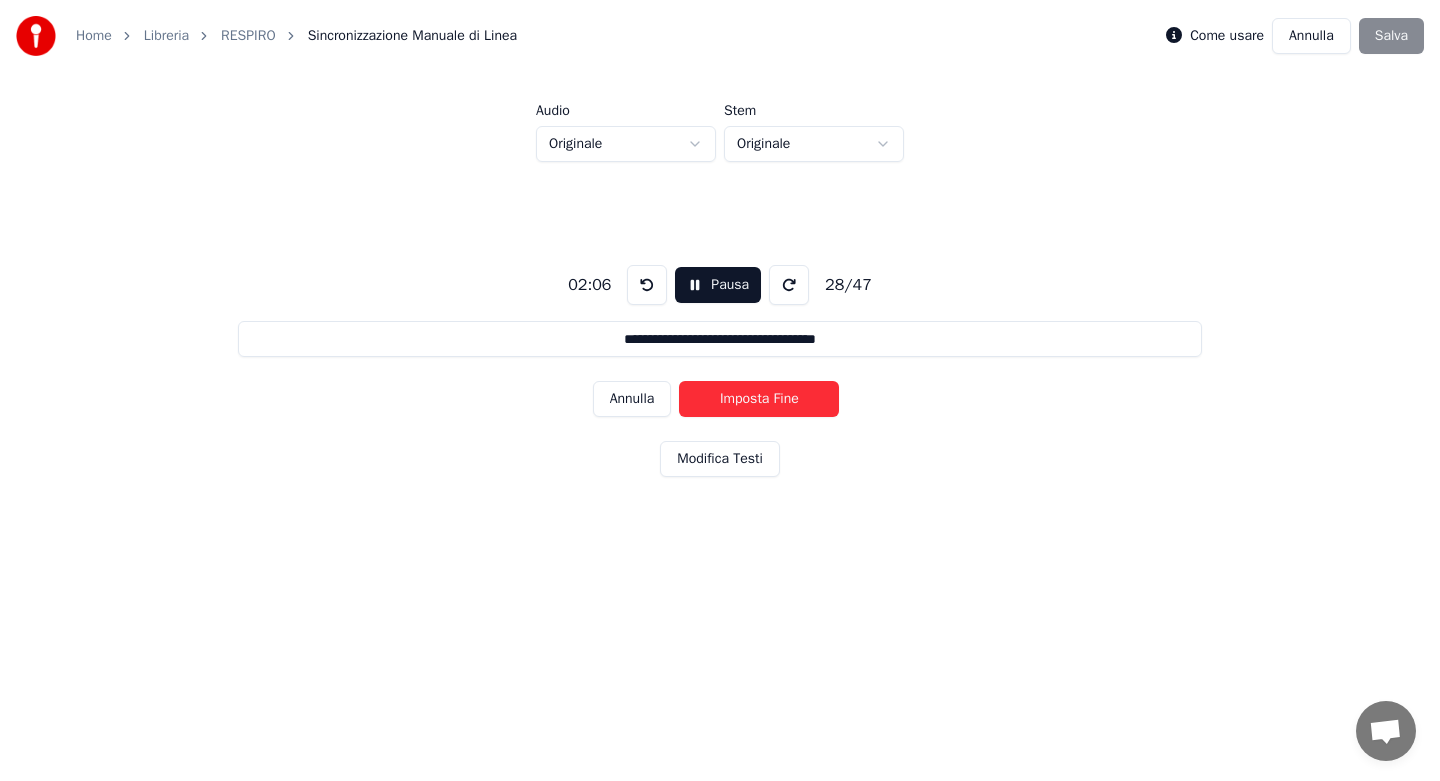 click on "Imposta Fine" at bounding box center [759, 399] 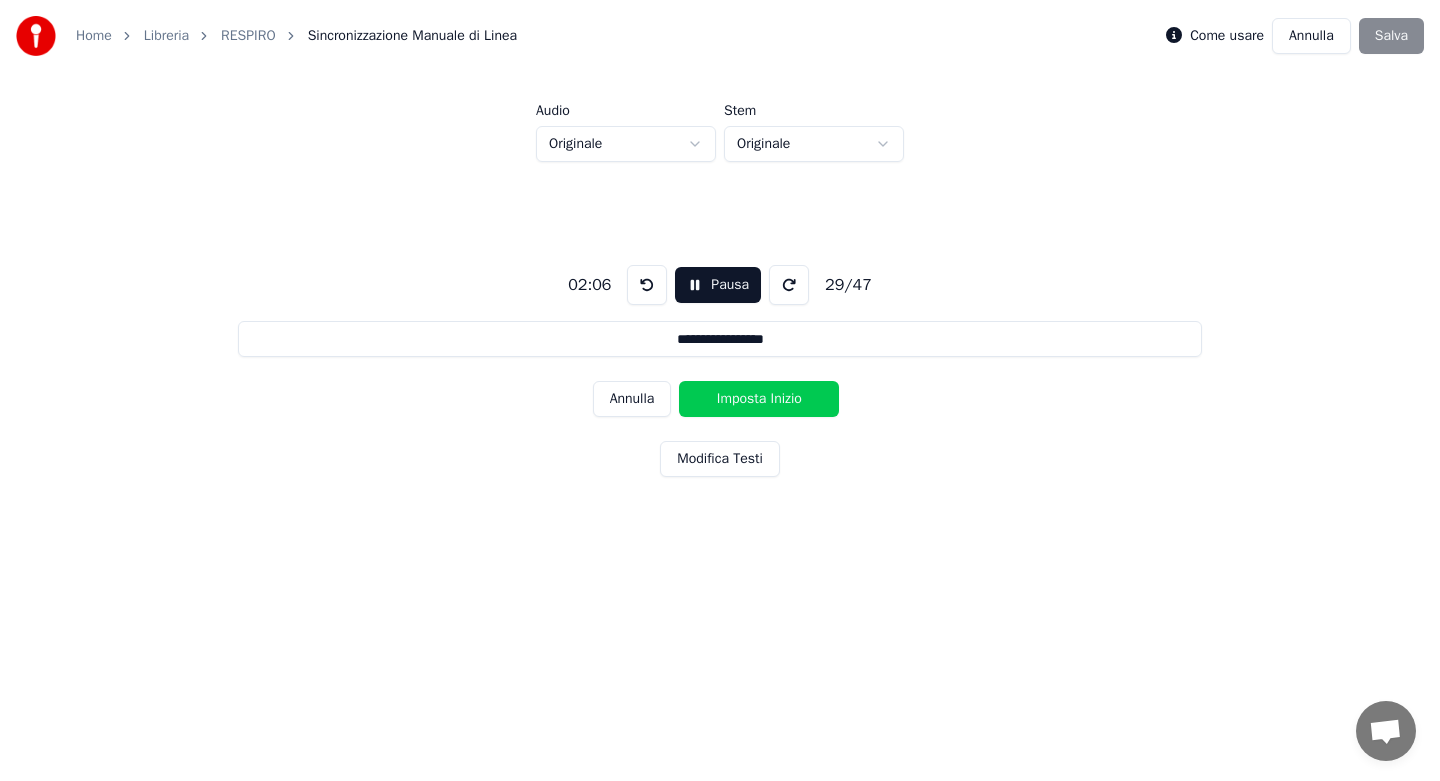 click on "Imposta Inizio" at bounding box center [759, 399] 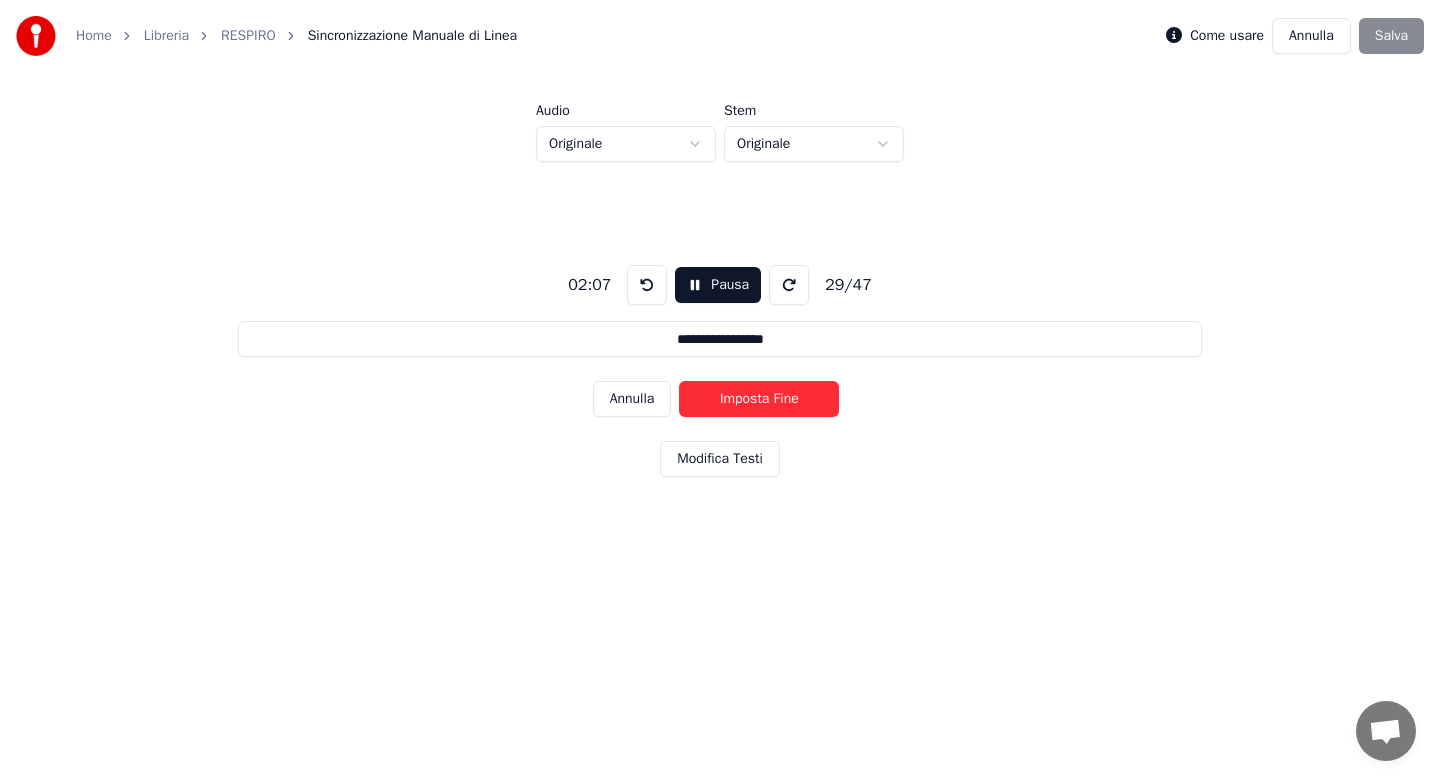 click on "Imposta Fine" at bounding box center [759, 399] 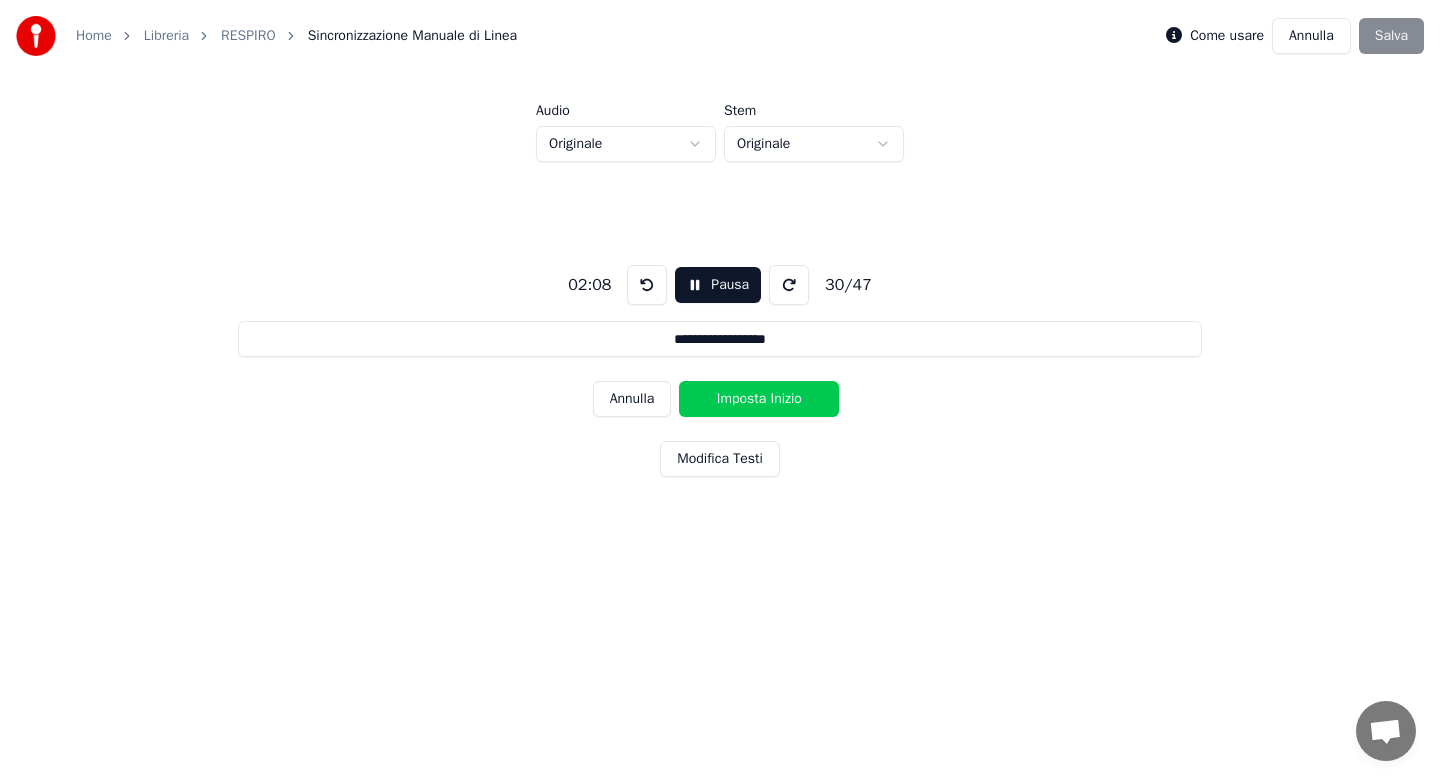 click on "Imposta Inizio" at bounding box center (759, 399) 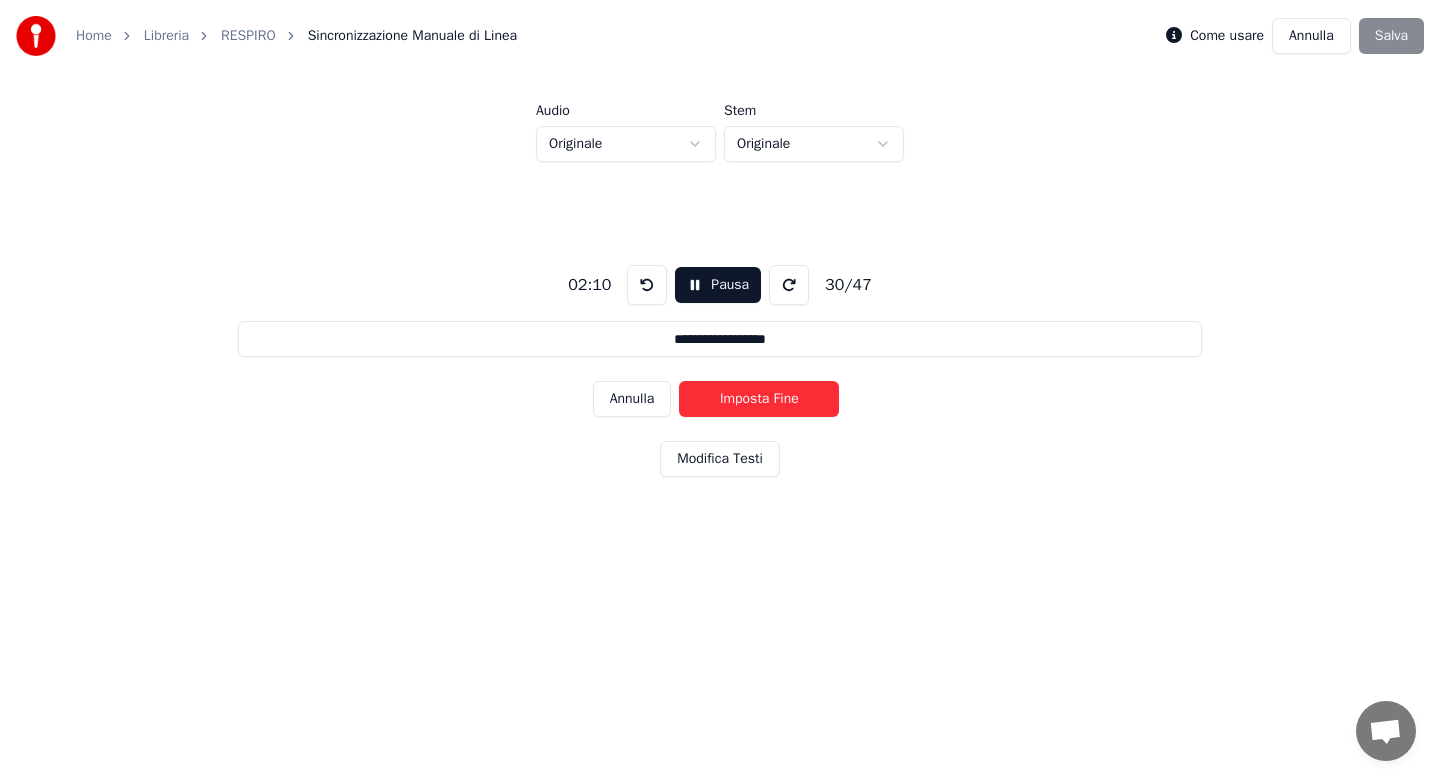 click on "Imposta Fine" at bounding box center [759, 399] 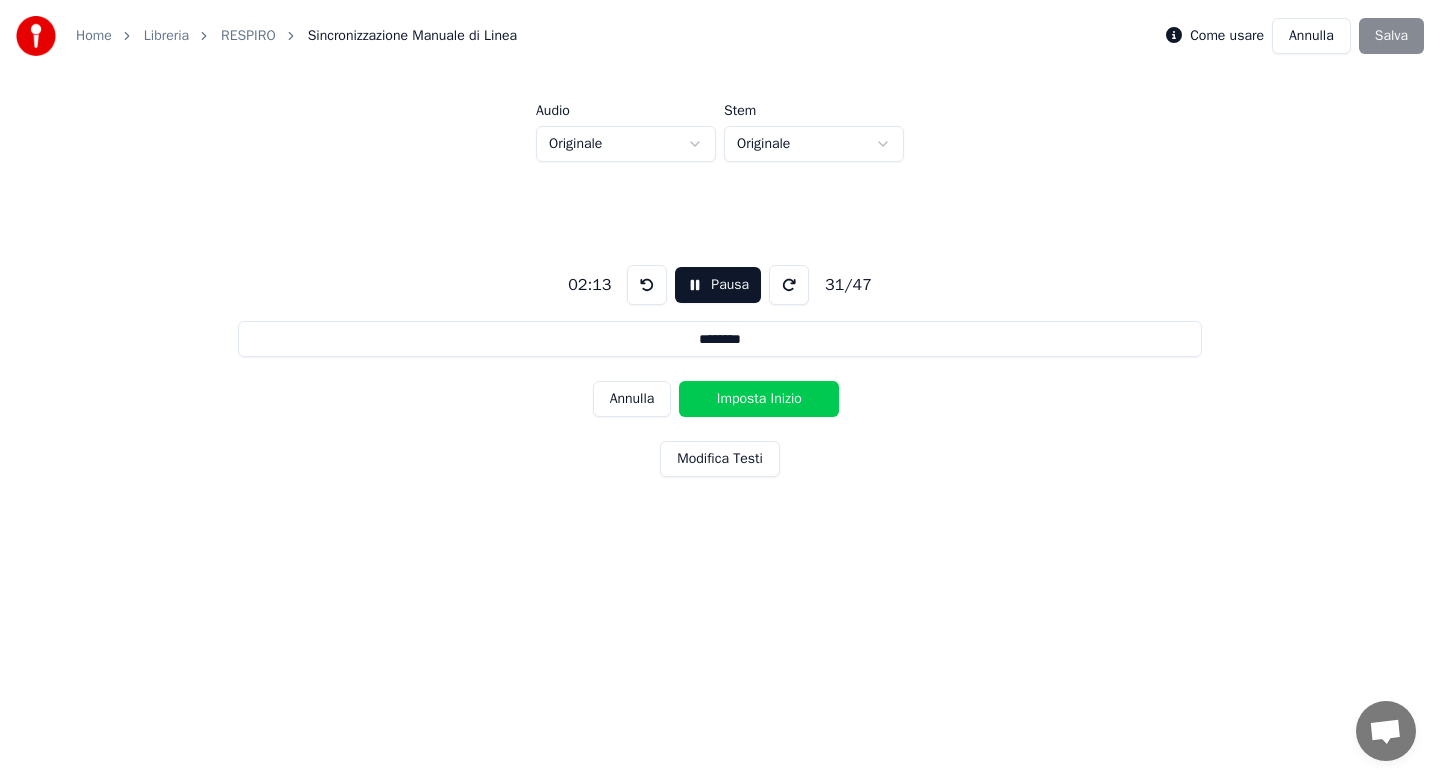 click on "Imposta Inizio" at bounding box center [759, 399] 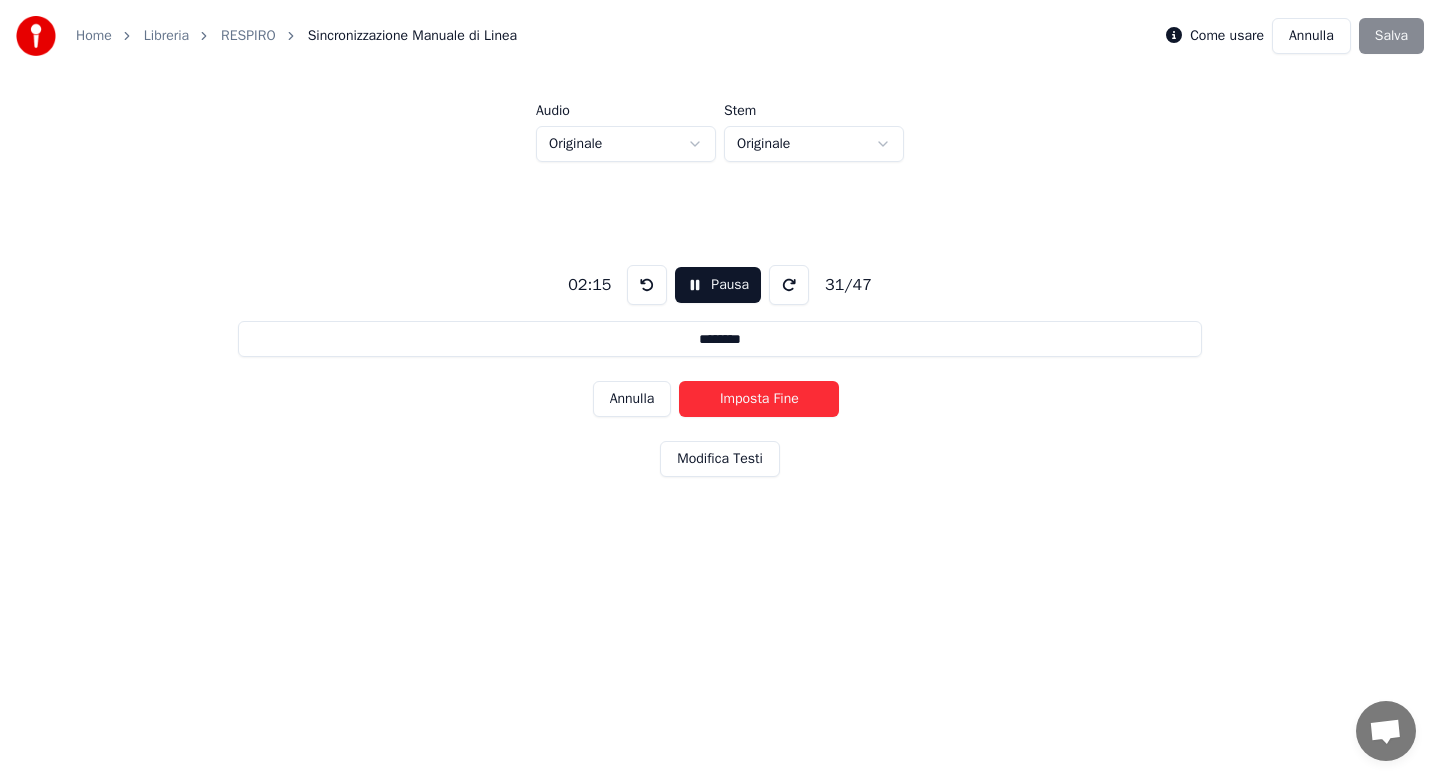 click on "Imposta Fine" at bounding box center [759, 399] 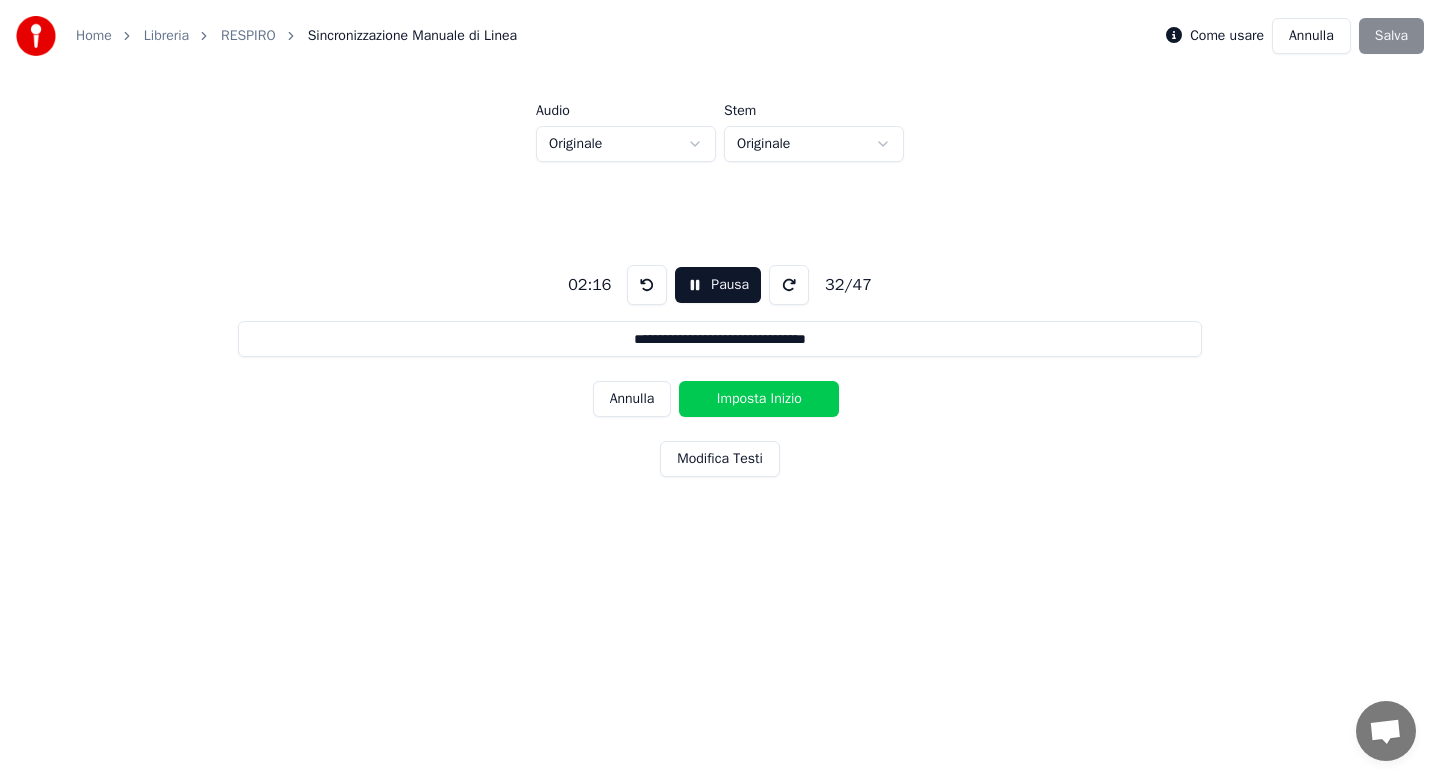 click on "Imposta Inizio" at bounding box center [759, 399] 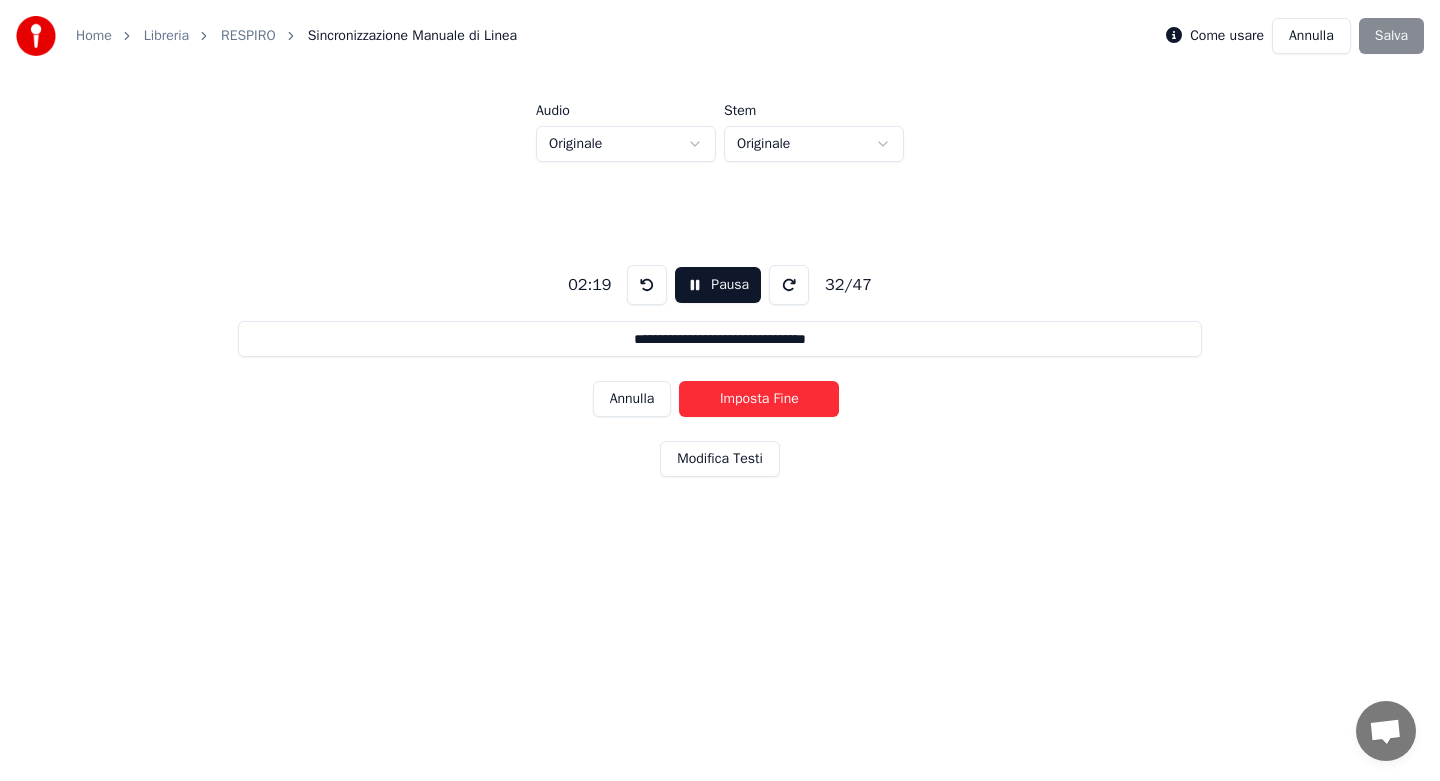 click on "Imposta Fine" at bounding box center (759, 399) 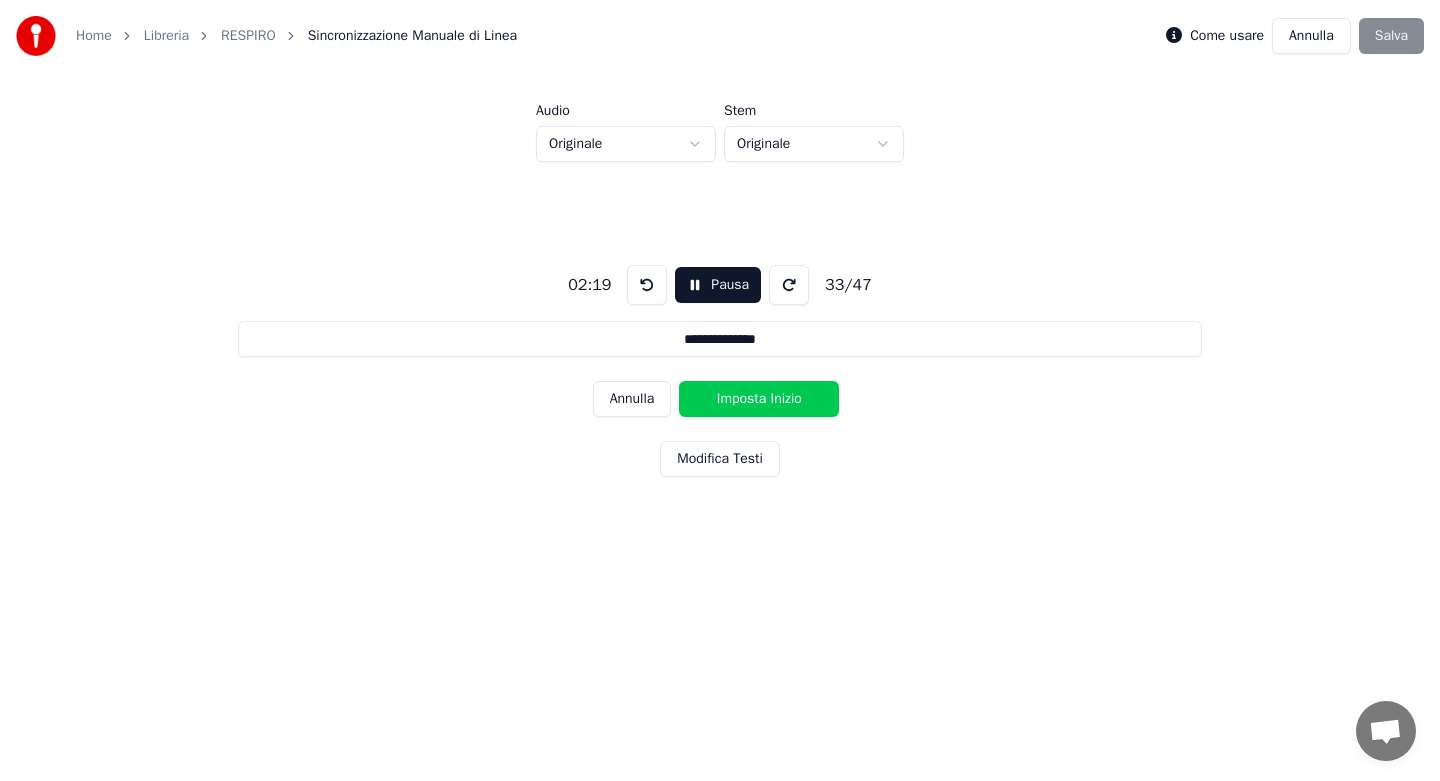 click on "Imposta Inizio" at bounding box center (759, 399) 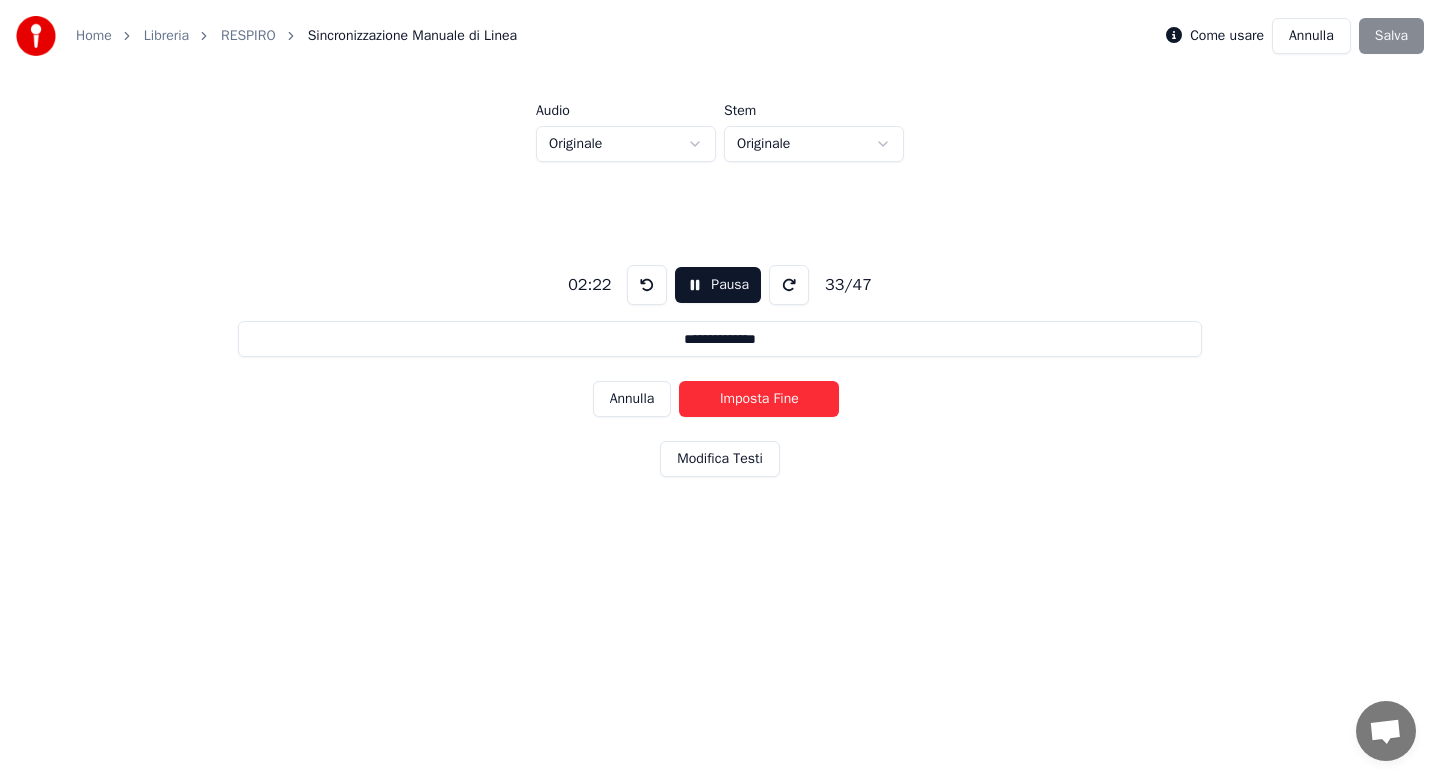 click on "Imposta Fine" at bounding box center [759, 399] 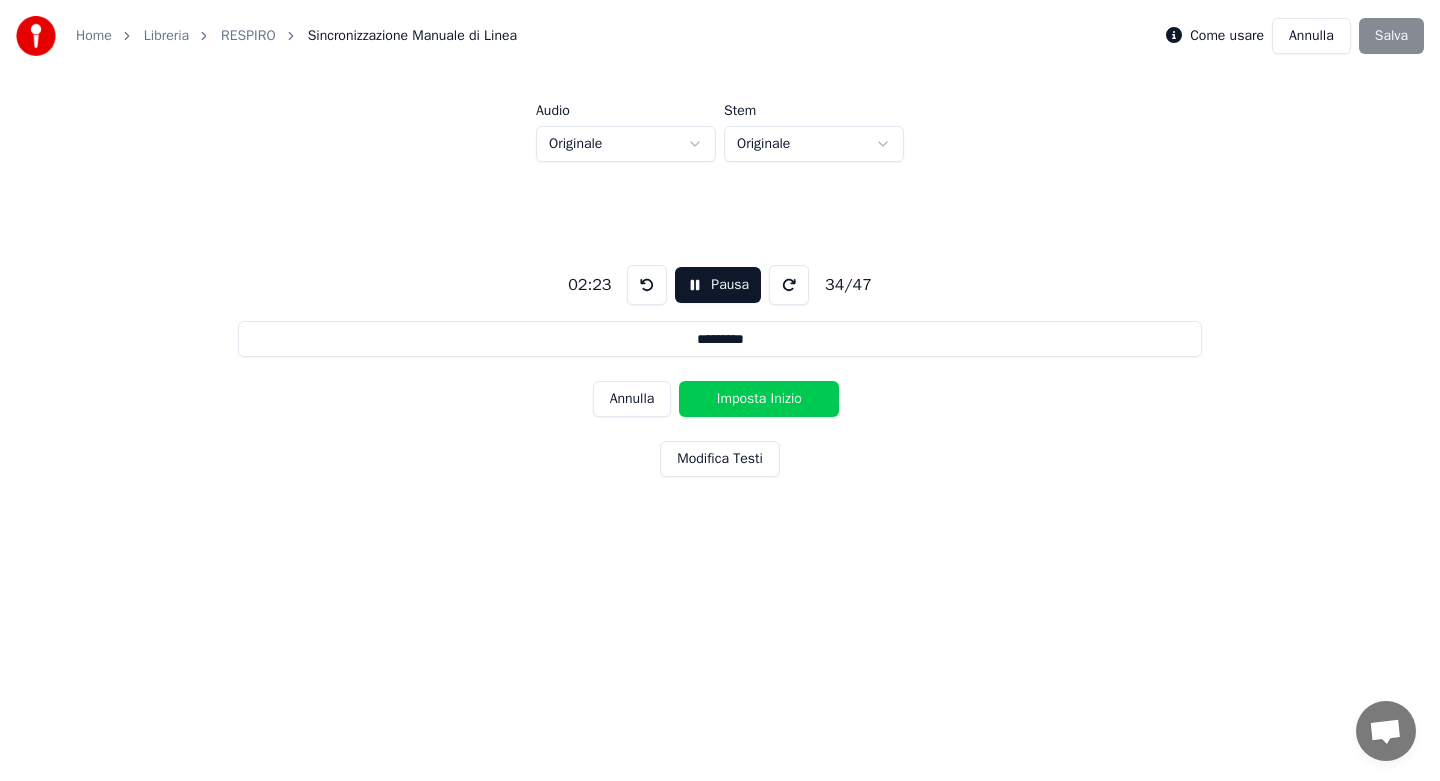 click on "Imposta Inizio" at bounding box center (759, 399) 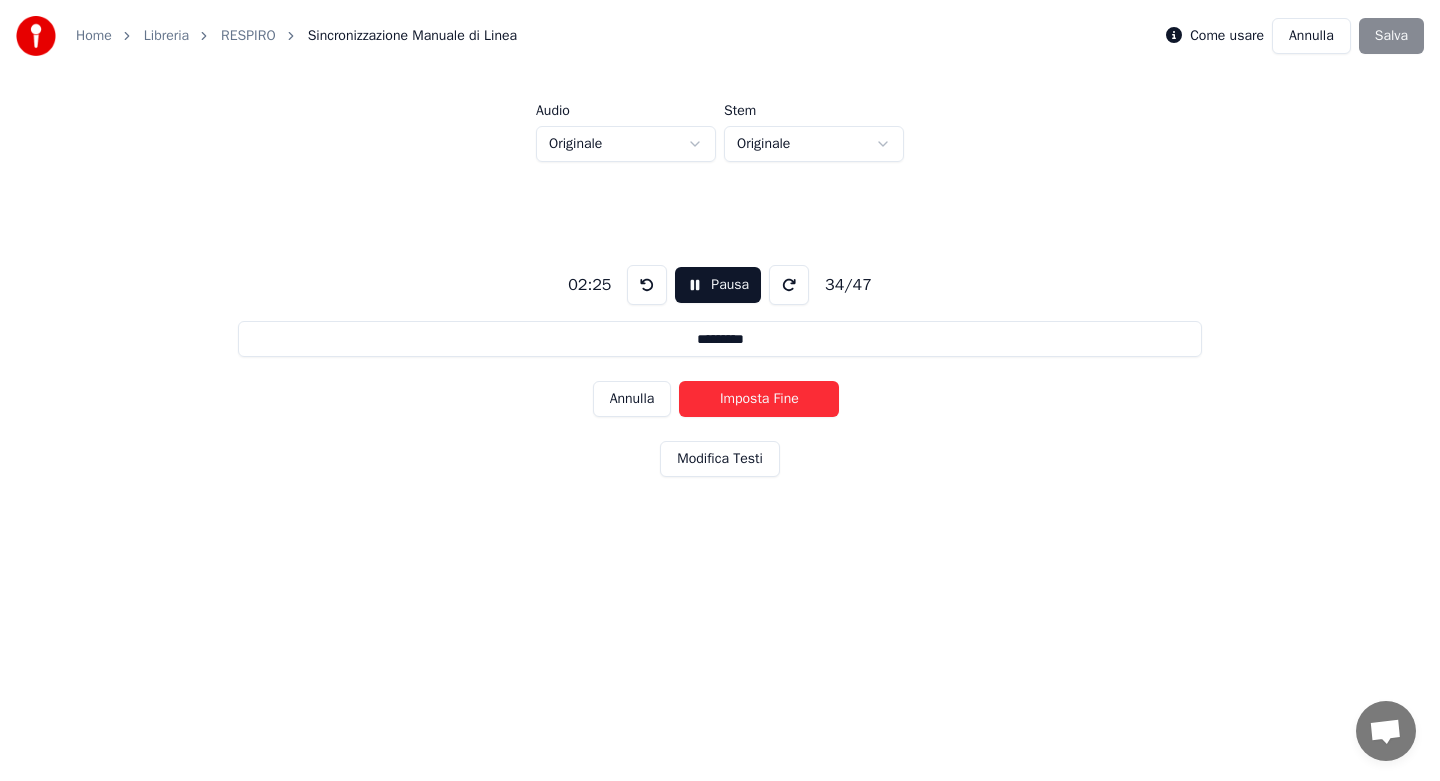 click on "Imposta Fine" at bounding box center [759, 399] 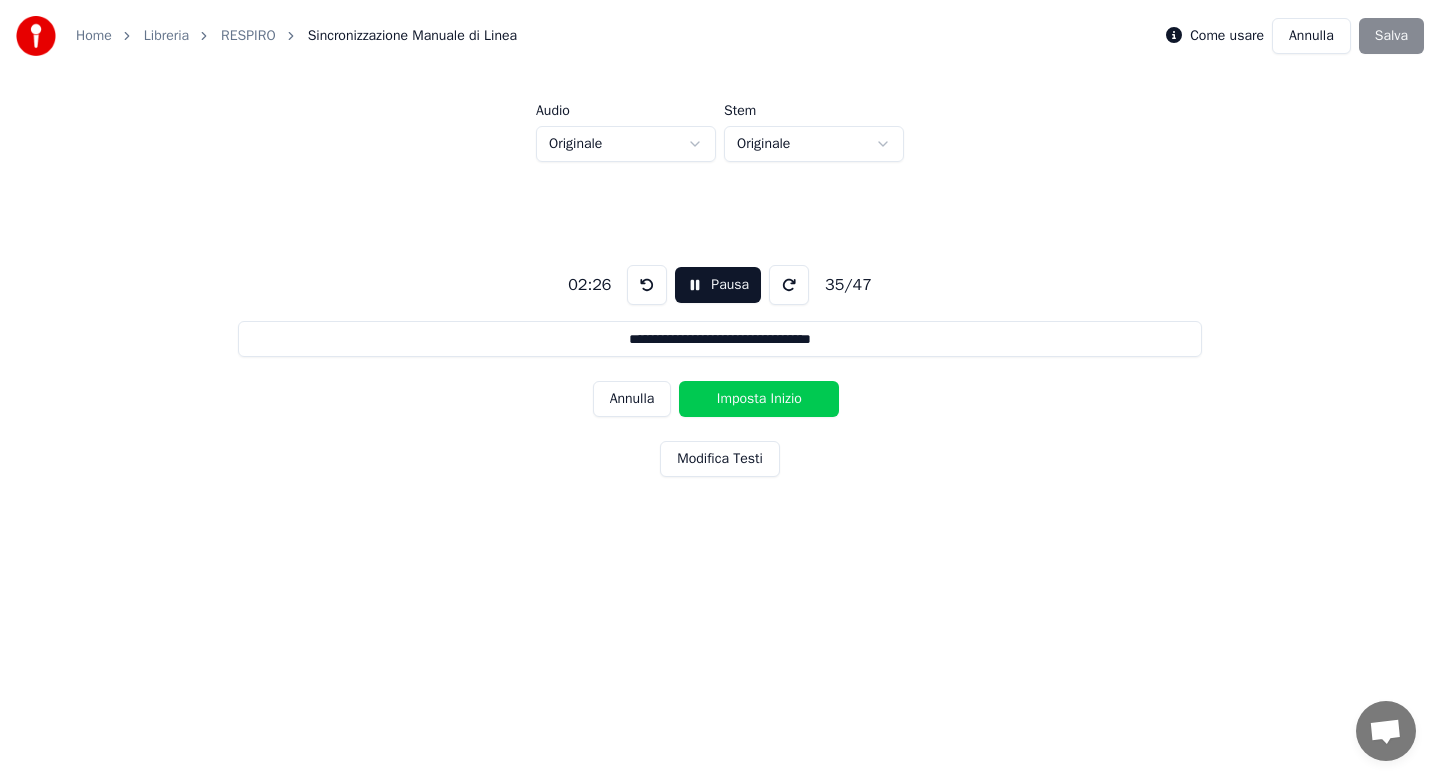 click on "Imposta Inizio" at bounding box center (759, 399) 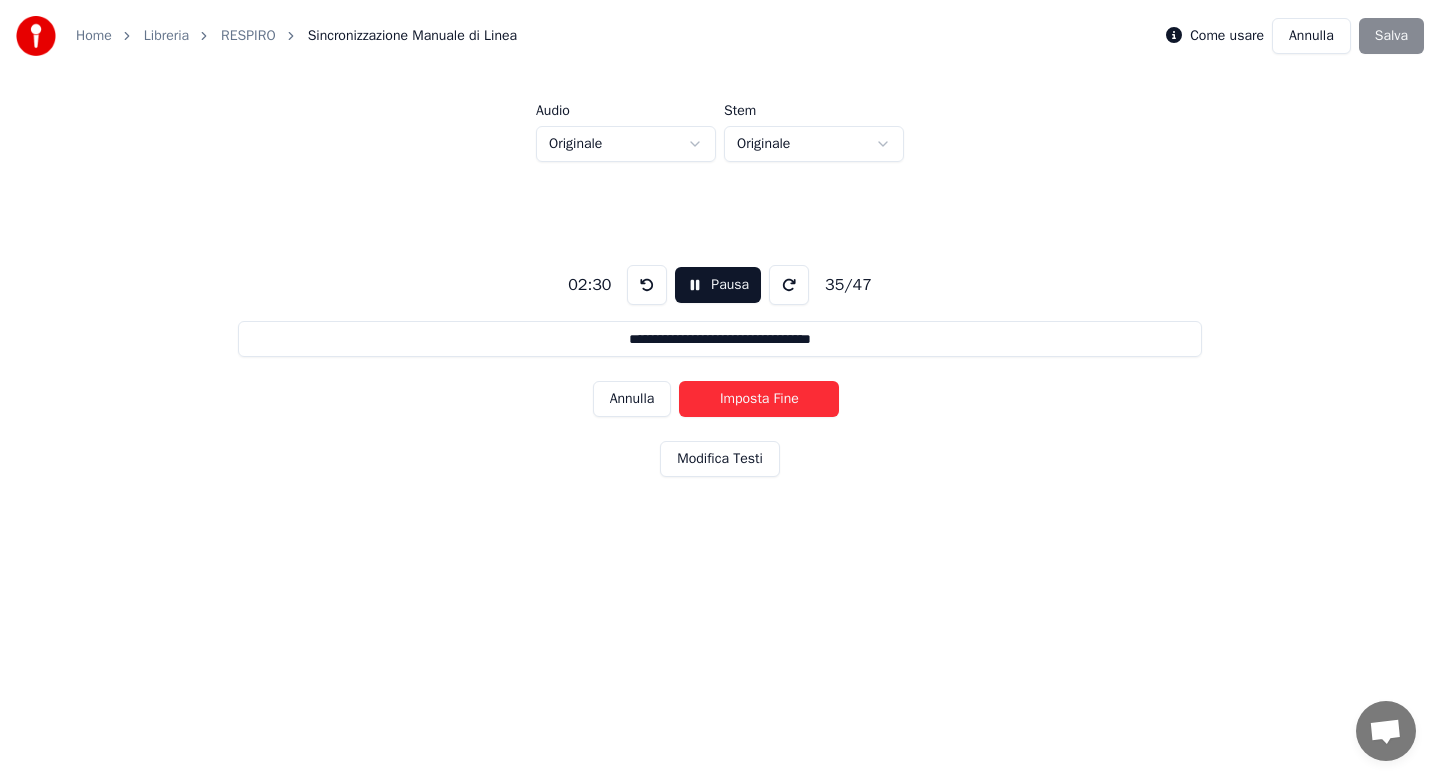 click on "Imposta Fine" at bounding box center (759, 399) 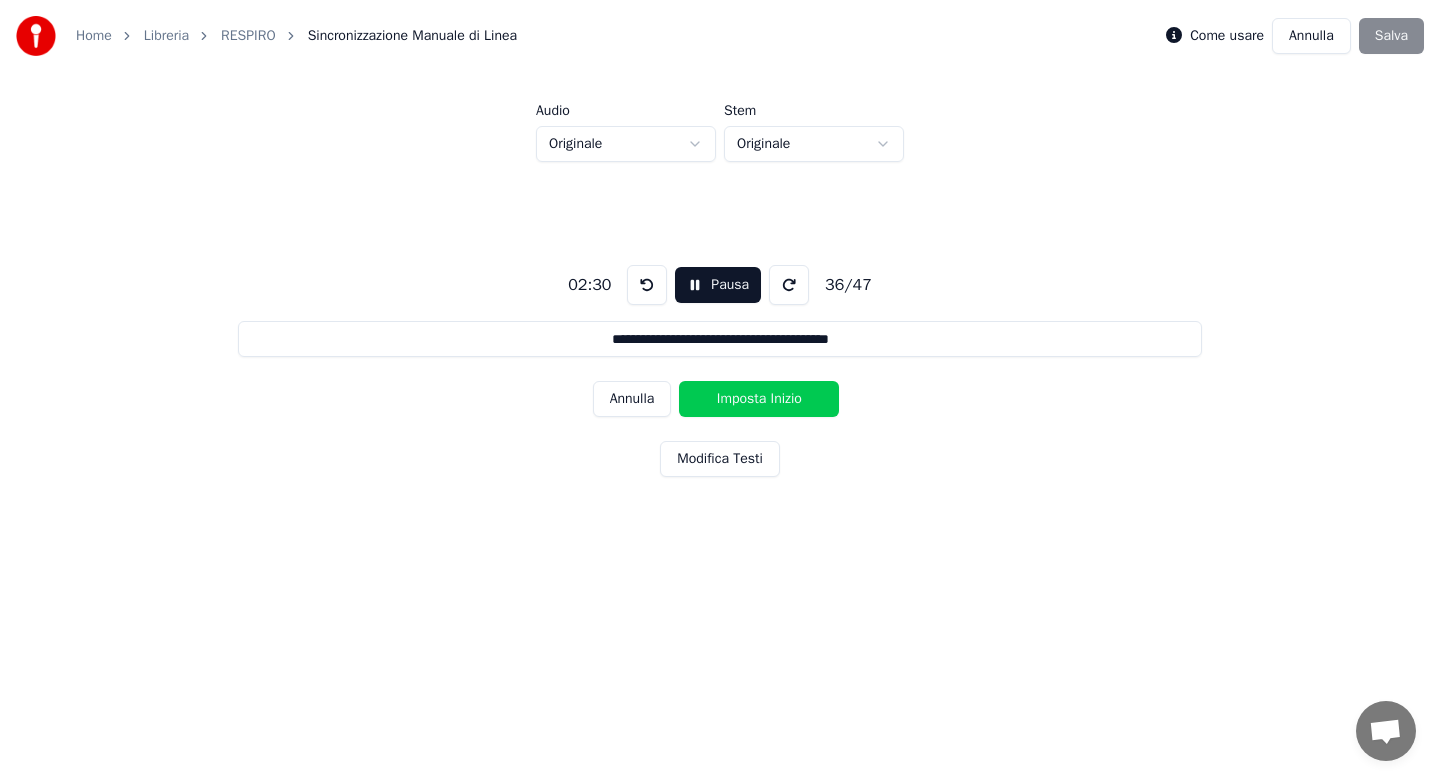 click on "Imposta Inizio" at bounding box center (759, 399) 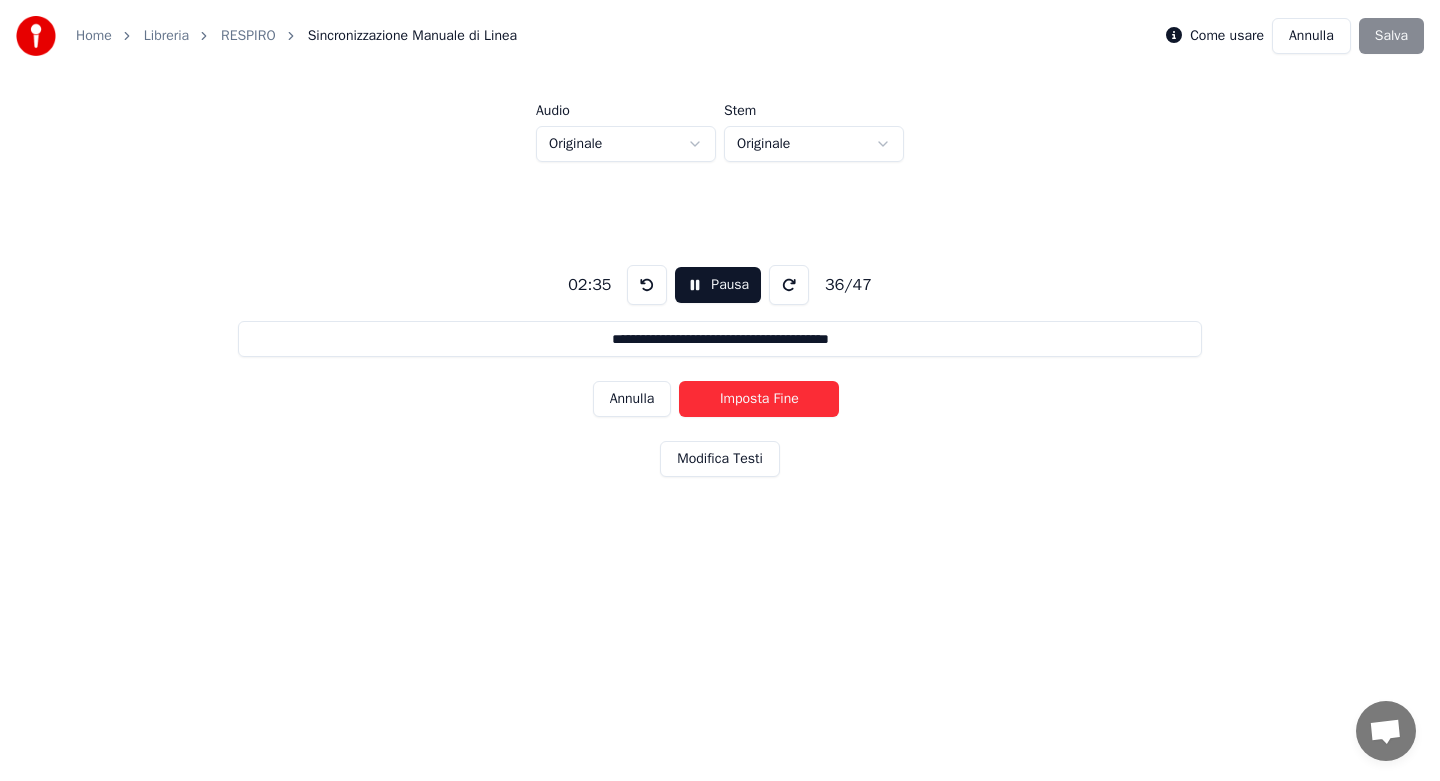click on "Imposta Fine" at bounding box center (759, 399) 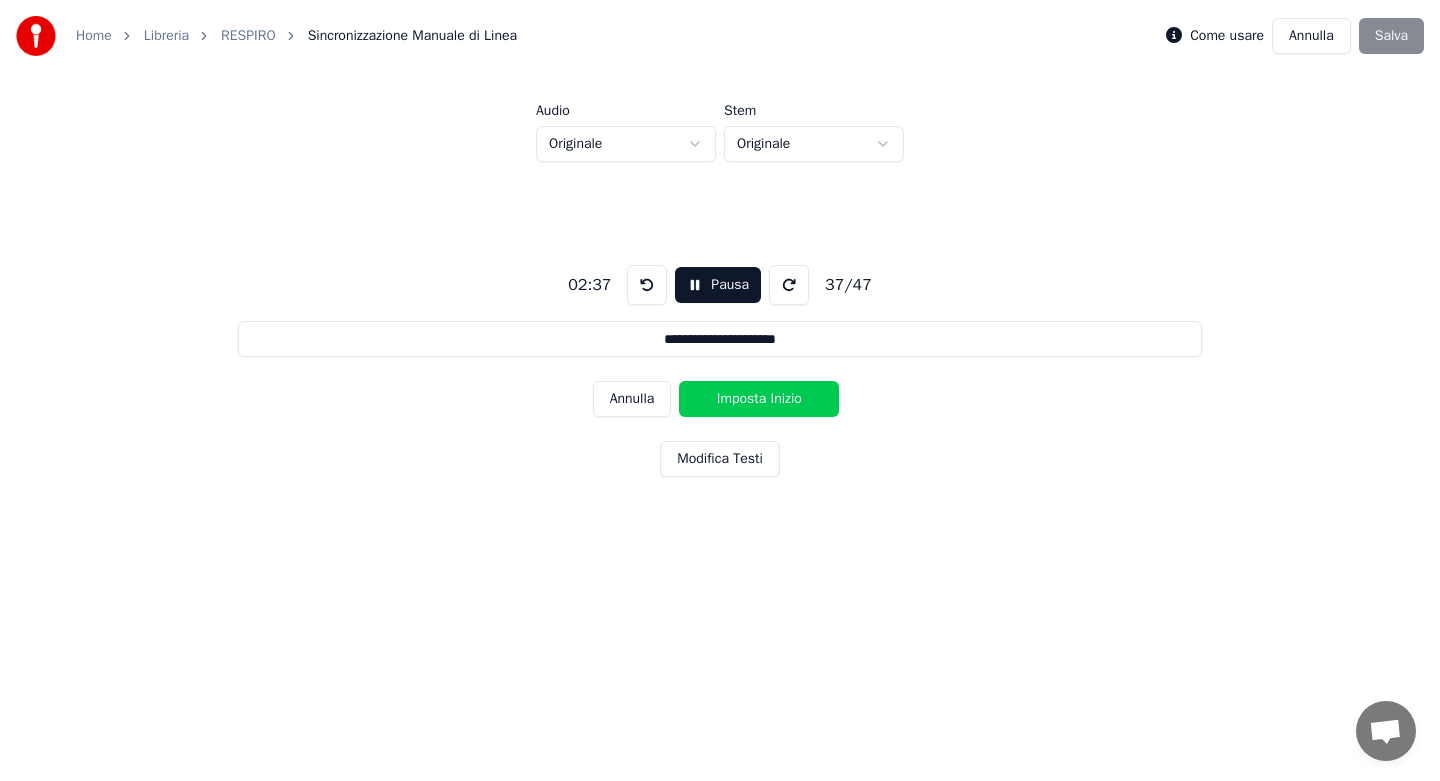 click on "Imposta Inizio" at bounding box center (759, 399) 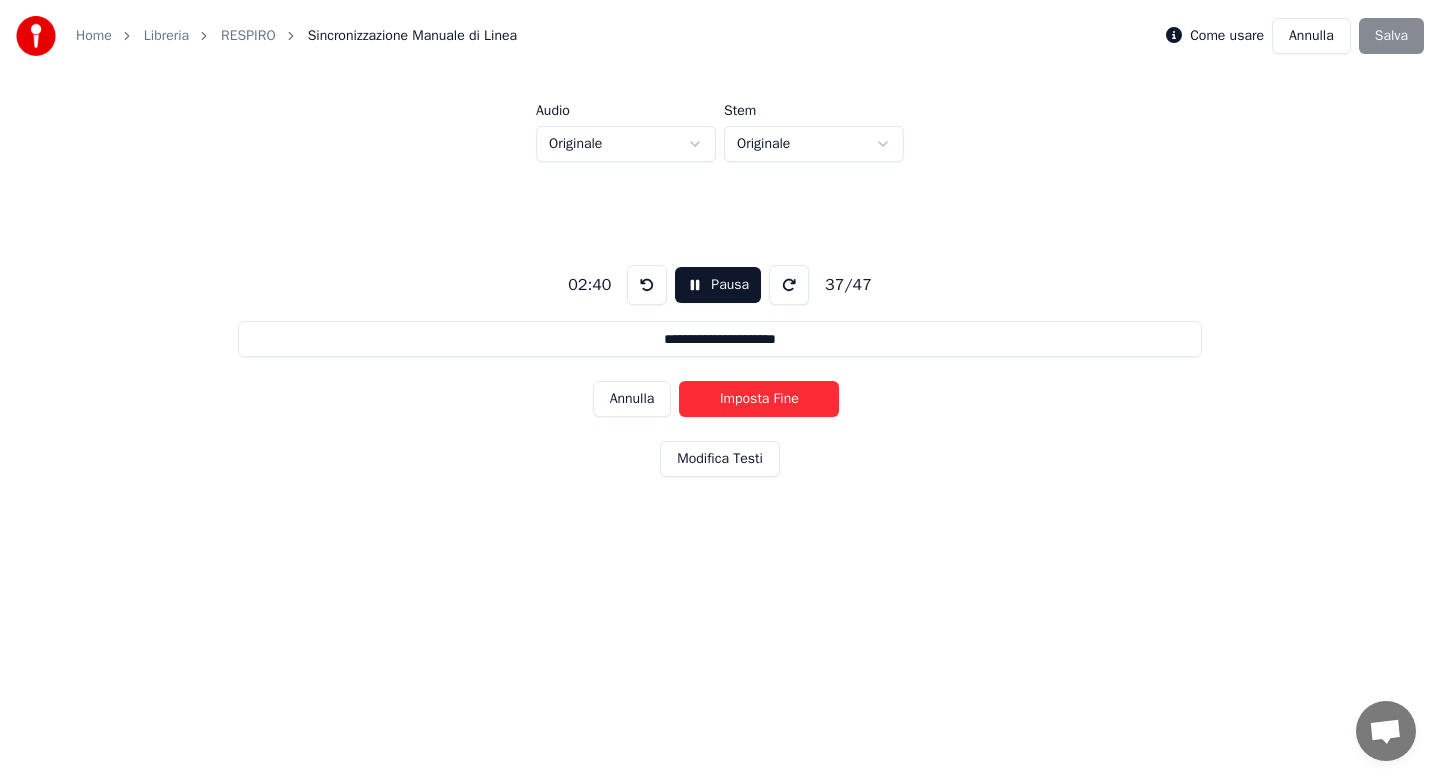click on "Imposta Fine" at bounding box center (759, 399) 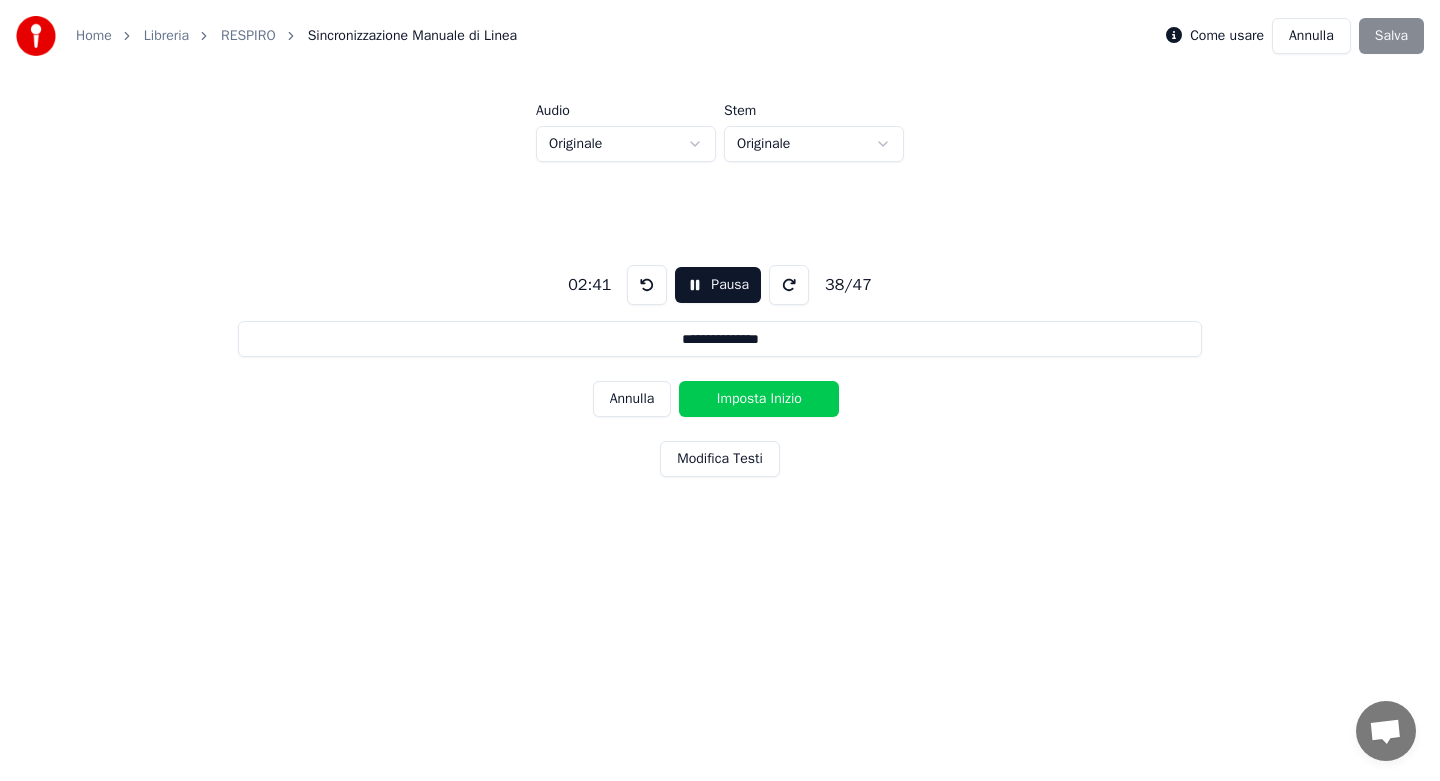 click on "Imposta Inizio" at bounding box center (759, 399) 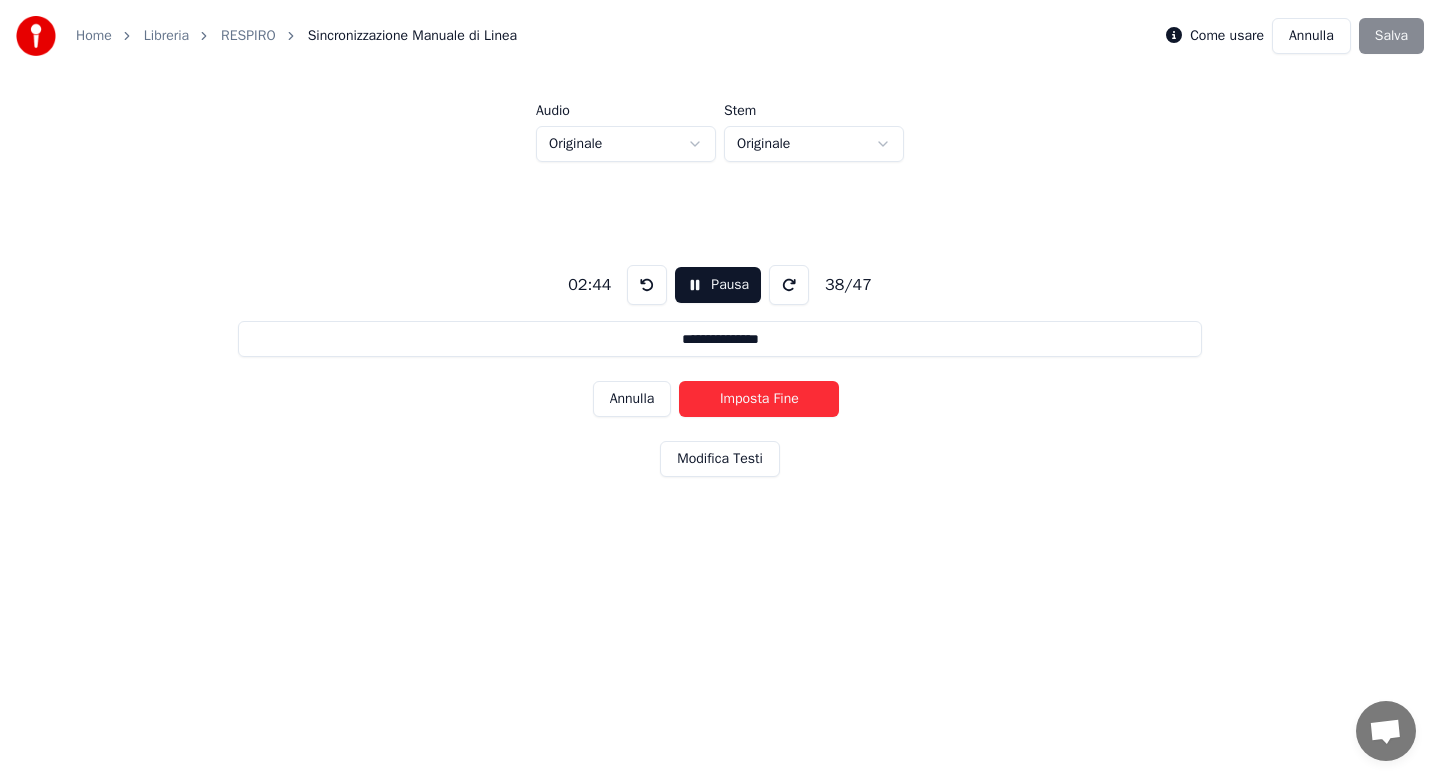 click on "Imposta Fine" at bounding box center (759, 399) 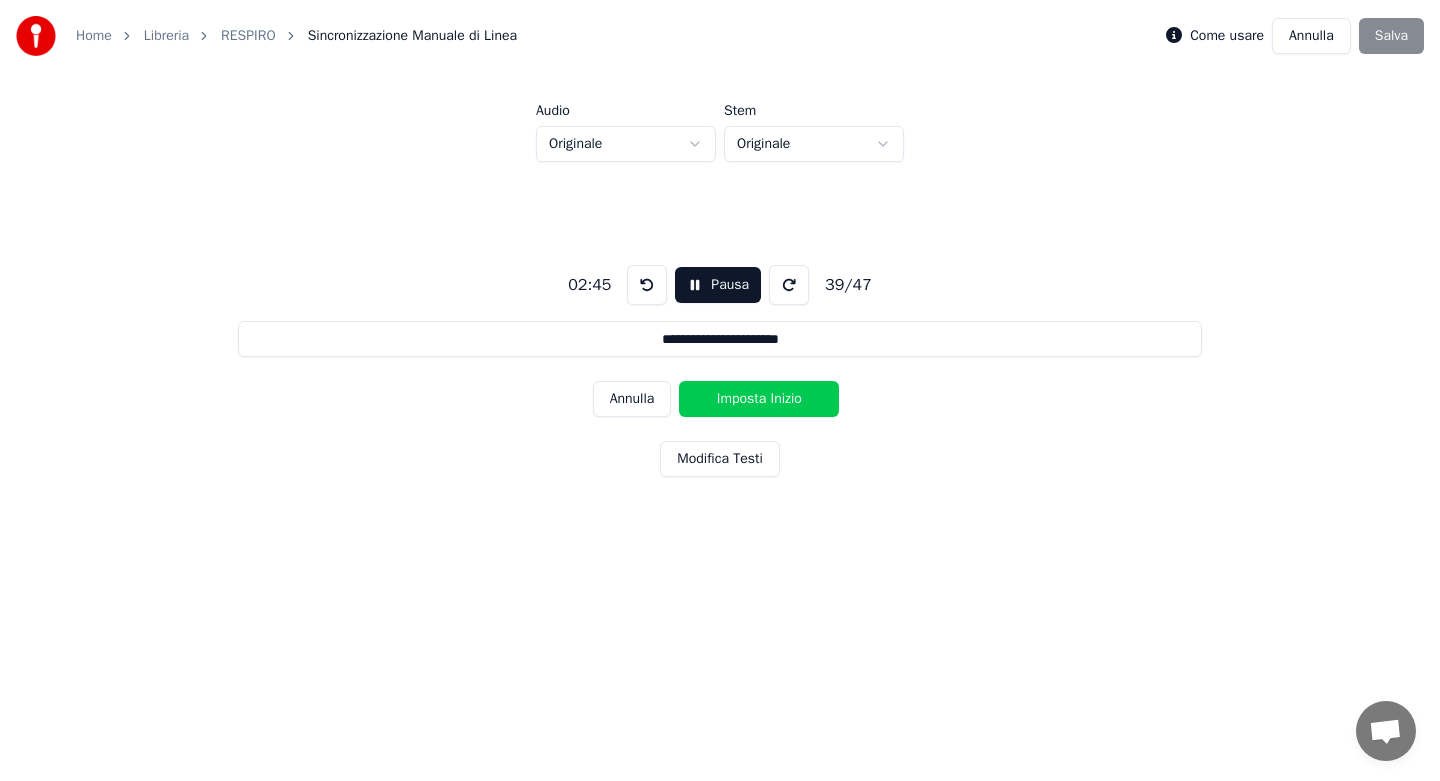 click on "Imposta Inizio" at bounding box center (759, 399) 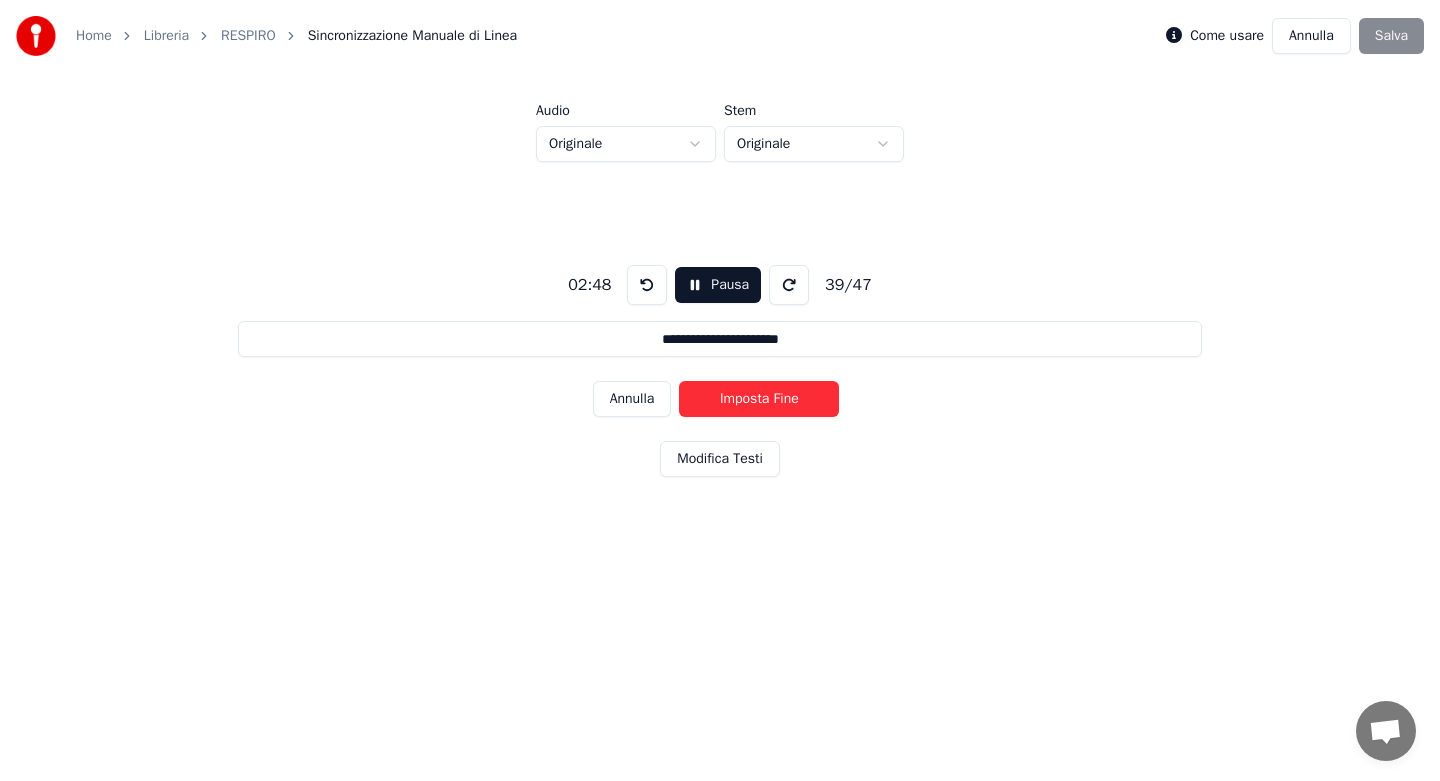 click on "Imposta Fine" at bounding box center (759, 399) 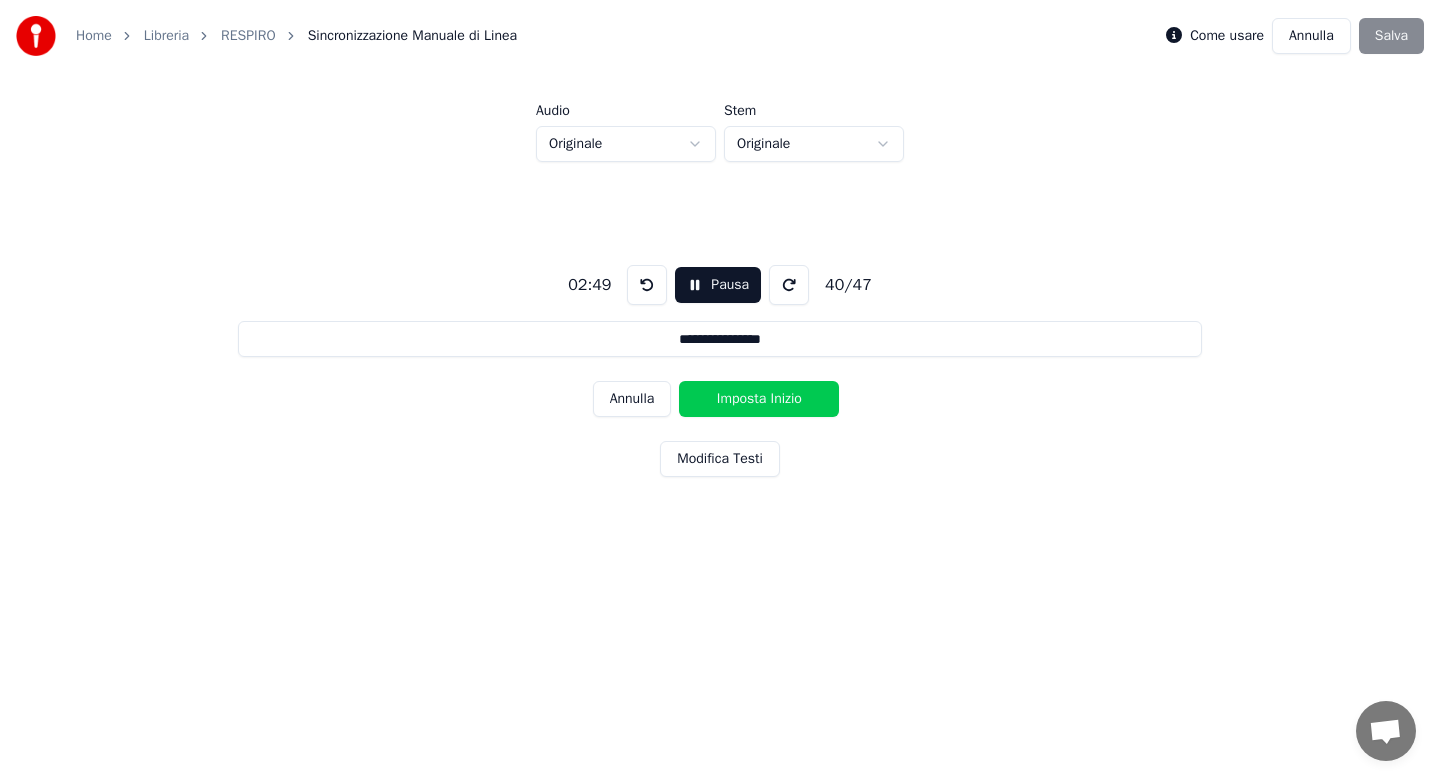 click on "Imposta Inizio" at bounding box center [759, 399] 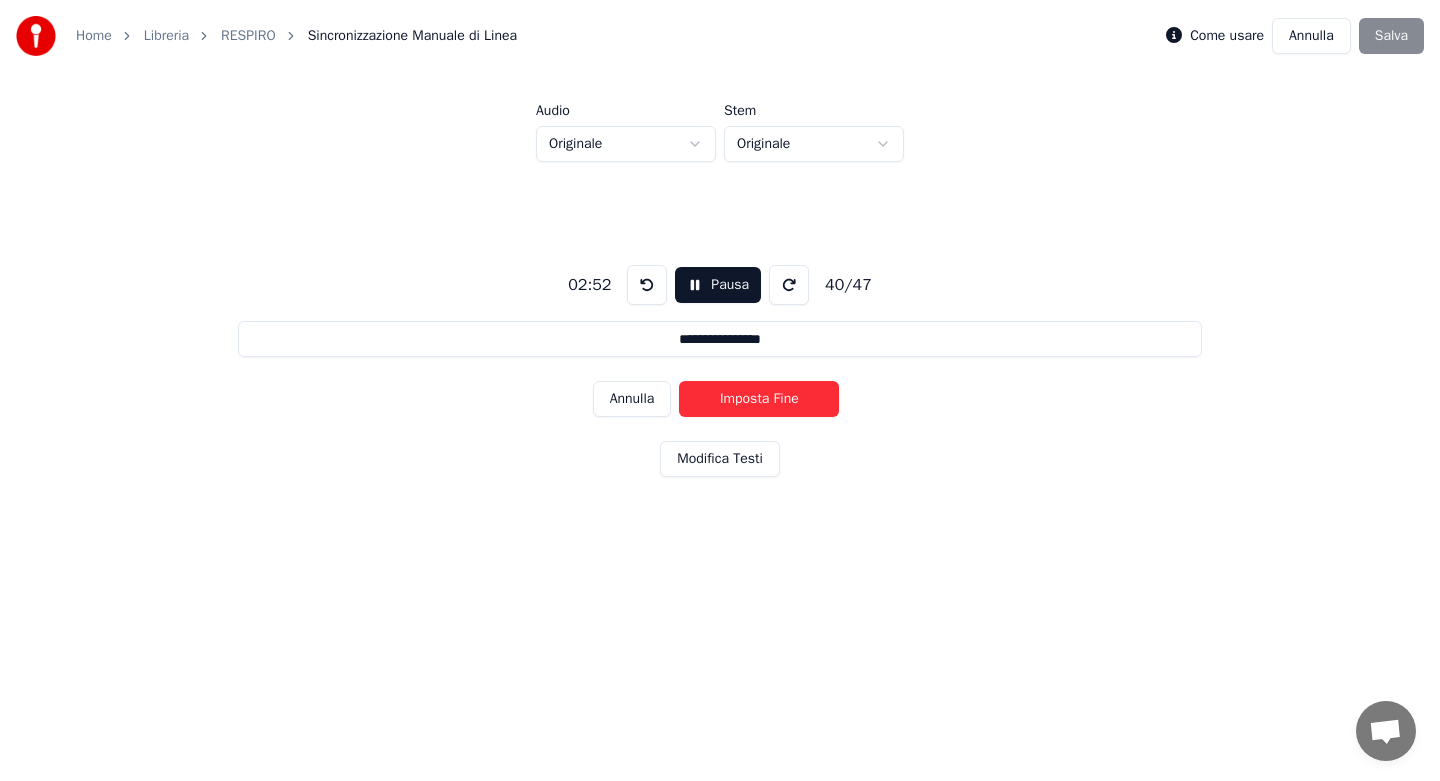 click on "Imposta Fine" at bounding box center [759, 399] 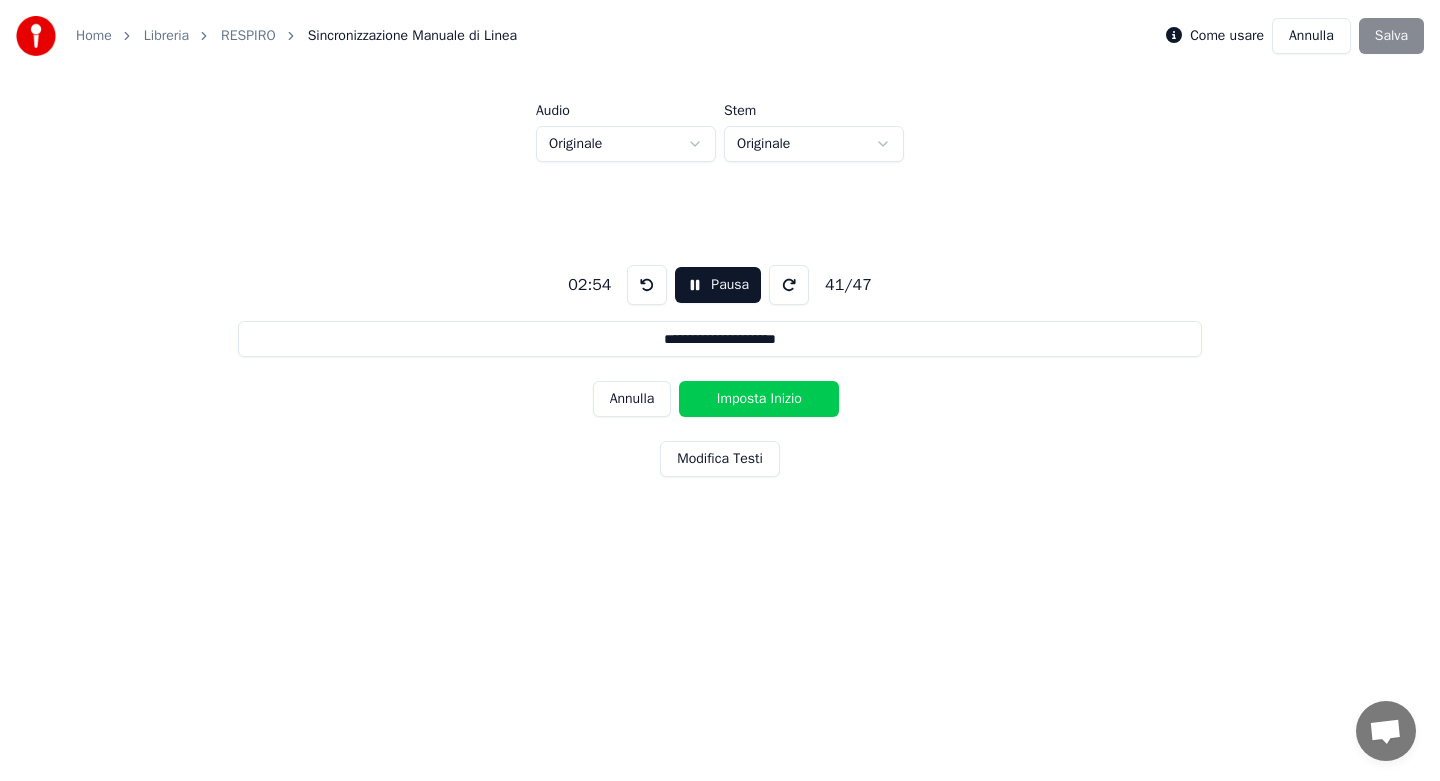 click on "Imposta Inizio" at bounding box center [759, 399] 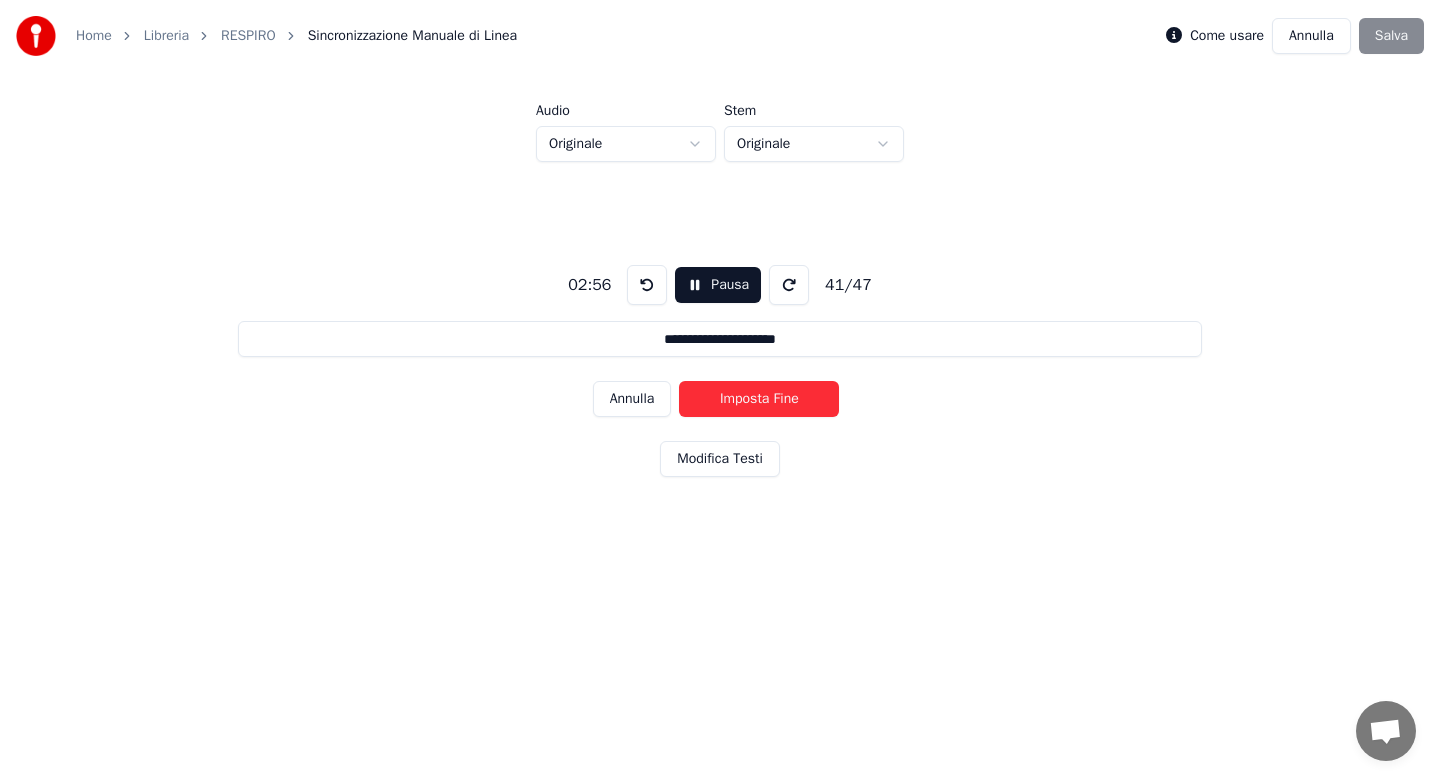 click on "Imposta Fine" at bounding box center (759, 399) 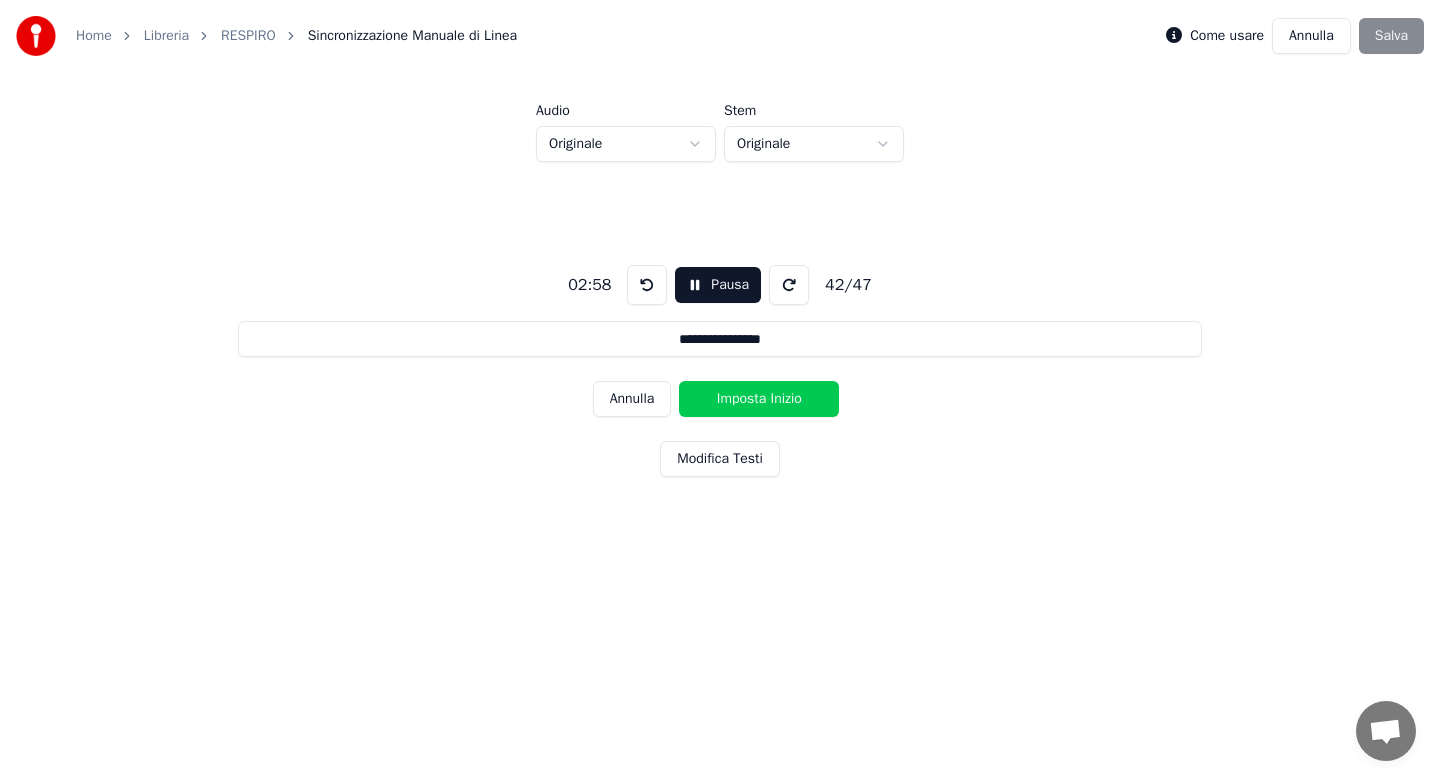 click on "Imposta Inizio" at bounding box center [759, 399] 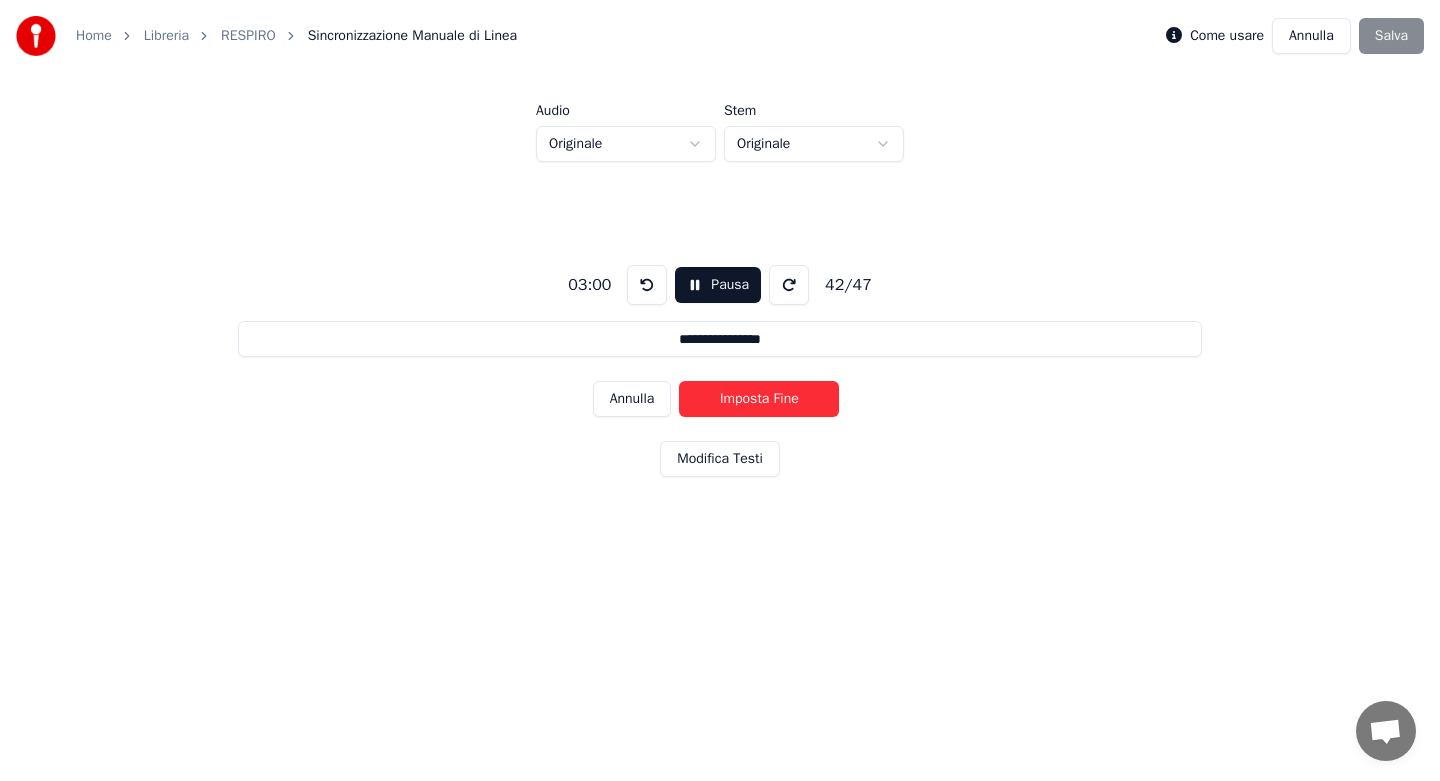 click on "Imposta Fine" at bounding box center [759, 399] 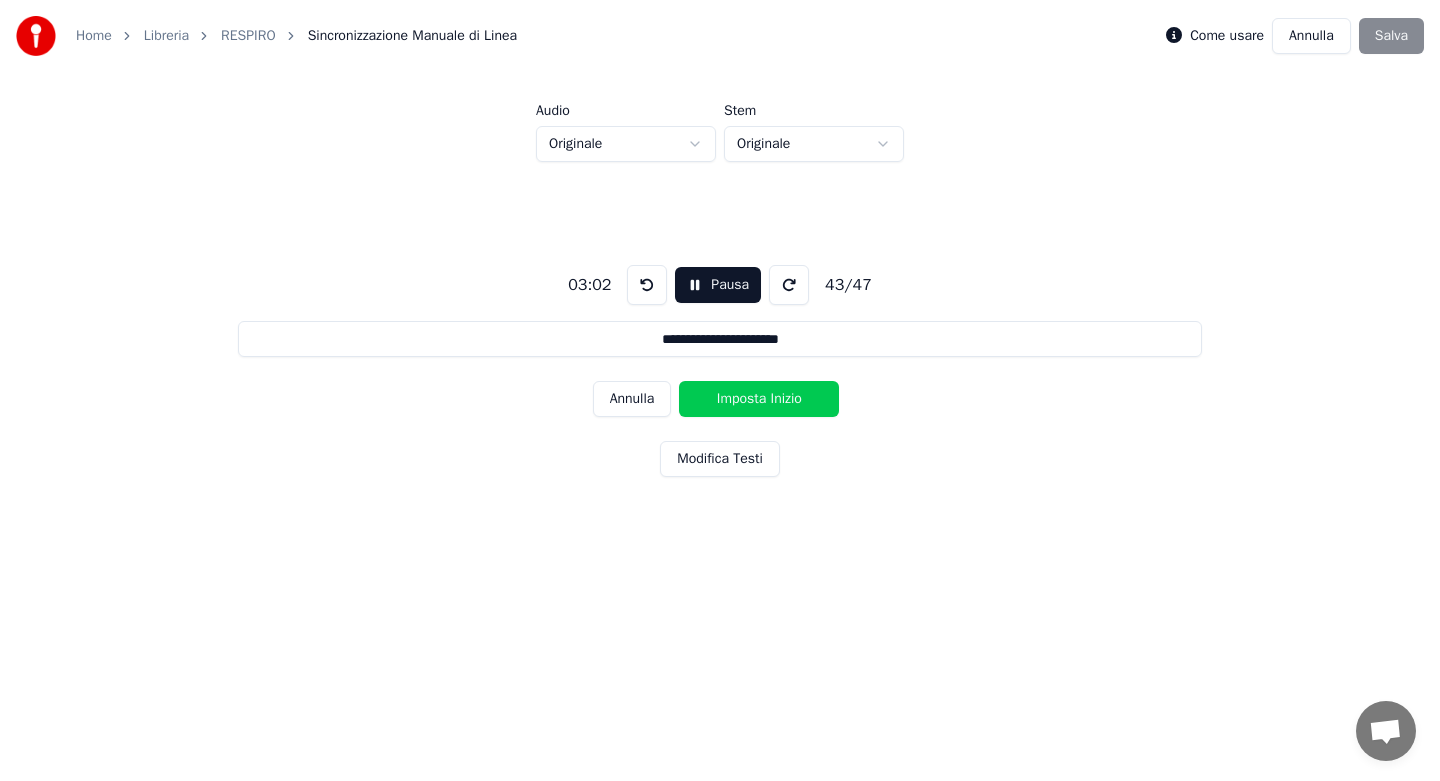 click on "Imposta Inizio" at bounding box center (759, 399) 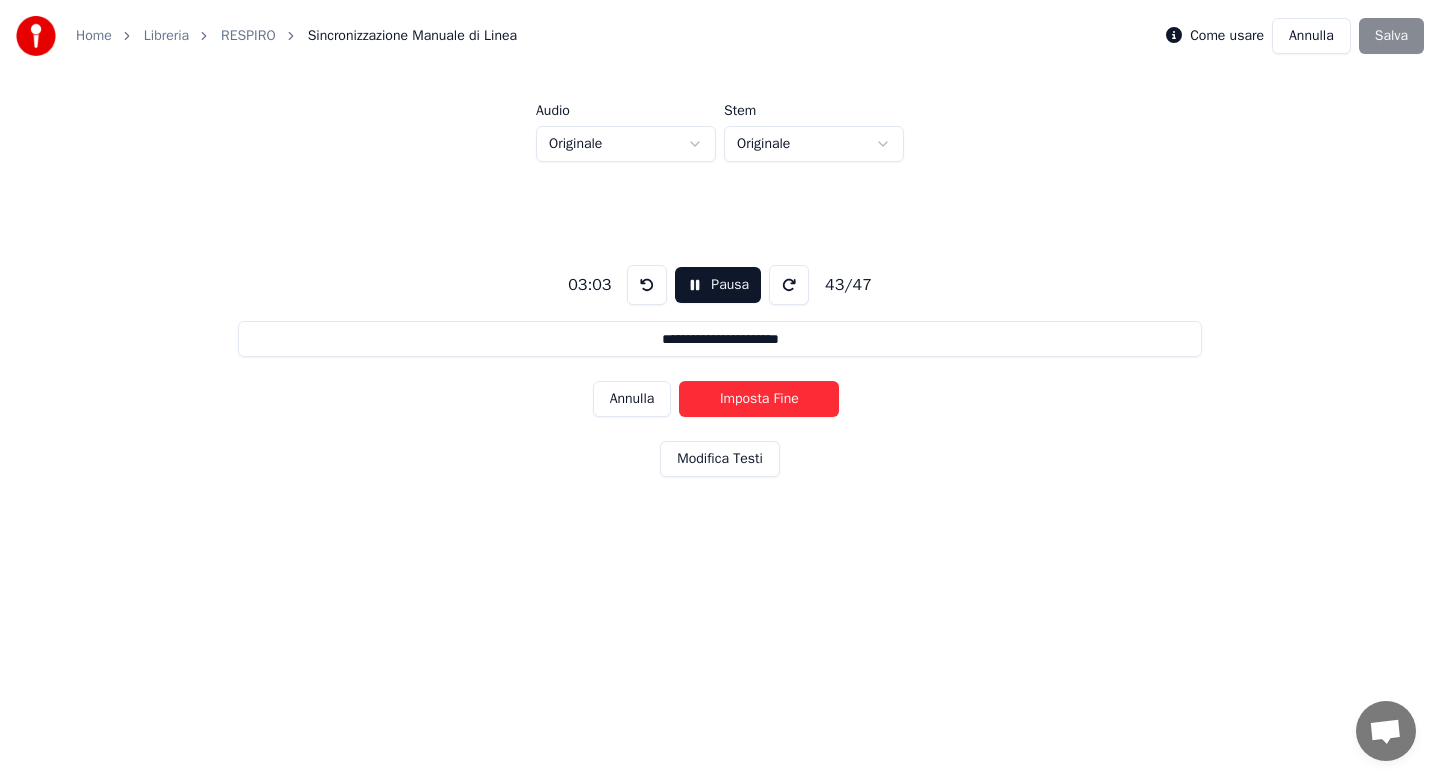 click on "Imposta Fine" at bounding box center (759, 399) 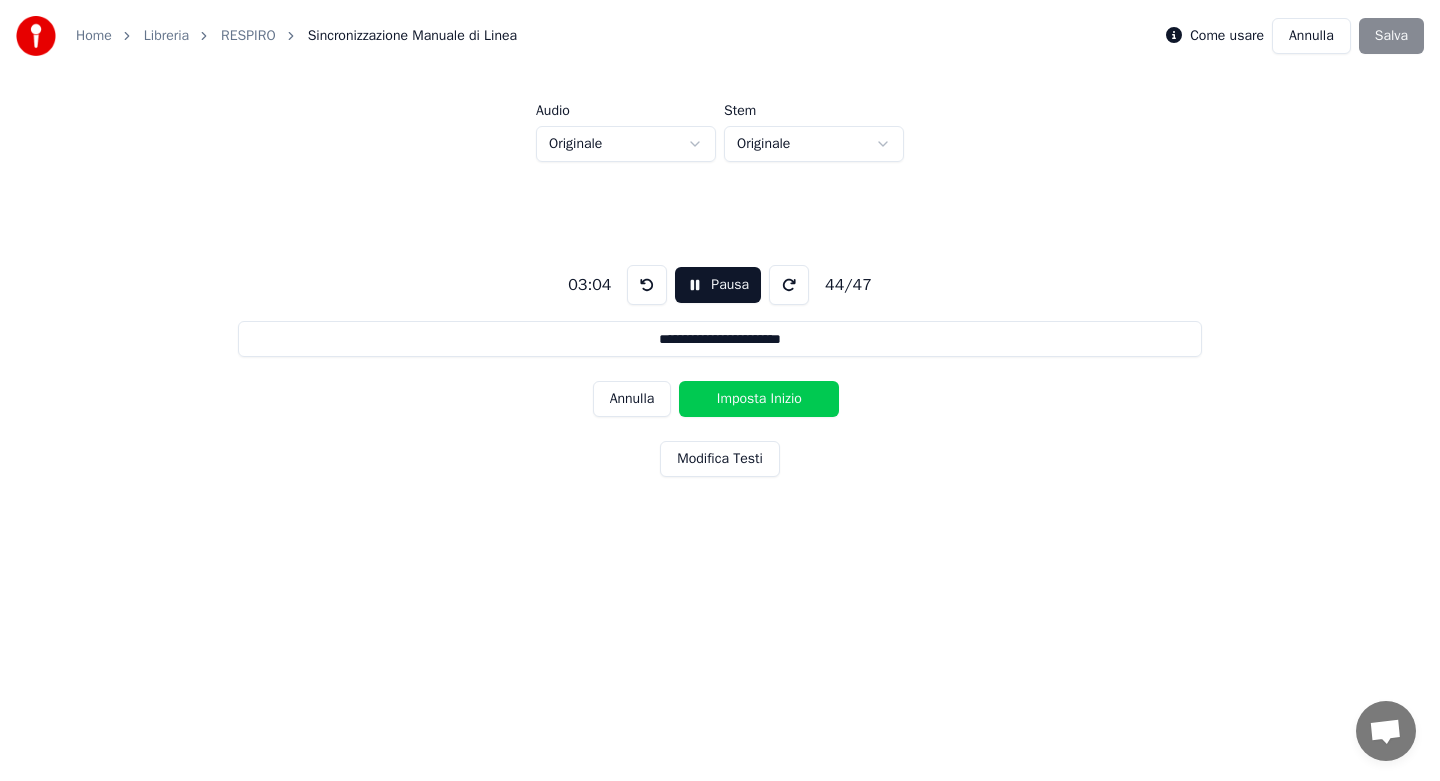 click on "Imposta Inizio" at bounding box center [759, 399] 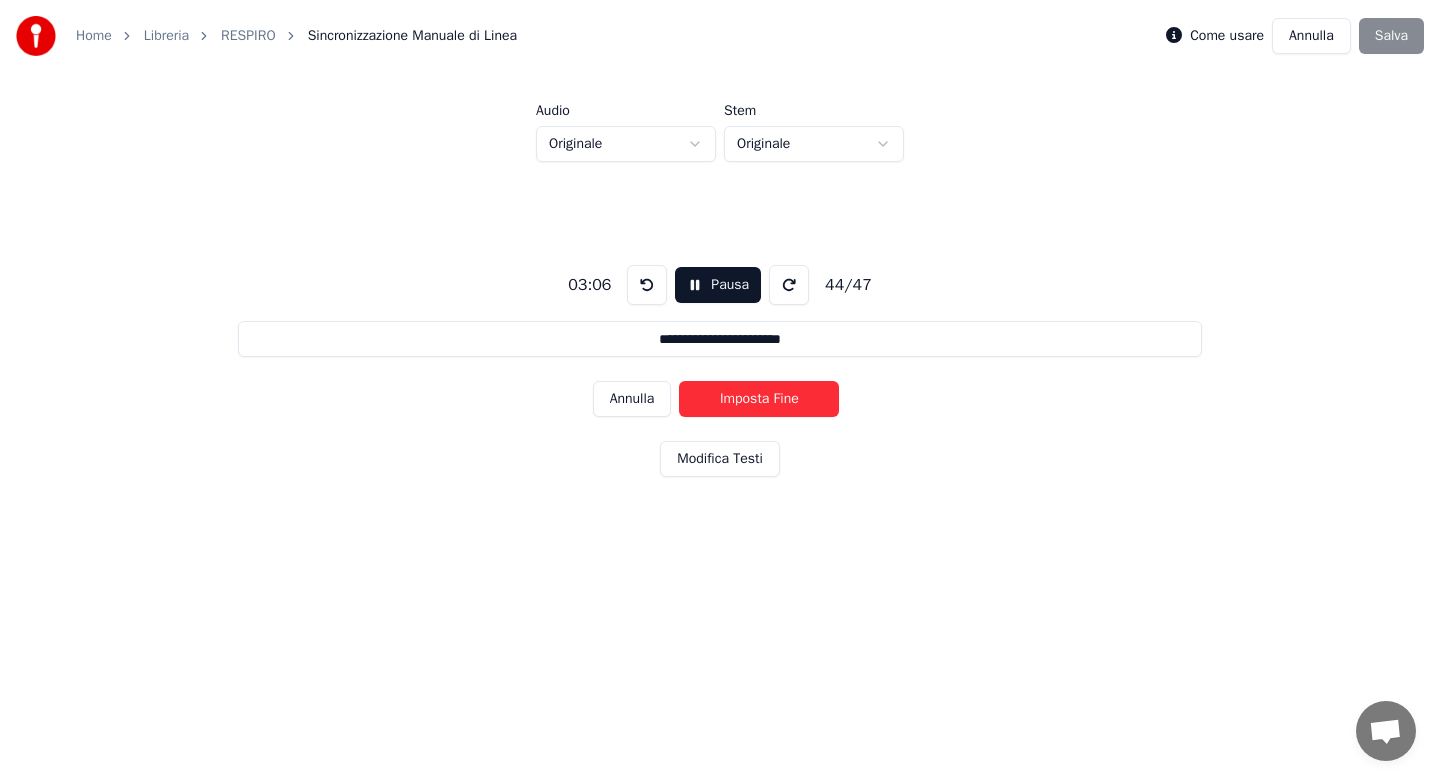 click on "Imposta Fine" at bounding box center [759, 399] 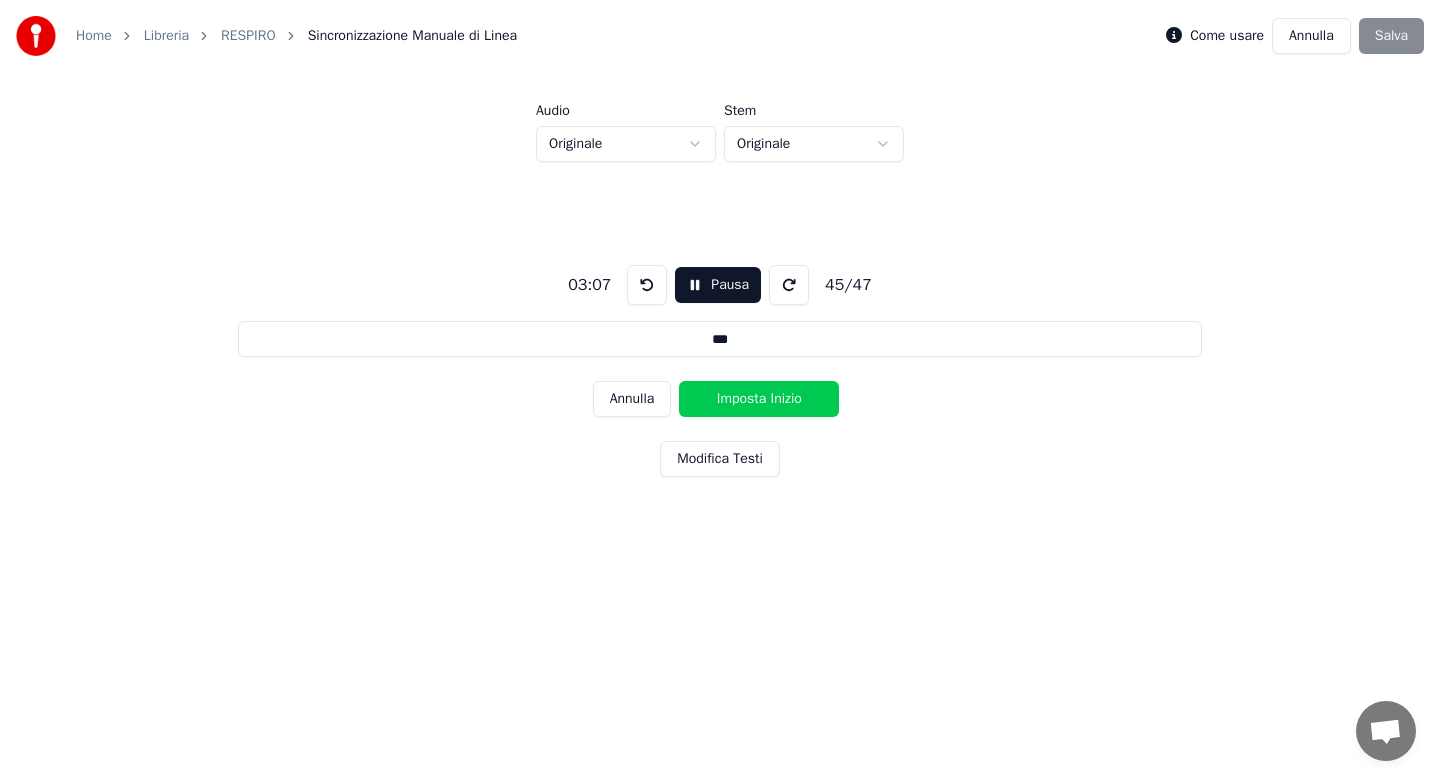 click on "Imposta Inizio" at bounding box center [759, 399] 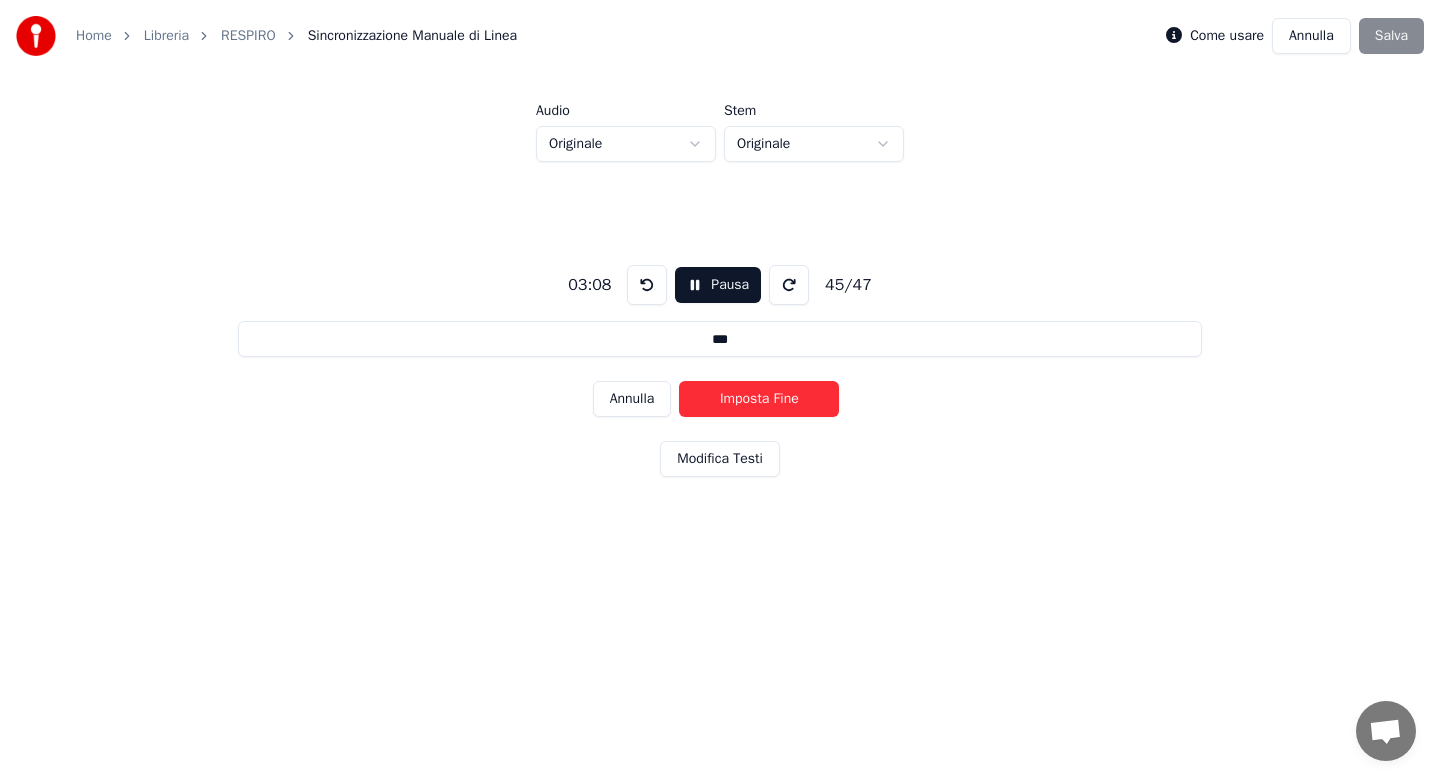 click on "Imposta Fine" at bounding box center (759, 399) 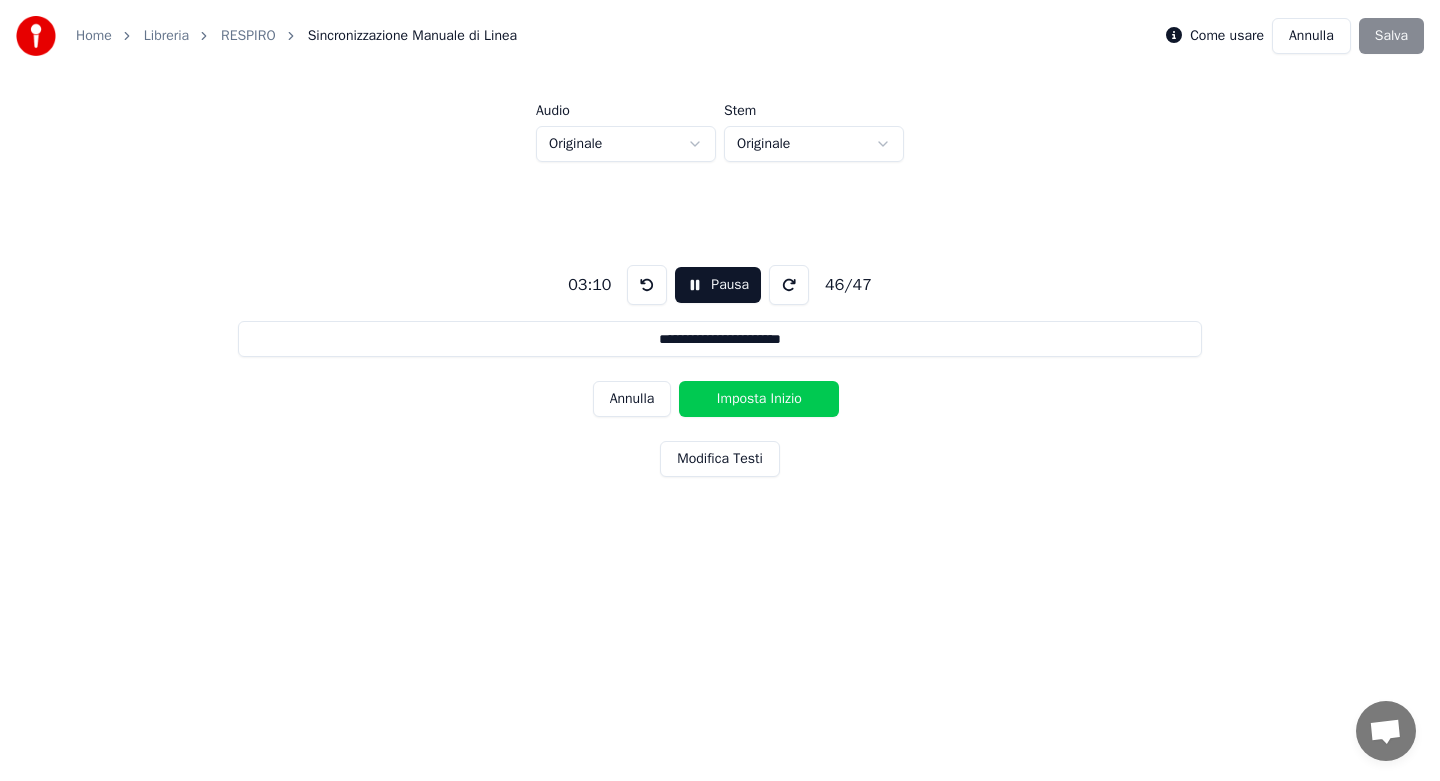 click on "Imposta Inizio" at bounding box center [759, 399] 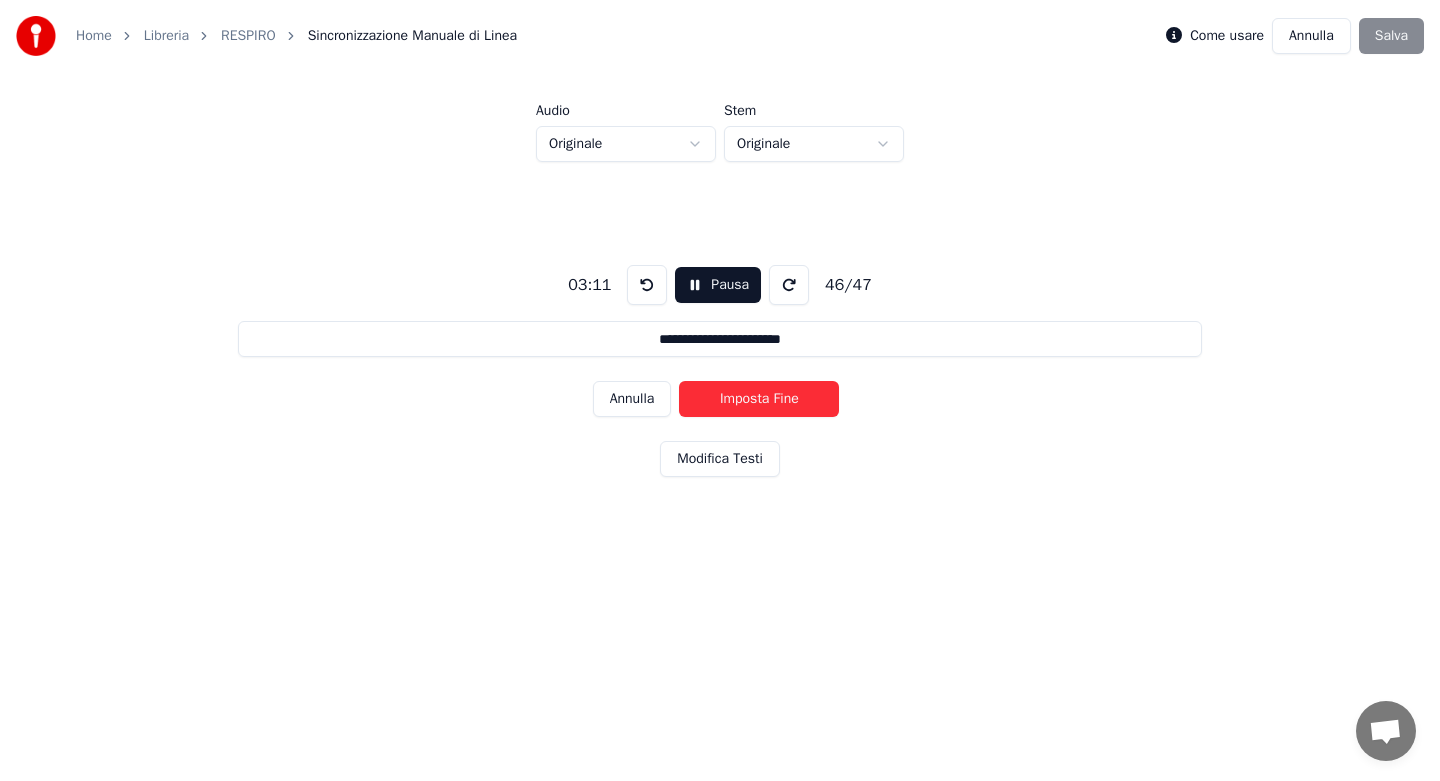 click on "Imposta Fine" at bounding box center (759, 399) 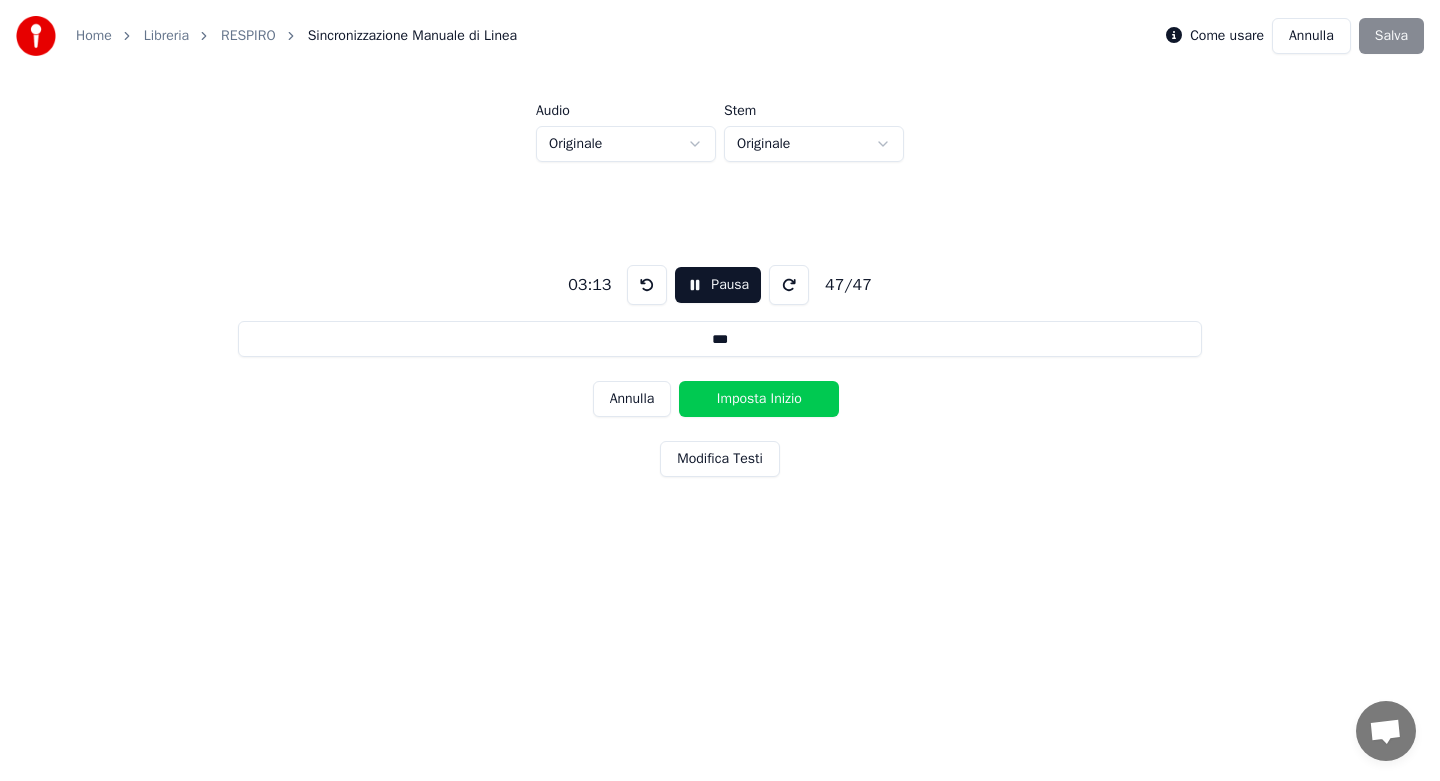 click on "Imposta Inizio" at bounding box center [759, 399] 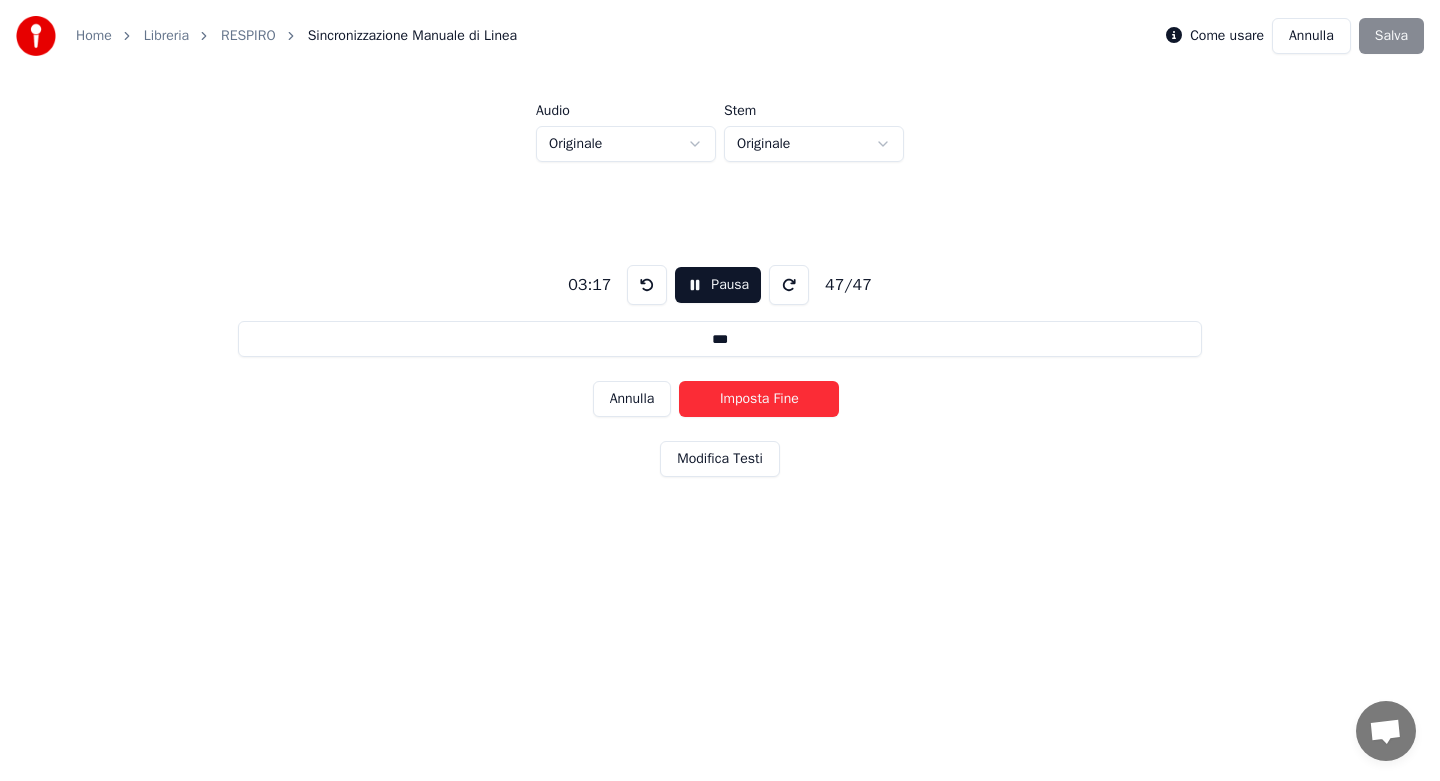 click on "Imposta Fine" at bounding box center [759, 399] 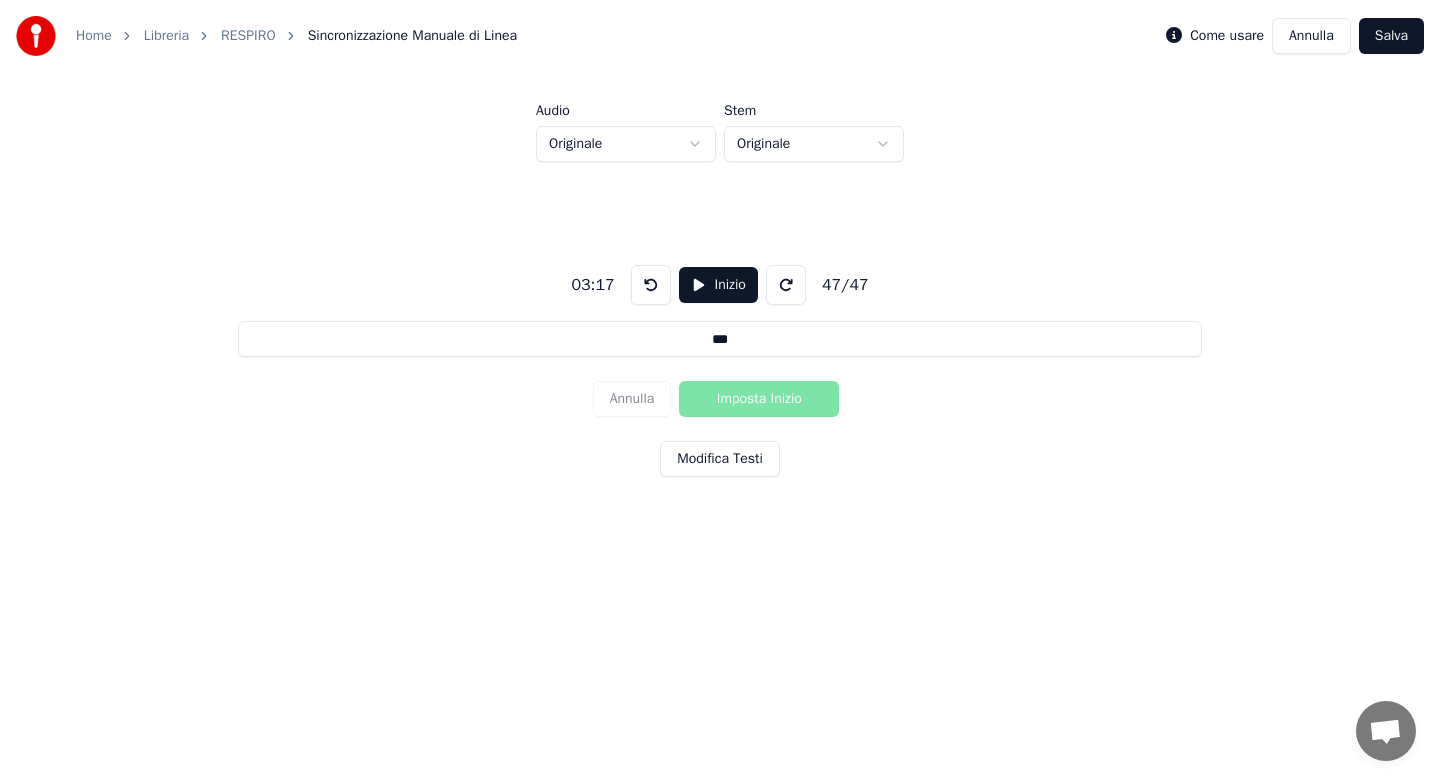 click on "Salva" at bounding box center [1391, 36] 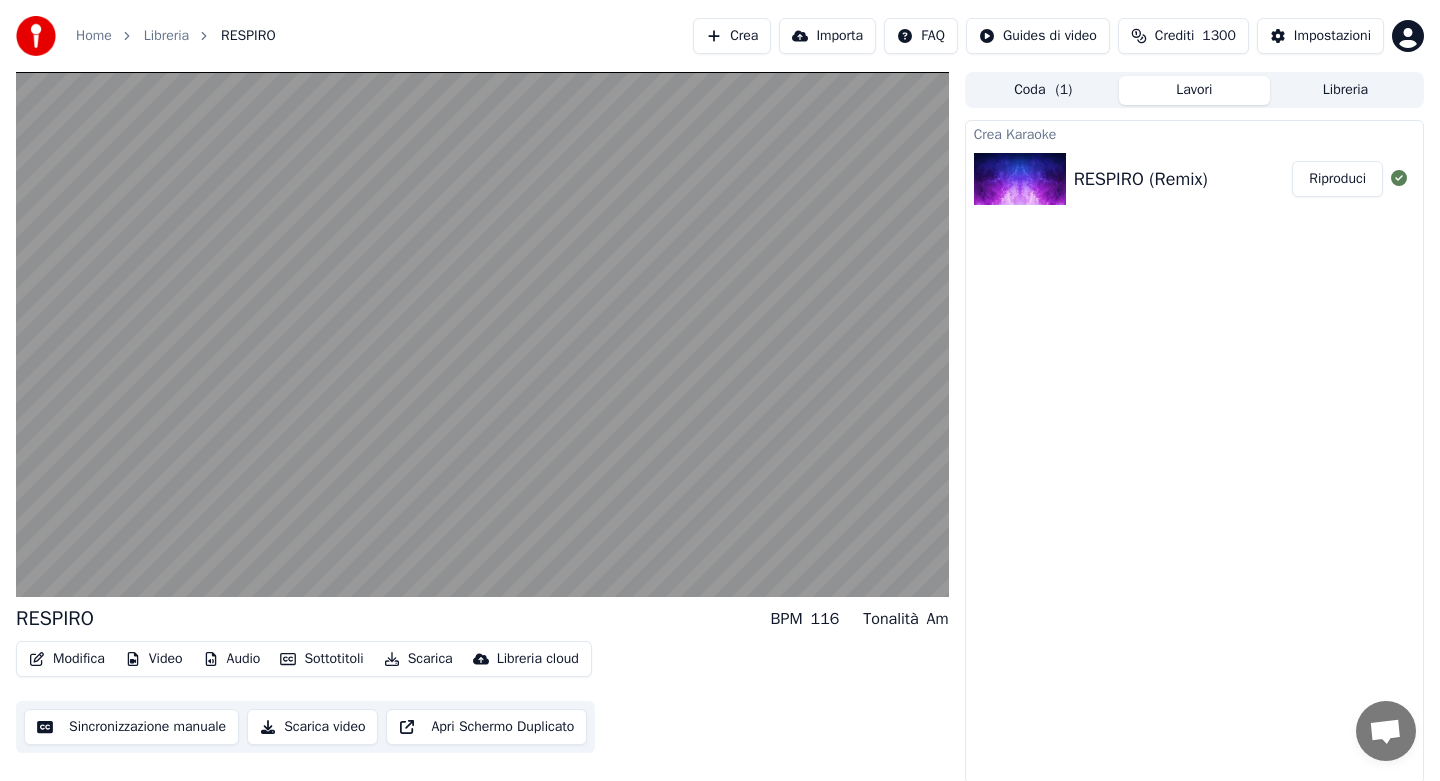 click on "Scarica" at bounding box center (418, 659) 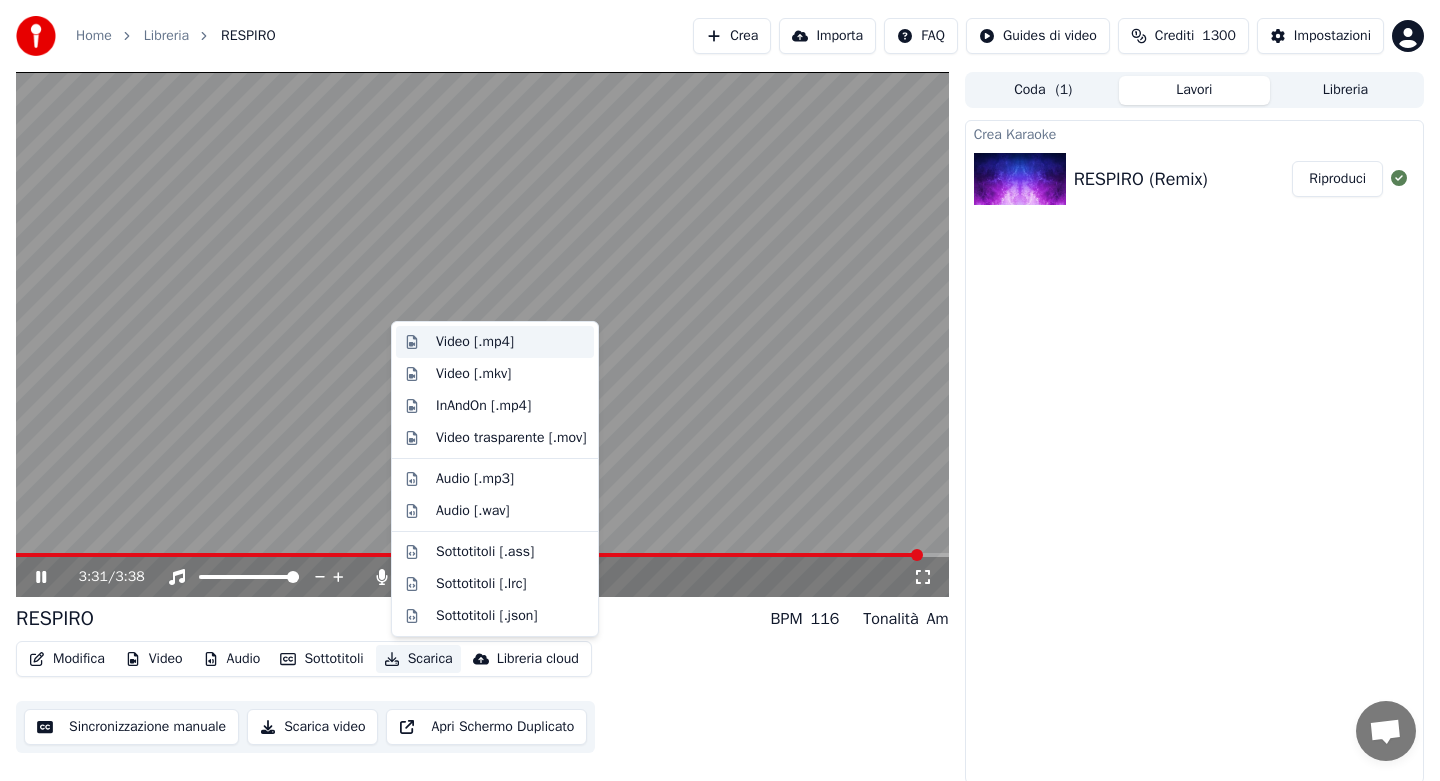 click on "Video [.mp4]" at bounding box center [475, 342] 